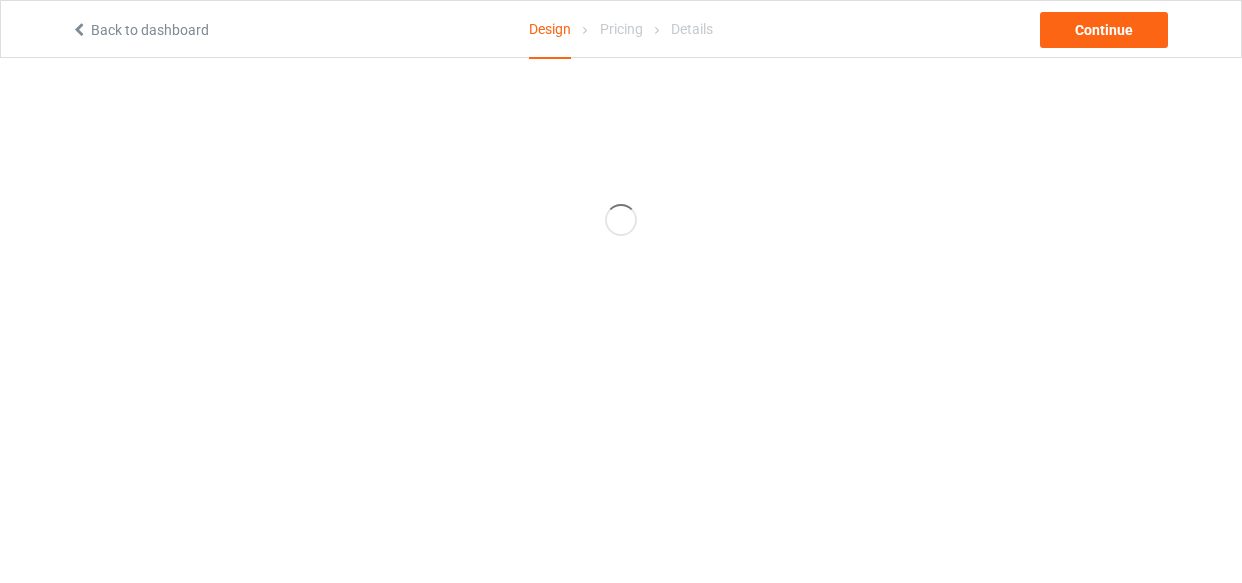 scroll, scrollTop: 0, scrollLeft: 0, axis: both 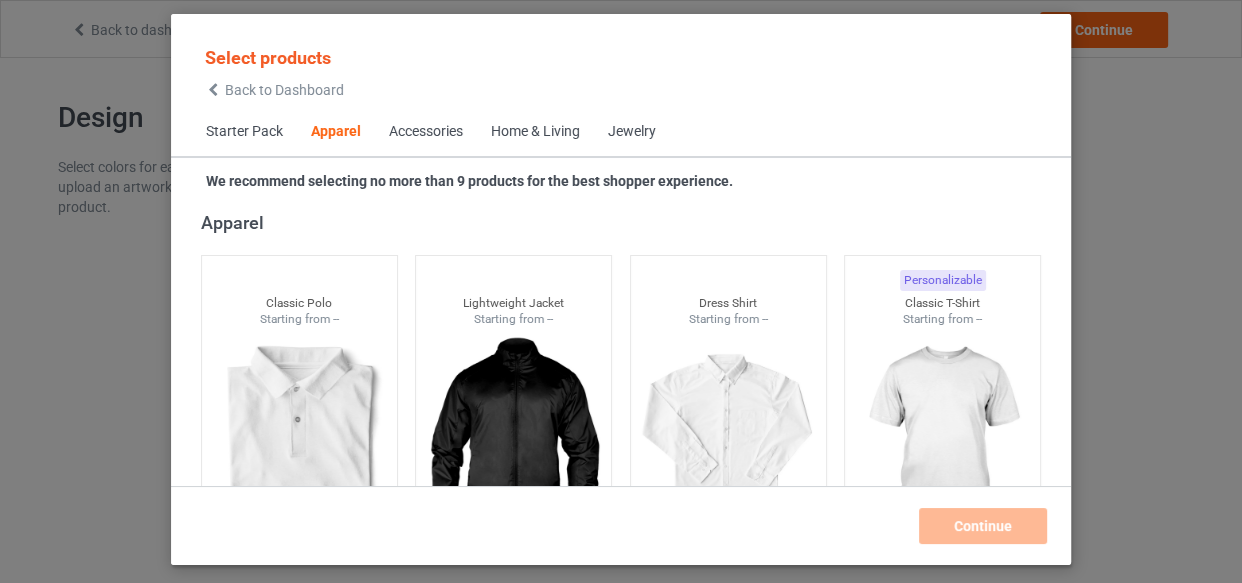 click on "Home & Living" at bounding box center (535, 132) 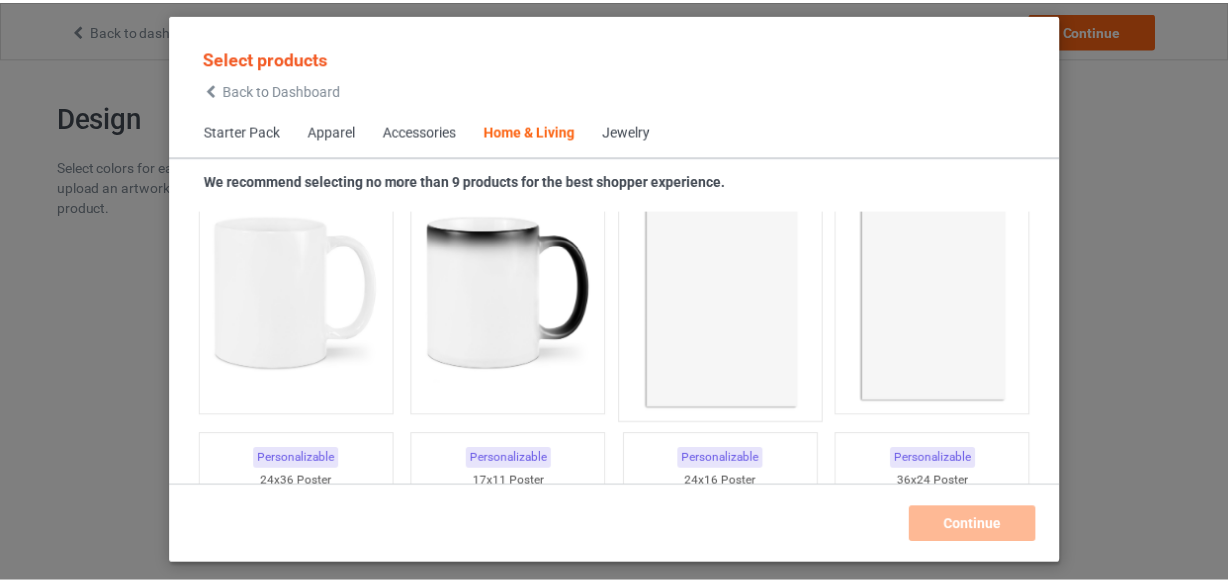 scroll, scrollTop: 9200, scrollLeft: 0, axis: vertical 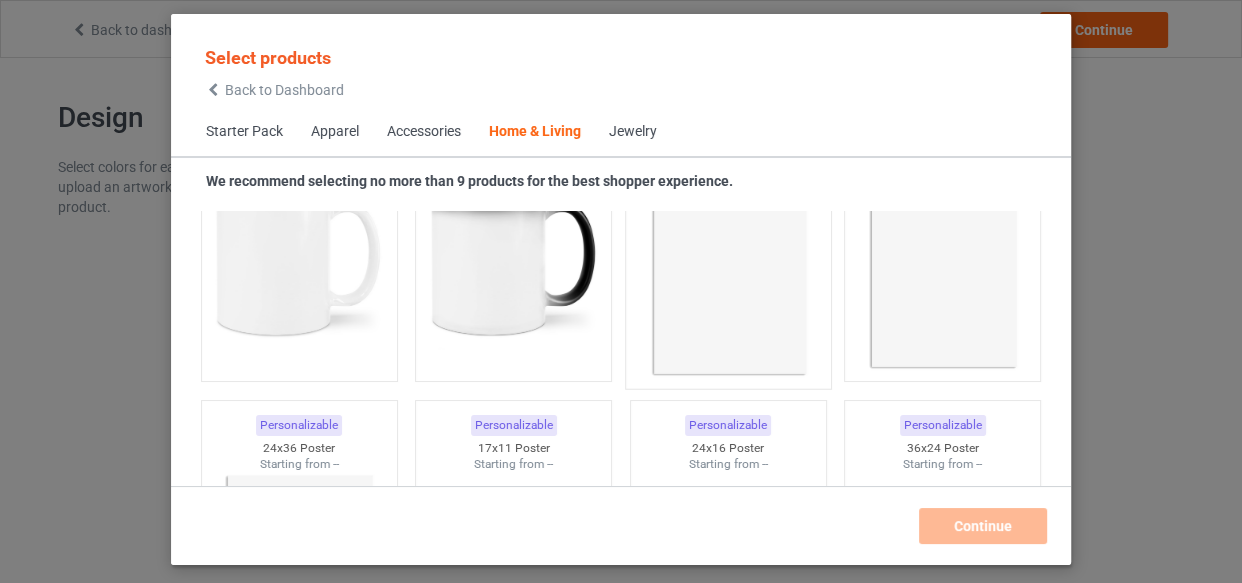 click at bounding box center (728, 260) 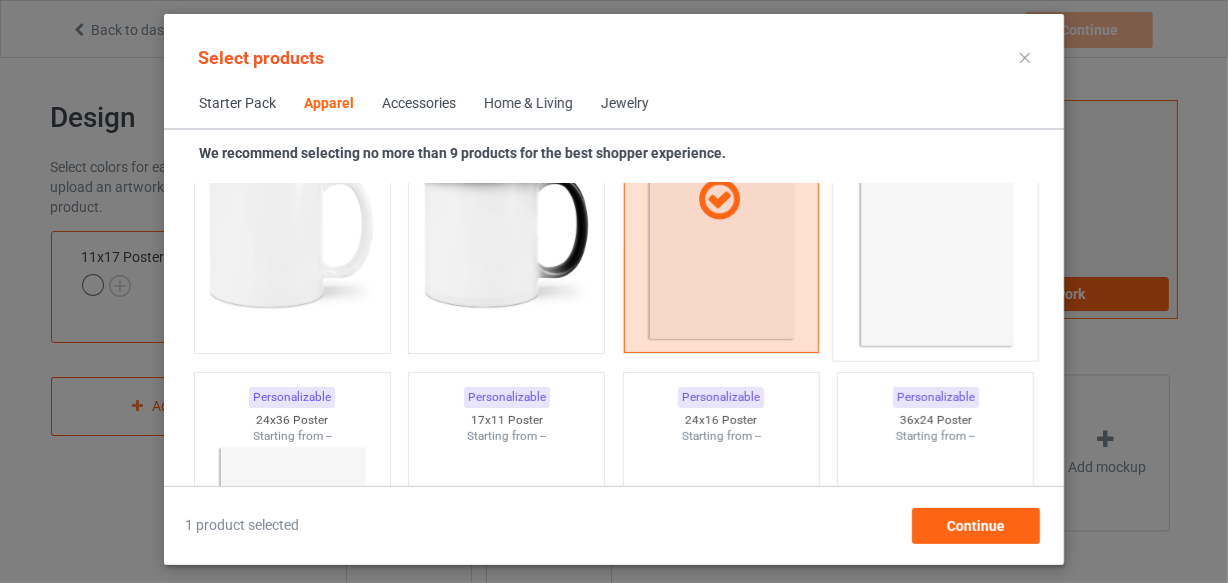 click at bounding box center [936, 232] 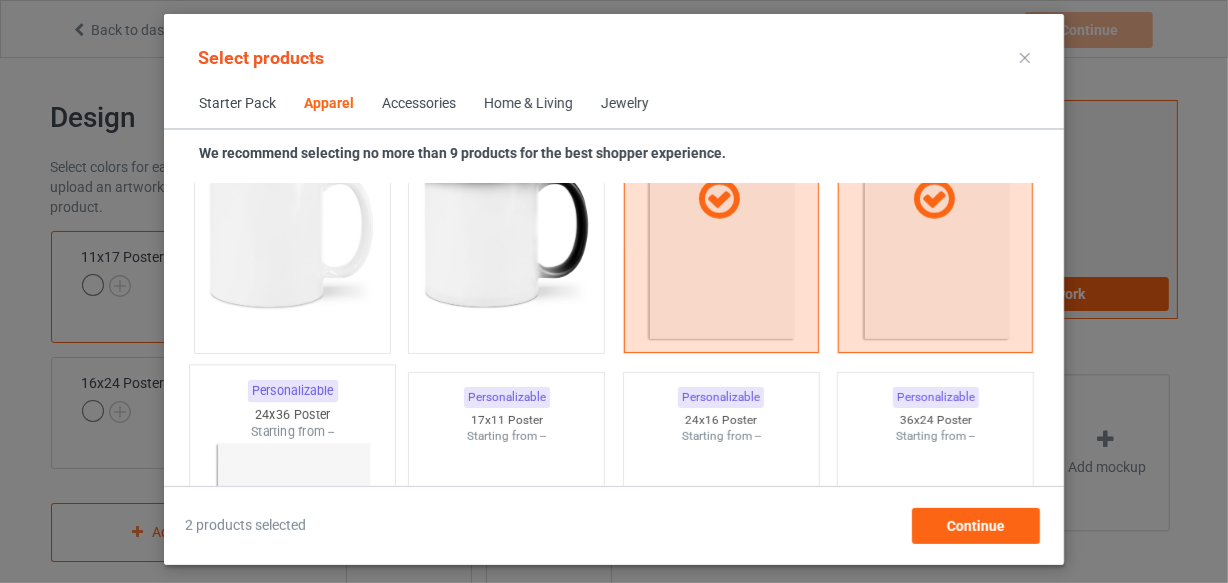 click at bounding box center [292, 558] 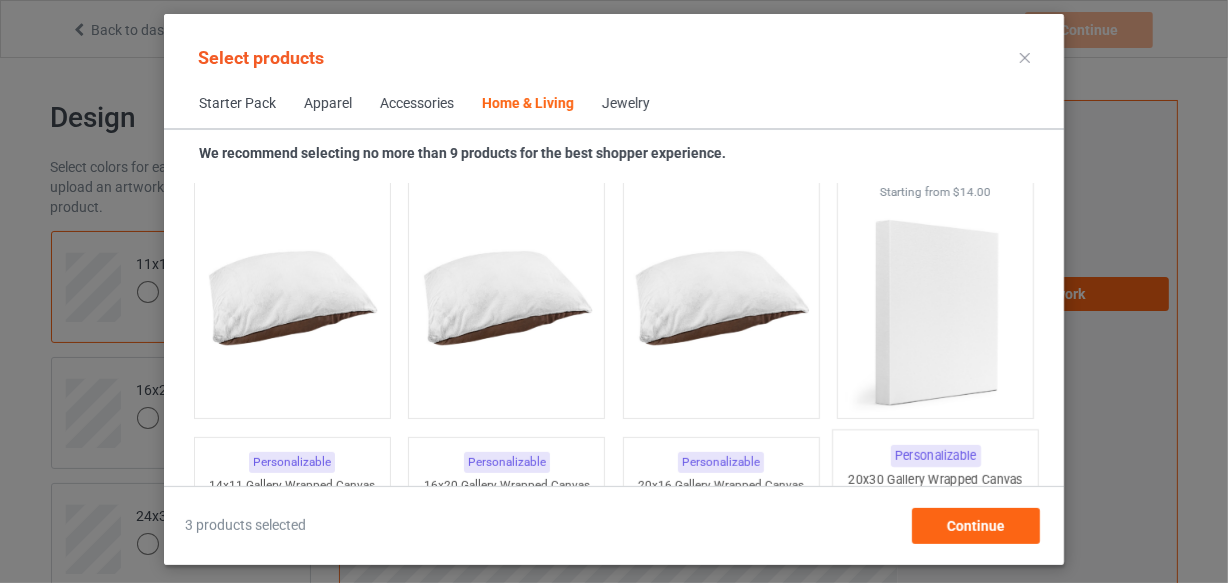 scroll, scrollTop: 13019, scrollLeft: 0, axis: vertical 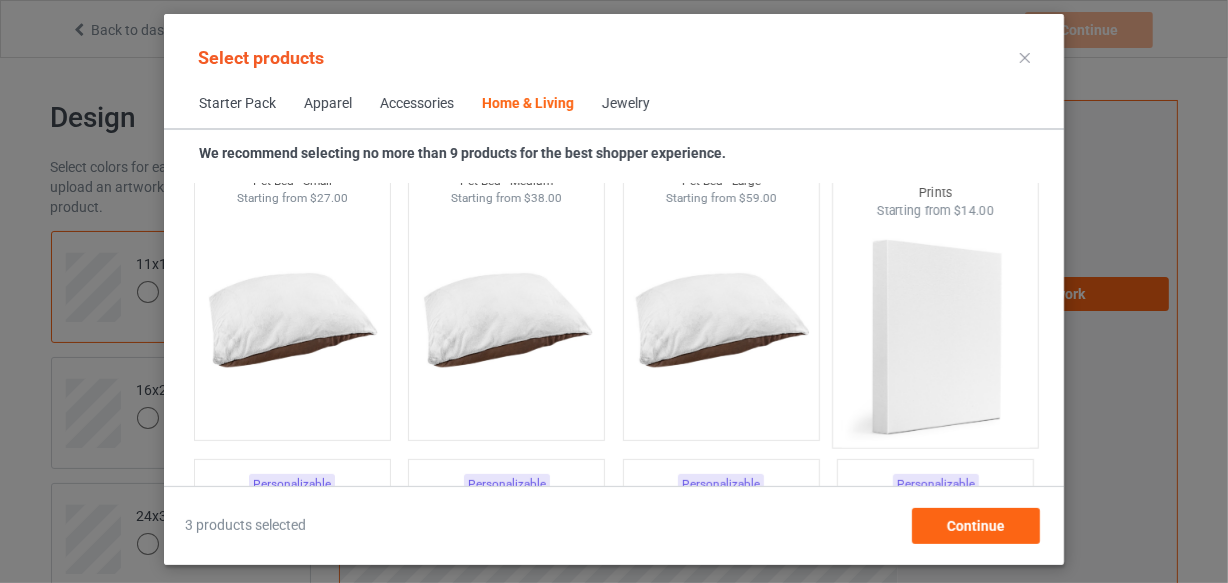 click at bounding box center [936, 337] 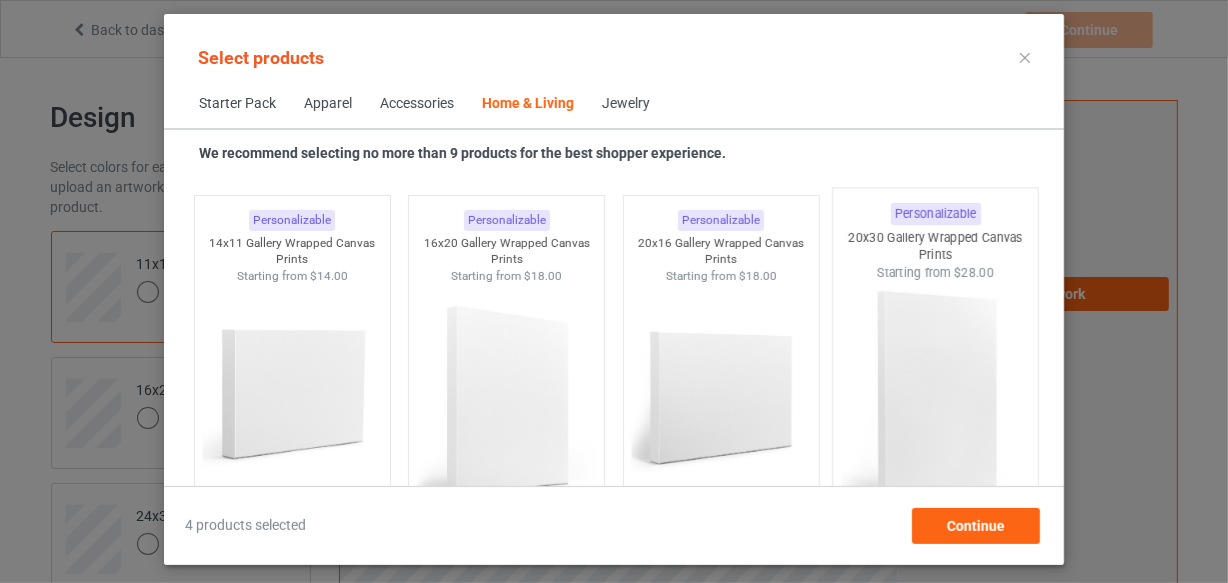 scroll, scrollTop: 13291, scrollLeft: 0, axis: vertical 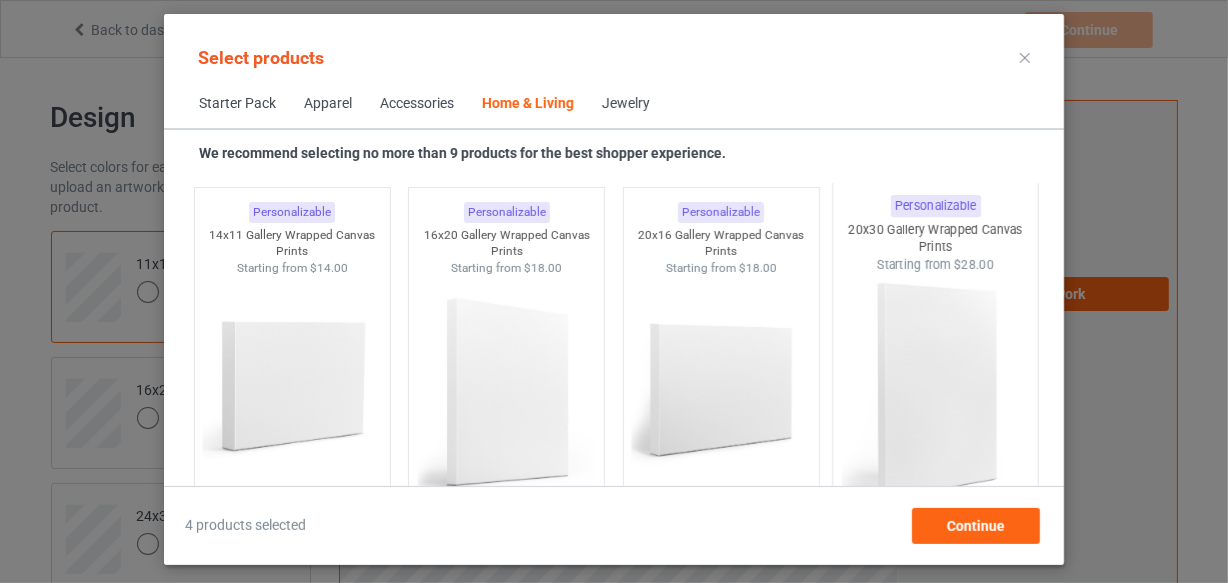 click at bounding box center (936, 390) 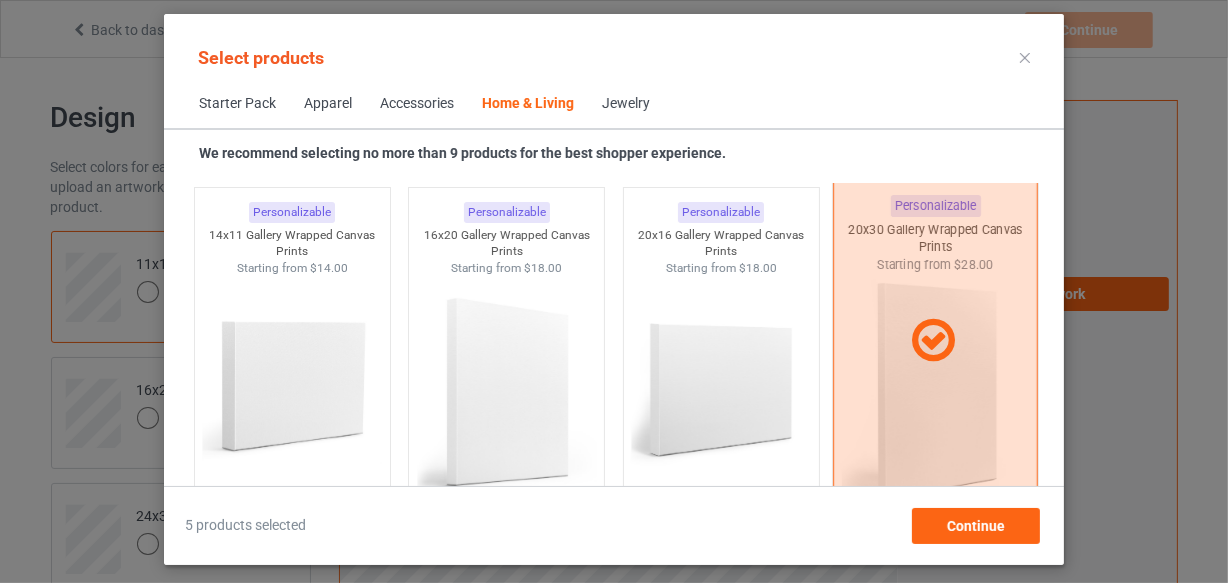 click at bounding box center [935, 341] 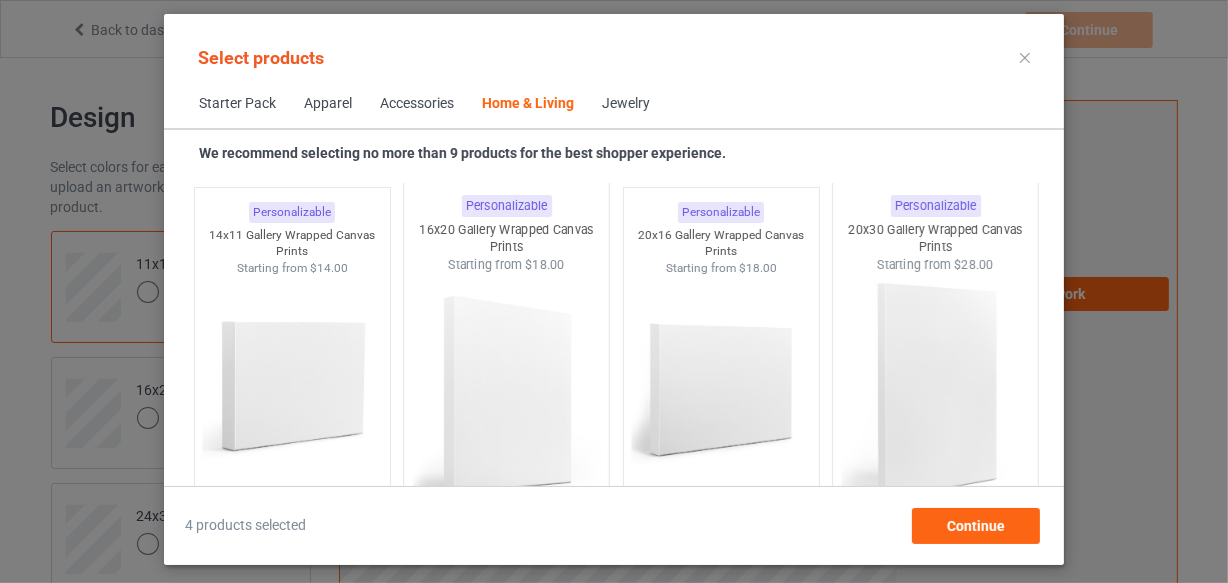 click at bounding box center (507, 390) 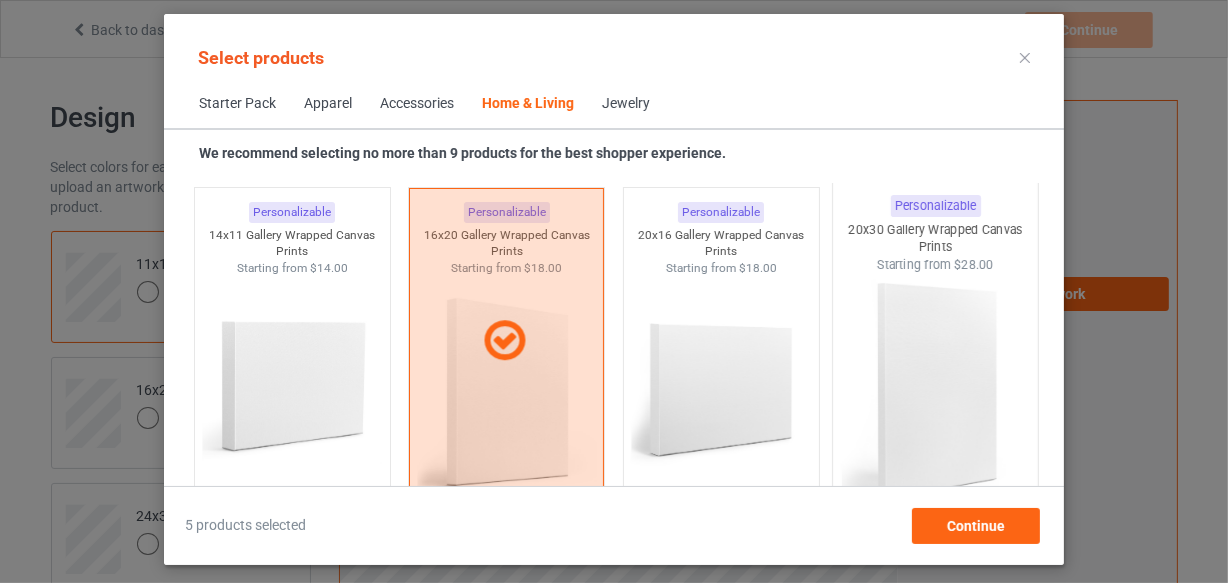 click at bounding box center [936, 390] 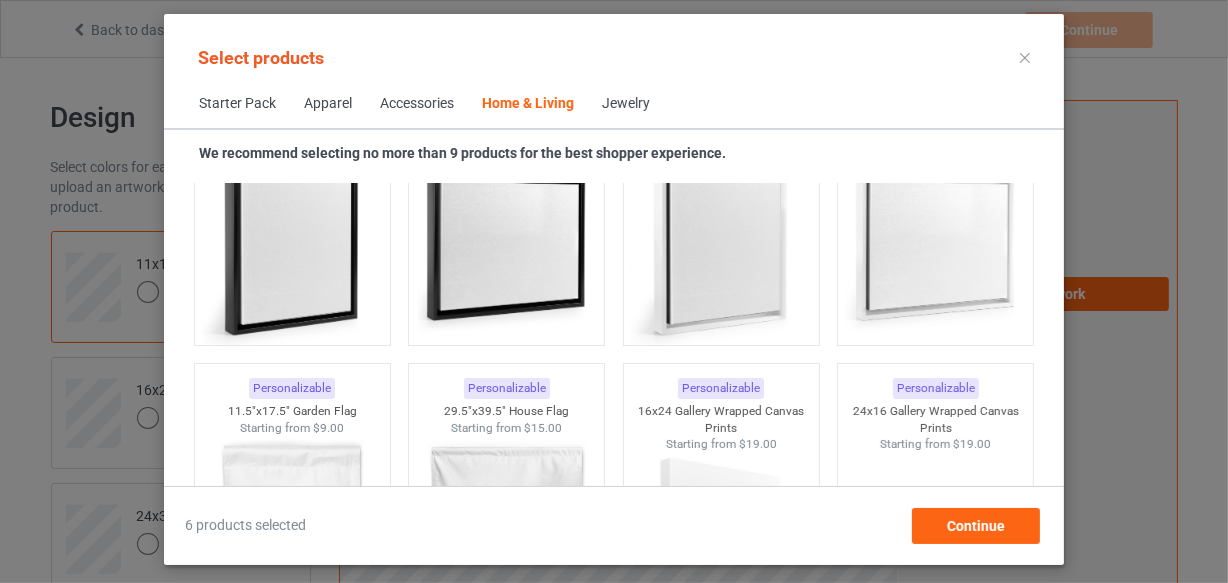 scroll, scrollTop: 14110, scrollLeft: 0, axis: vertical 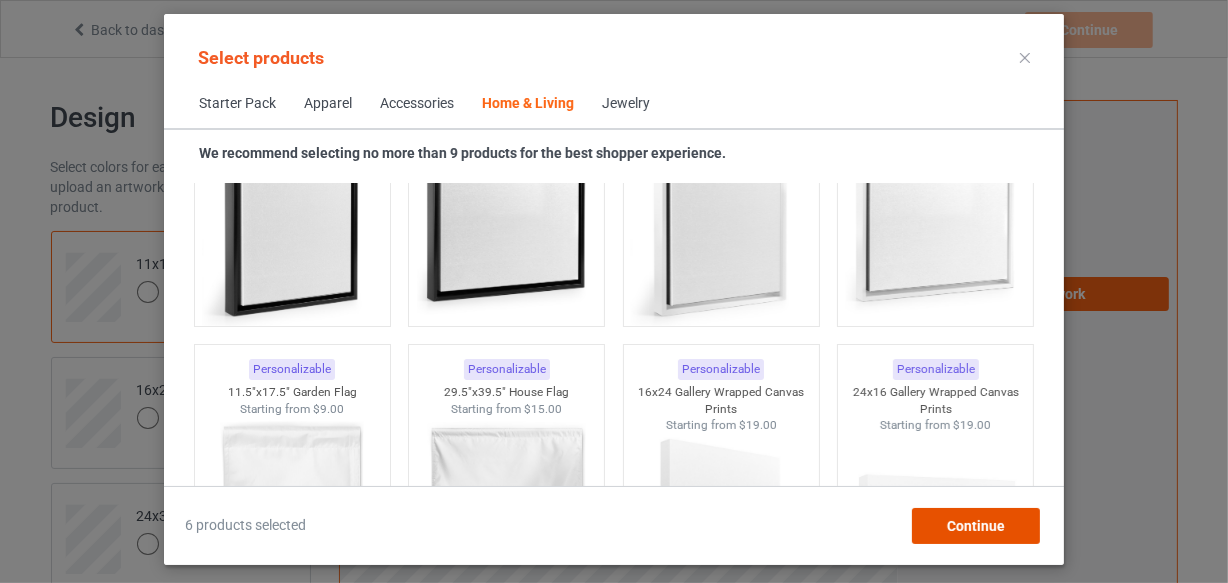 click on "Continue" at bounding box center (976, 526) 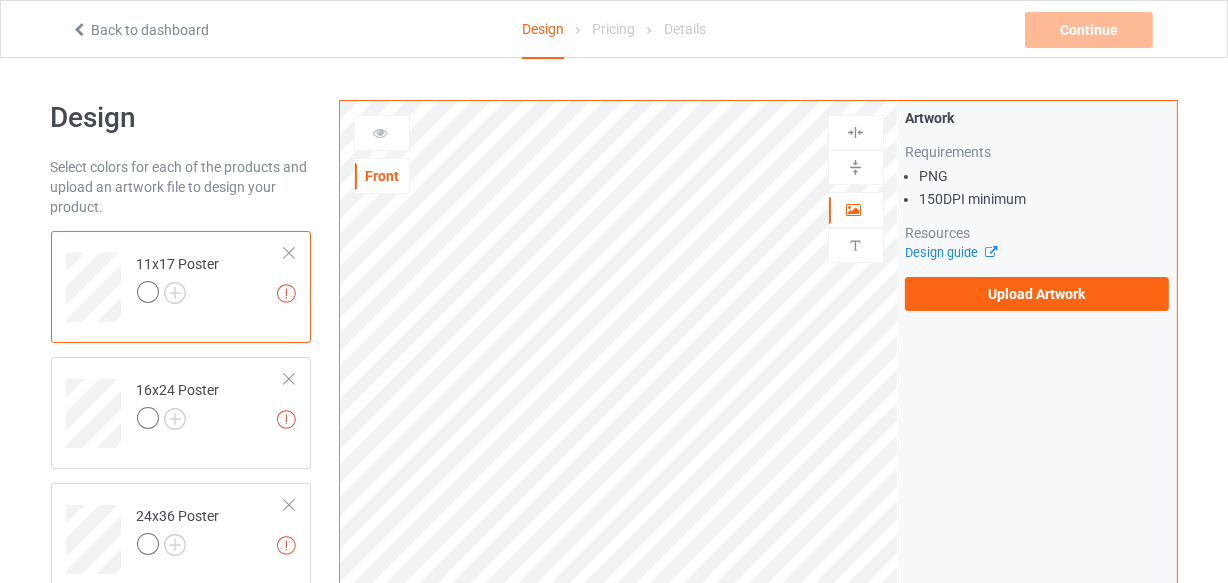 click on "Artwork Requirements PNG 150  DPI minimum Resources Design guide Upload Artwork" at bounding box center (1037, 209) 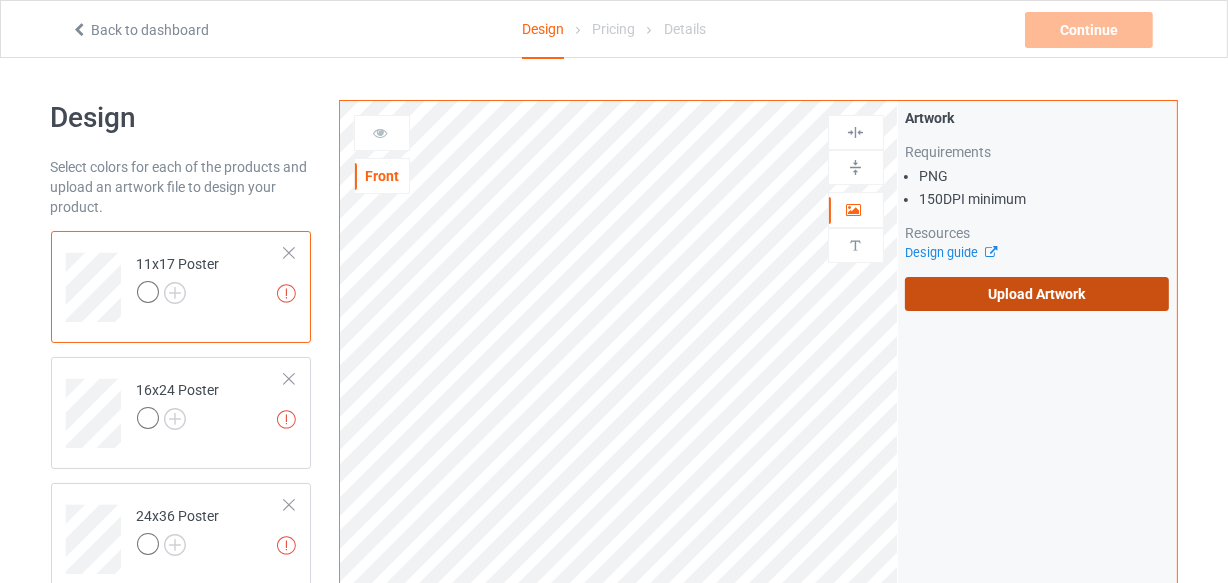 click on "Upload Artwork" at bounding box center (1037, 294) 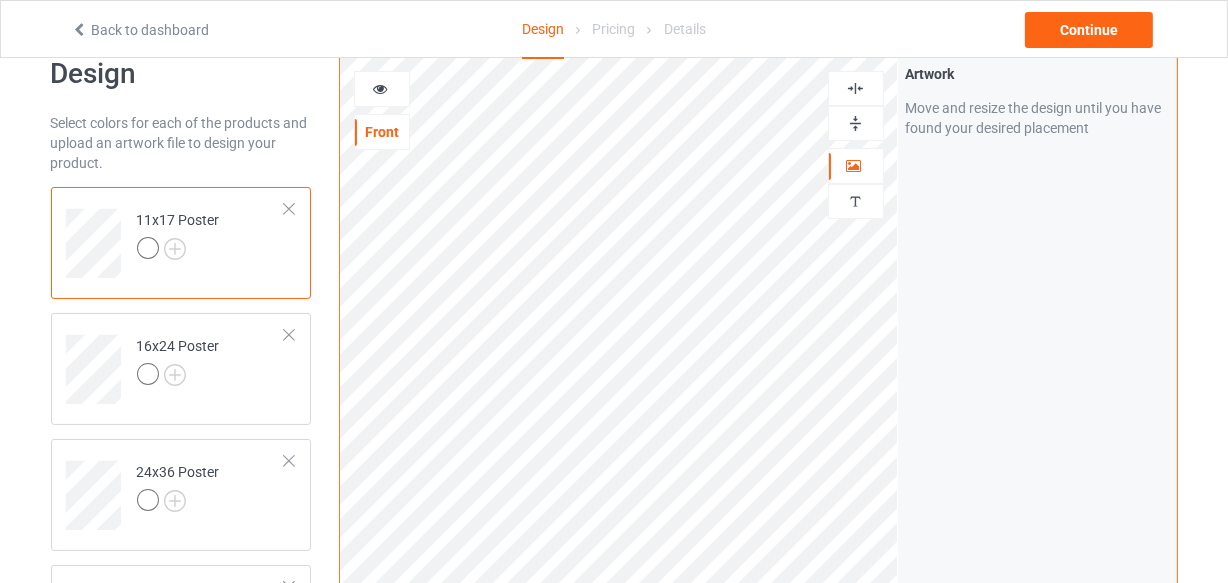 scroll, scrollTop: 0, scrollLeft: 0, axis: both 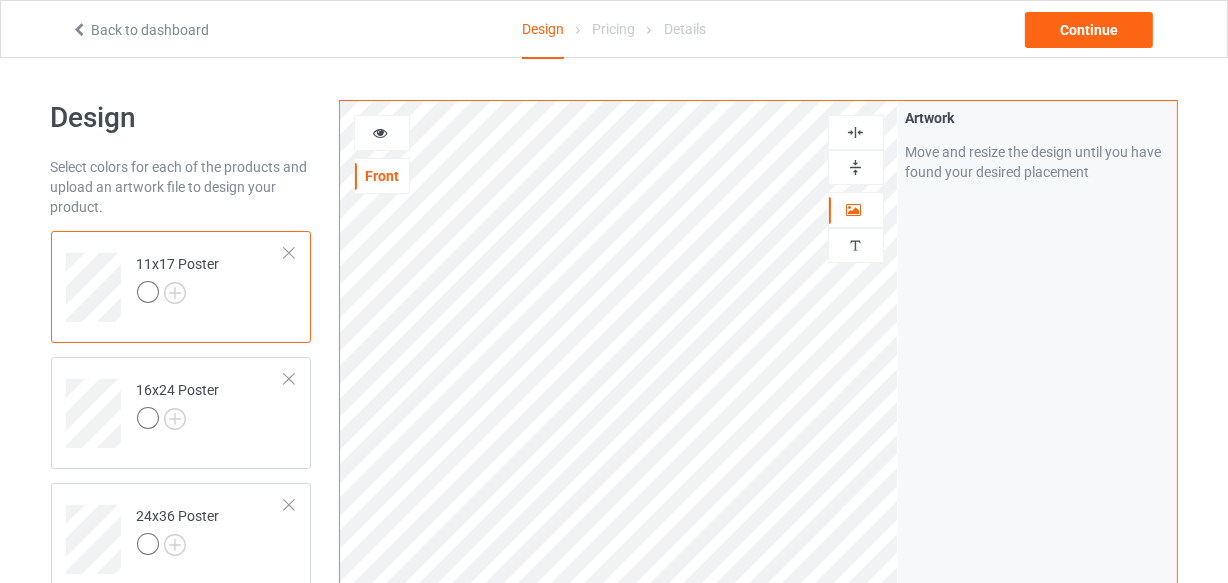 click at bounding box center (855, 132) 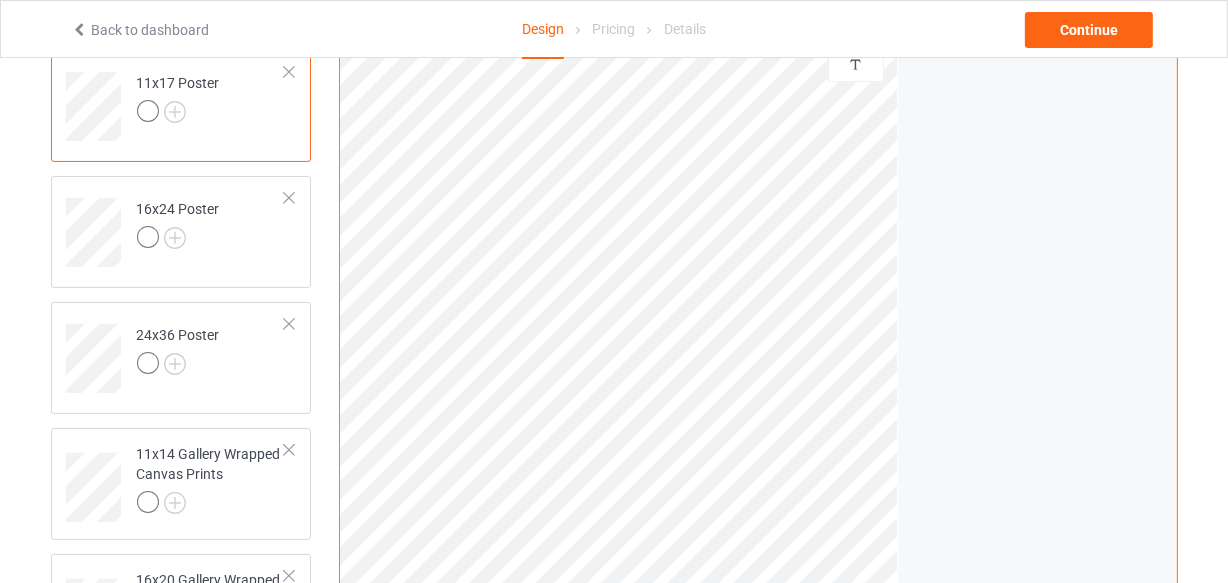 scroll, scrollTop: 0, scrollLeft: 0, axis: both 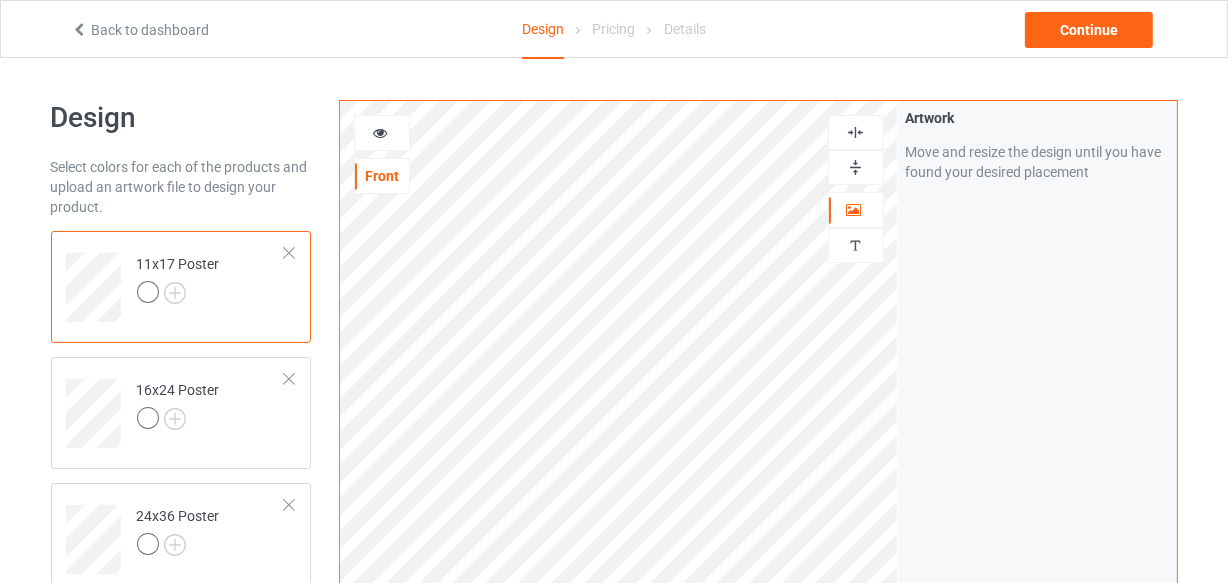 click at bounding box center [855, 132] 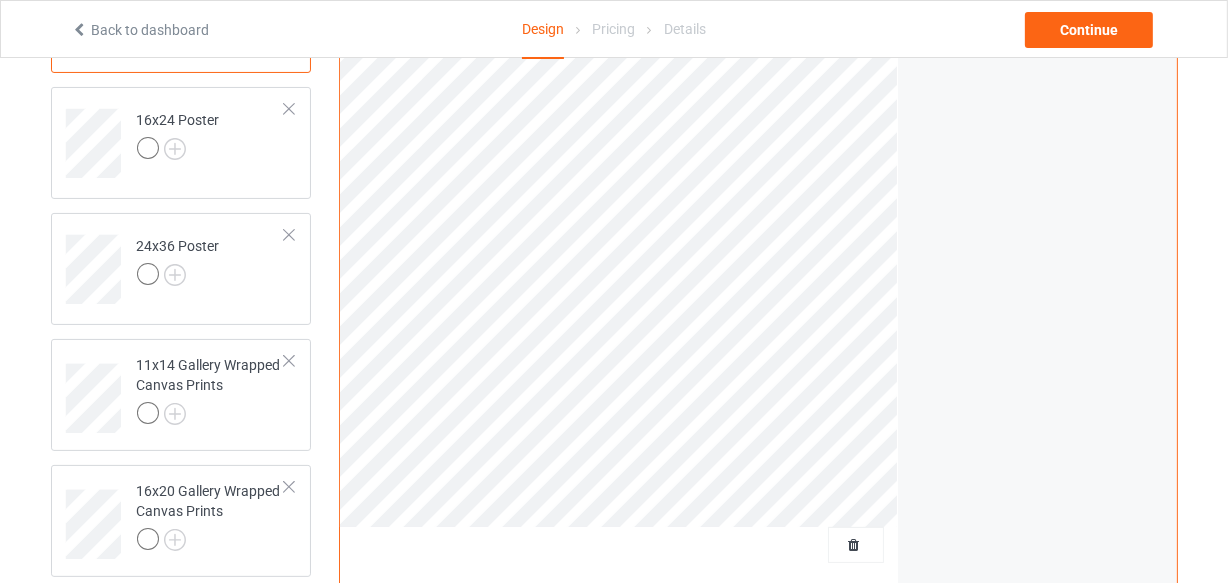 scroll, scrollTop: 90, scrollLeft: 0, axis: vertical 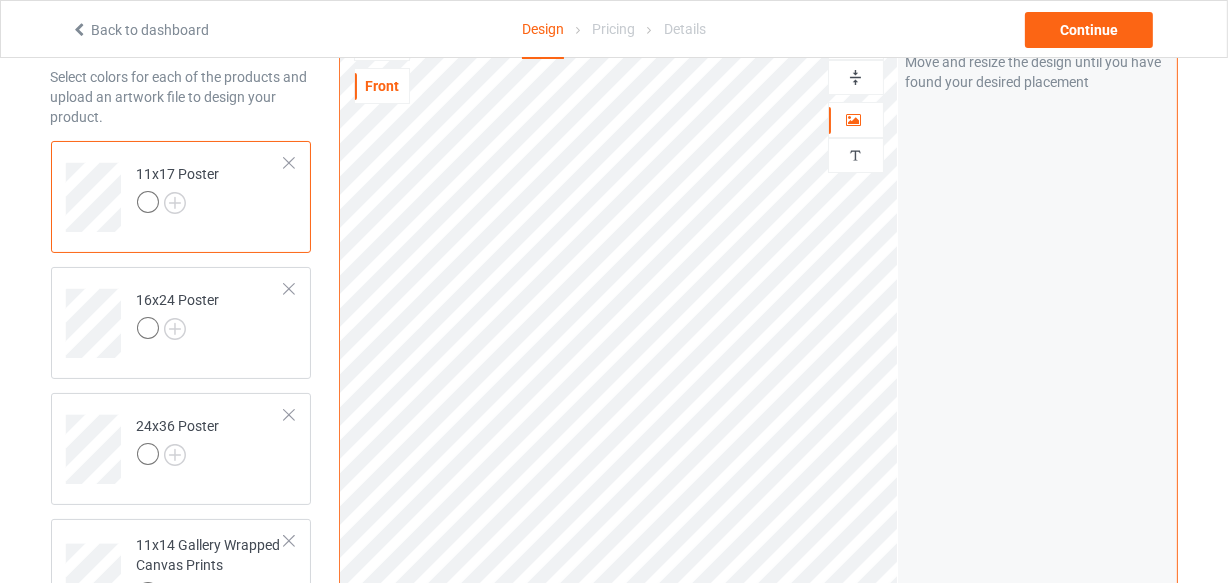 click on "11x17 Poster" at bounding box center [211, 190] 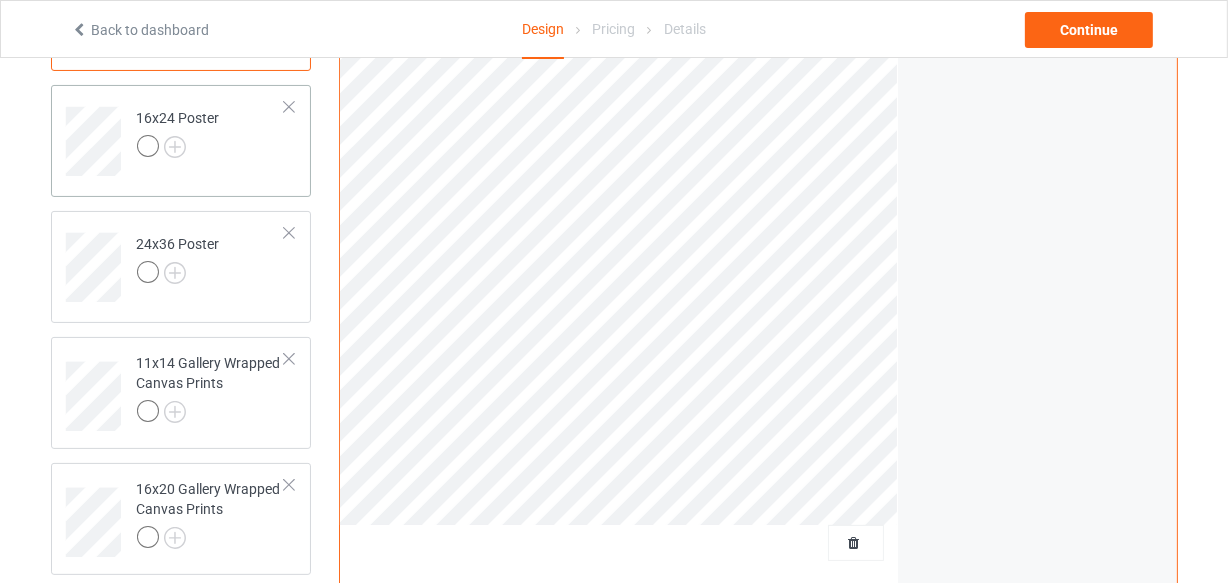click on "16x24 Poster" at bounding box center [181, 141] 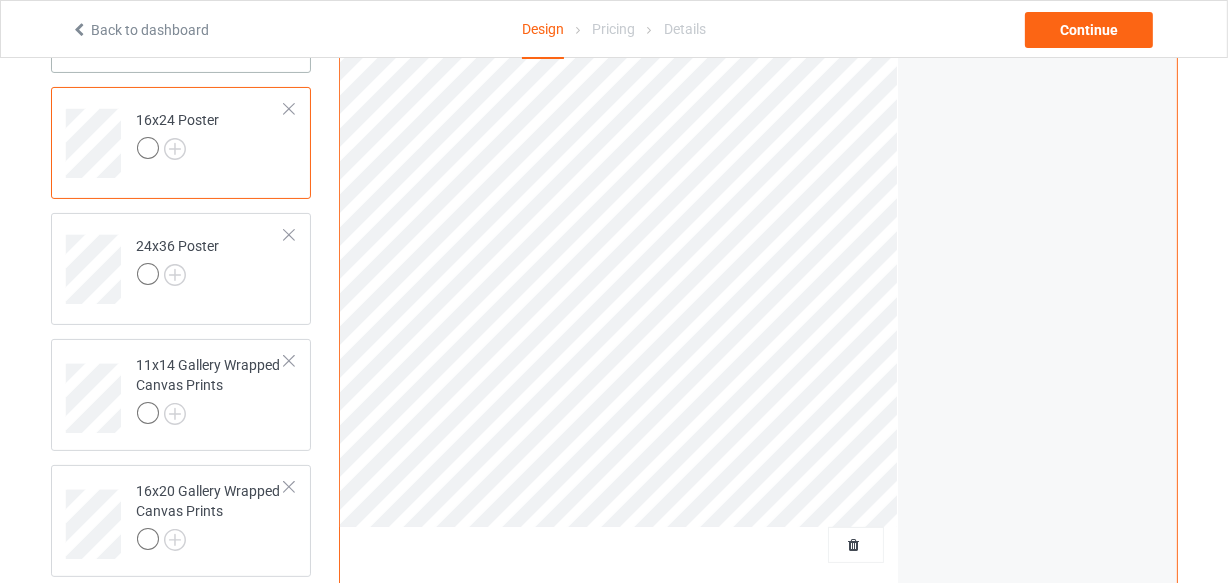 scroll, scrollTop: 0, scrollLeft: 0, axis: both 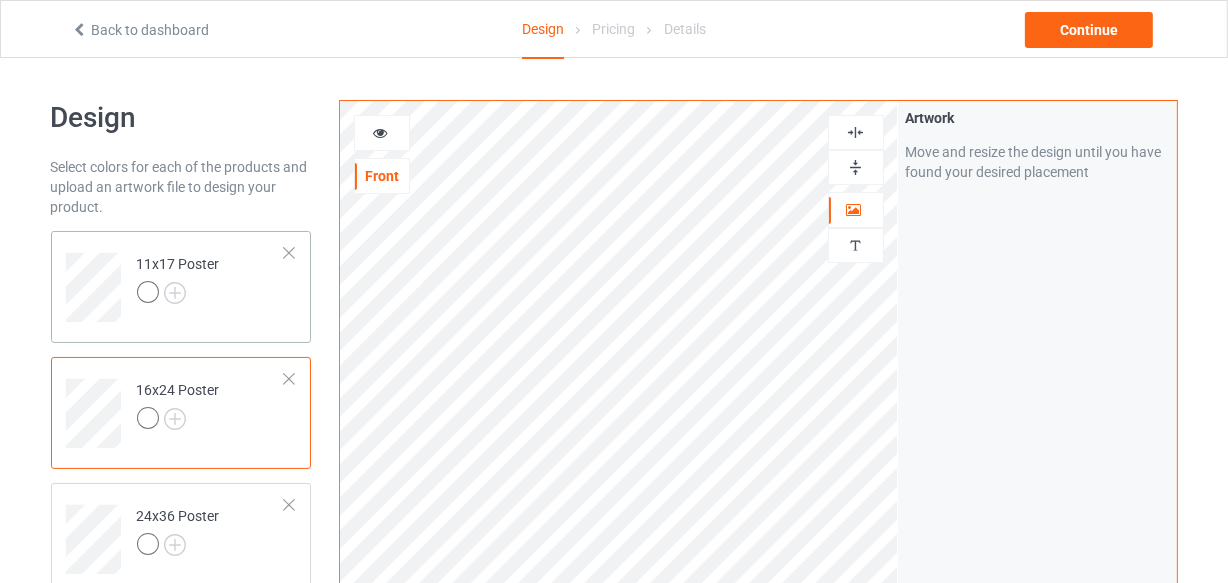 click on "11x17 Poster" at bounding box center (211, 280) 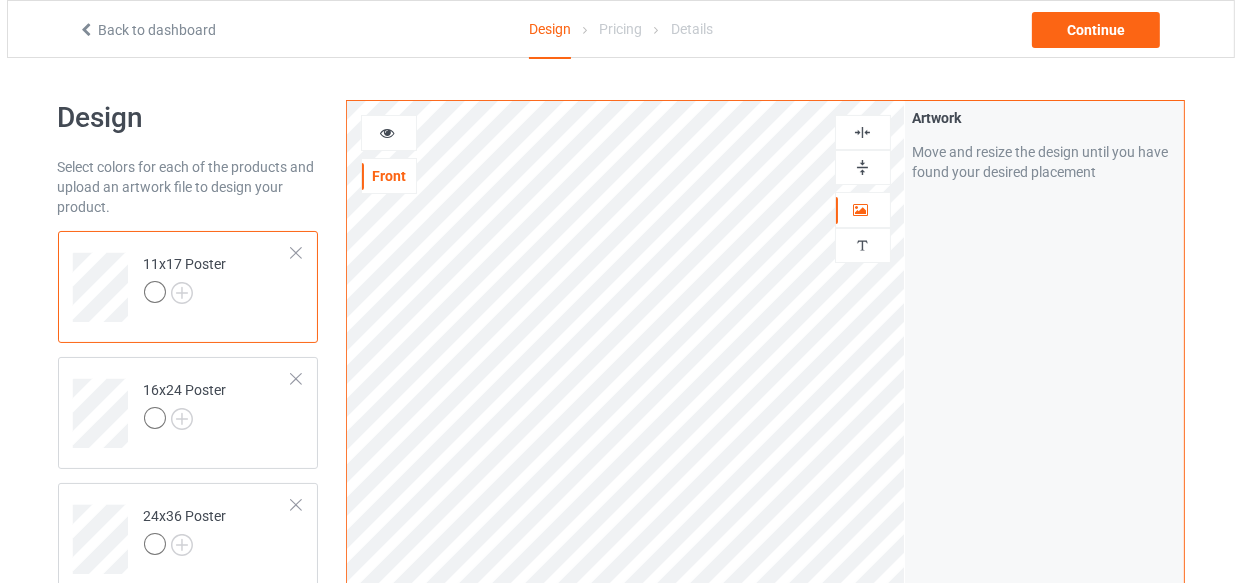 scroll, scrollTop: 636, scrollLeft: 0, axis: vertical 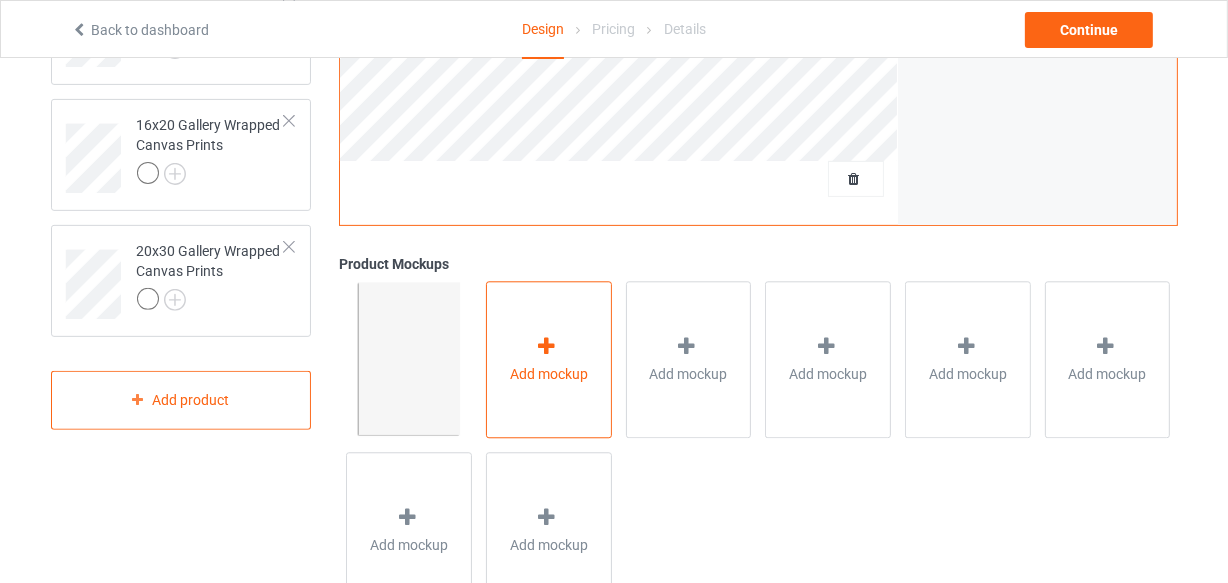 click on "Add mockup" at bounding box center [549, 359] 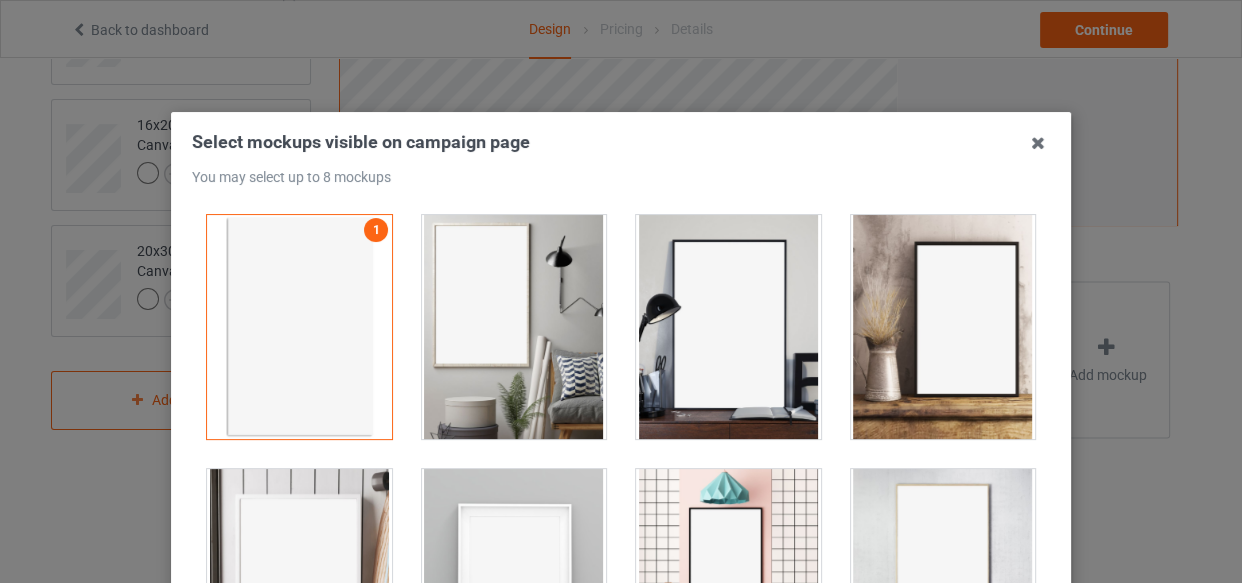 click at bounding box center (514, 327) 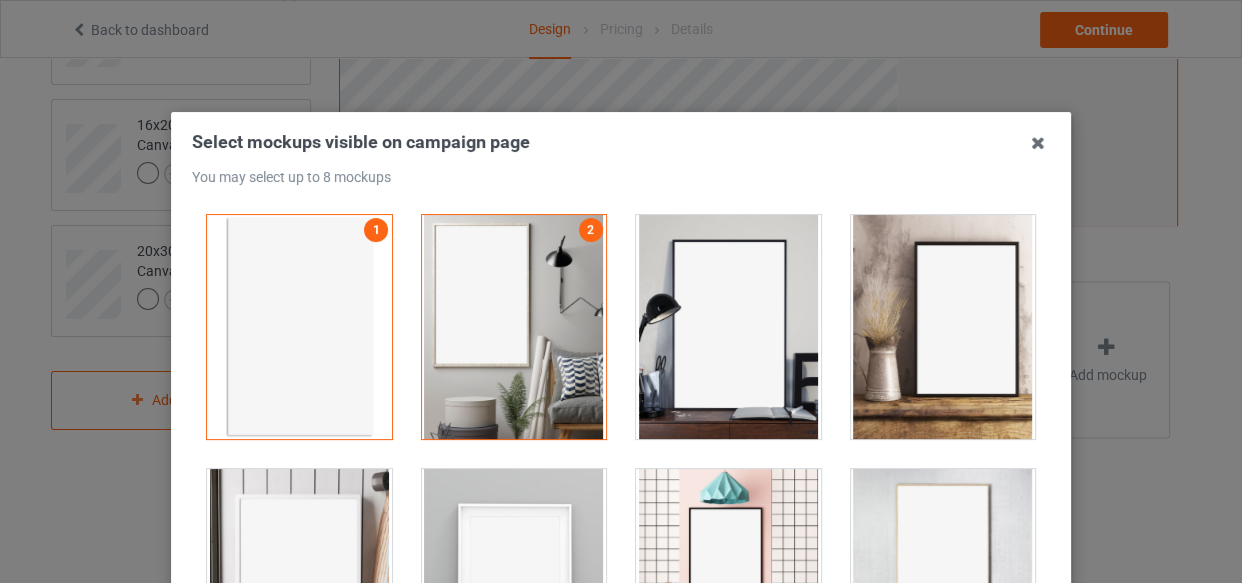 click at bounding box center (728, 327) 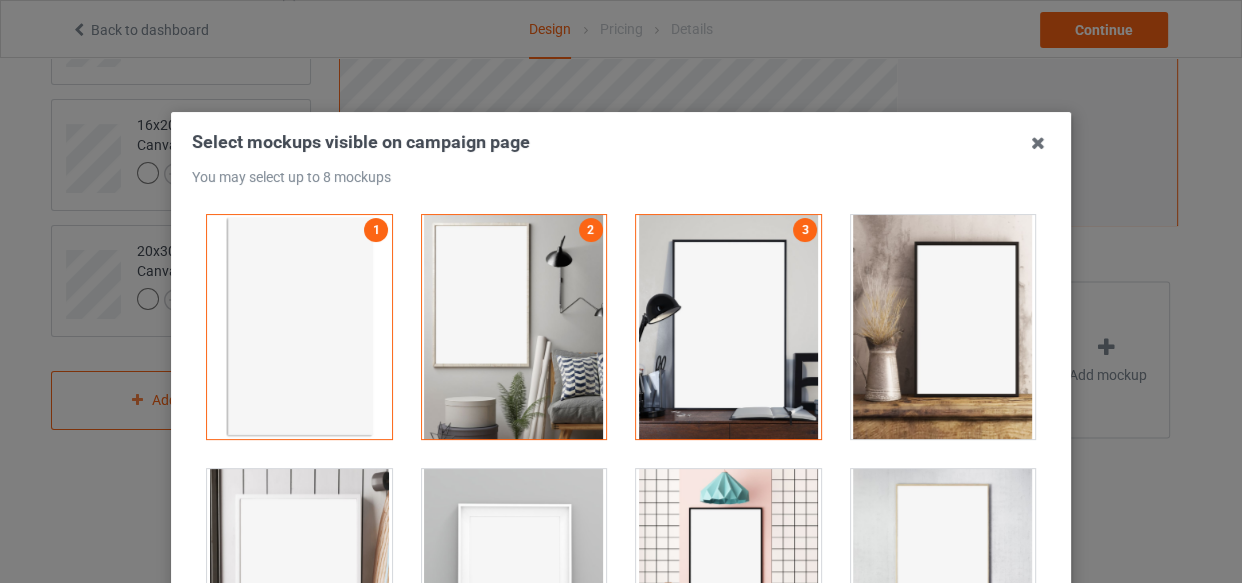 click at bounding box center [943, 327] 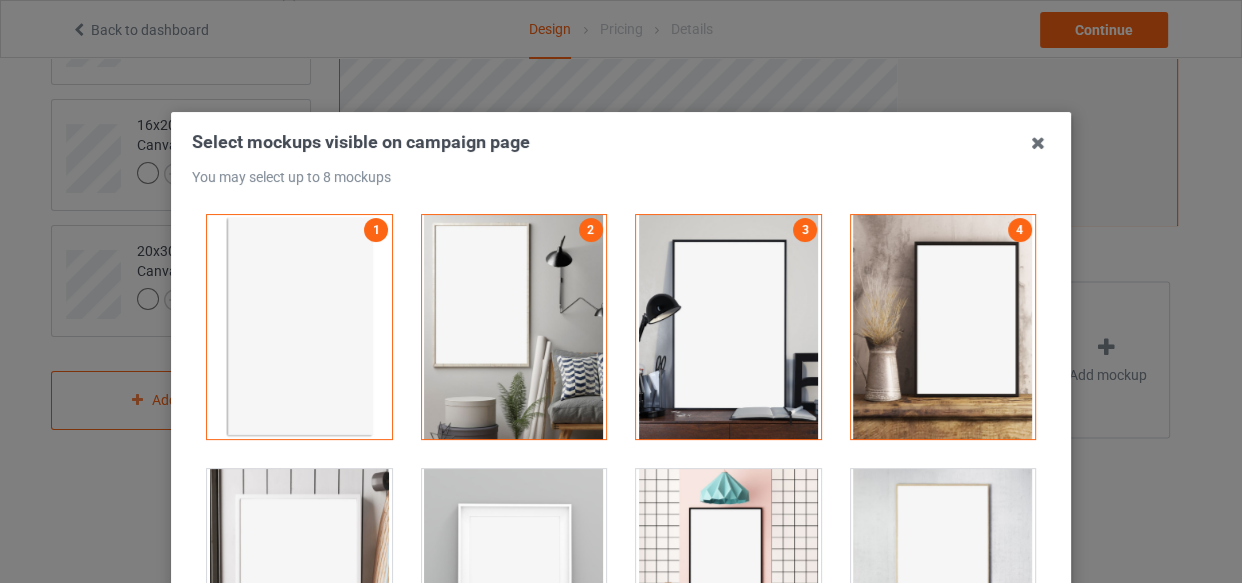 drag, startPoint x: 283, startPoint y: 536, endPoint x: 415, endPoint y: 526, distance: 132.37825 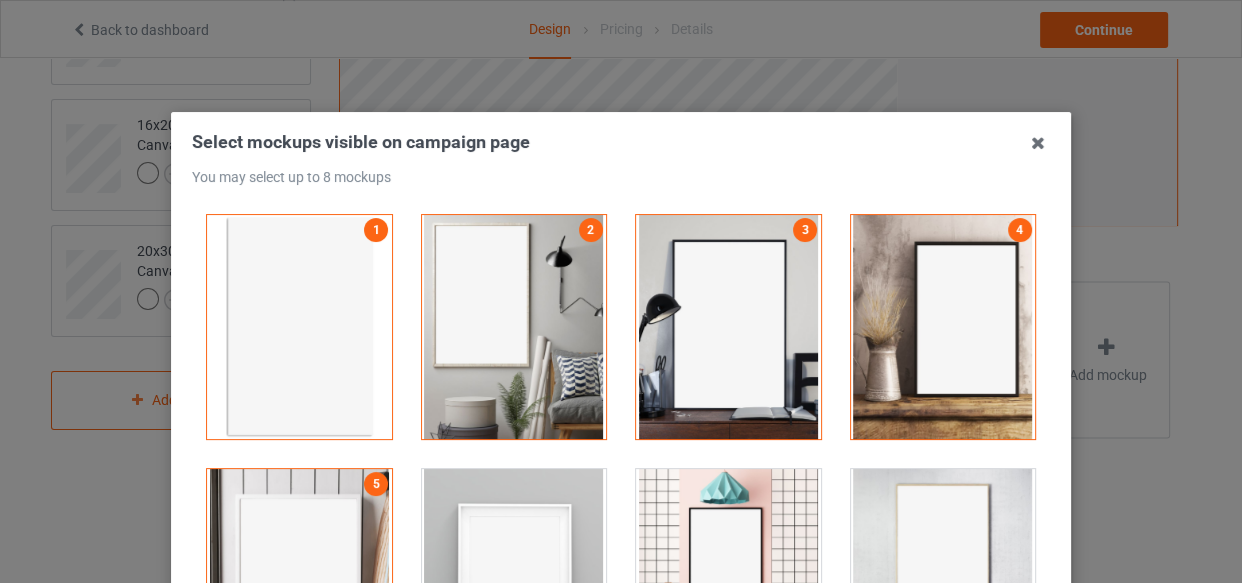 click at bounding box center [514, 581] 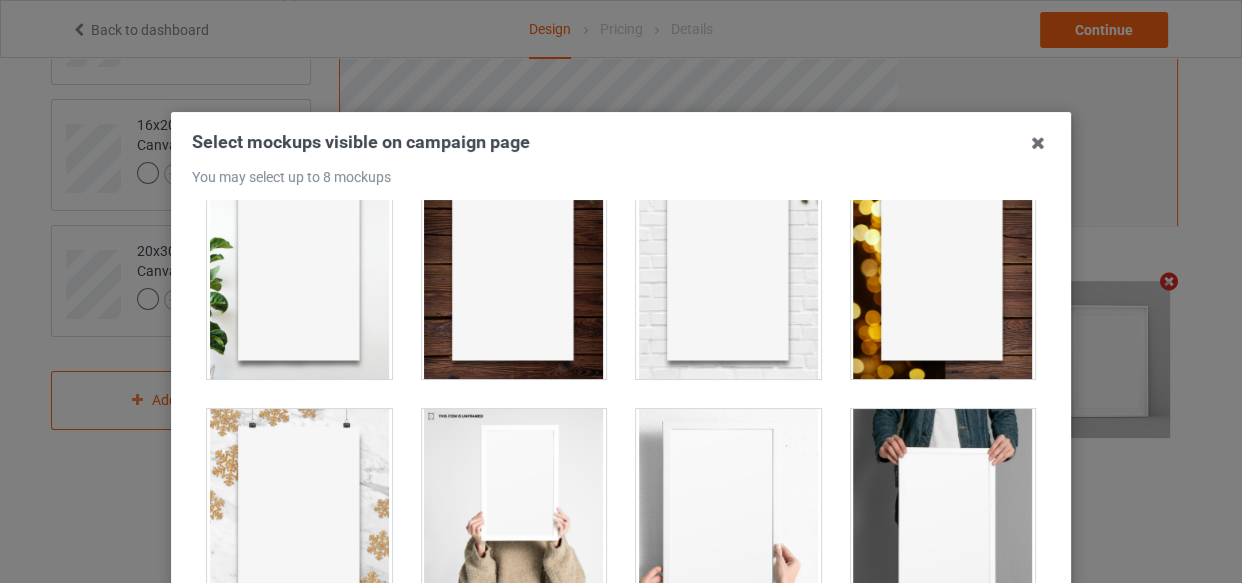 scroll, scrollTop: 1636, scrollLeft: 0, axis: vertical 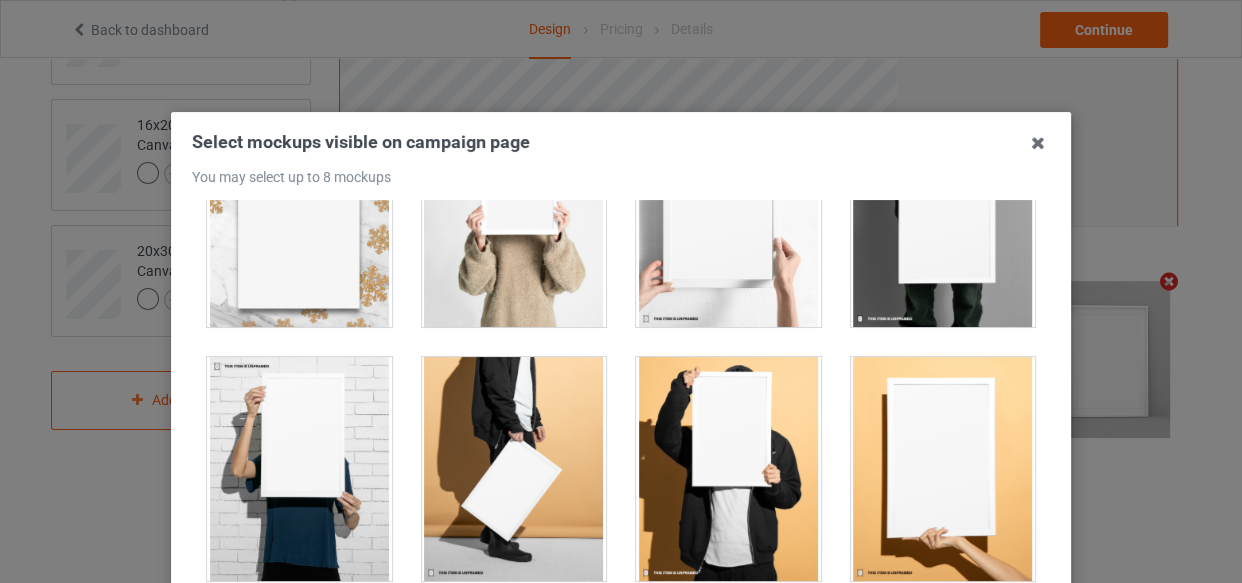 click at bounding box center (728, 469) 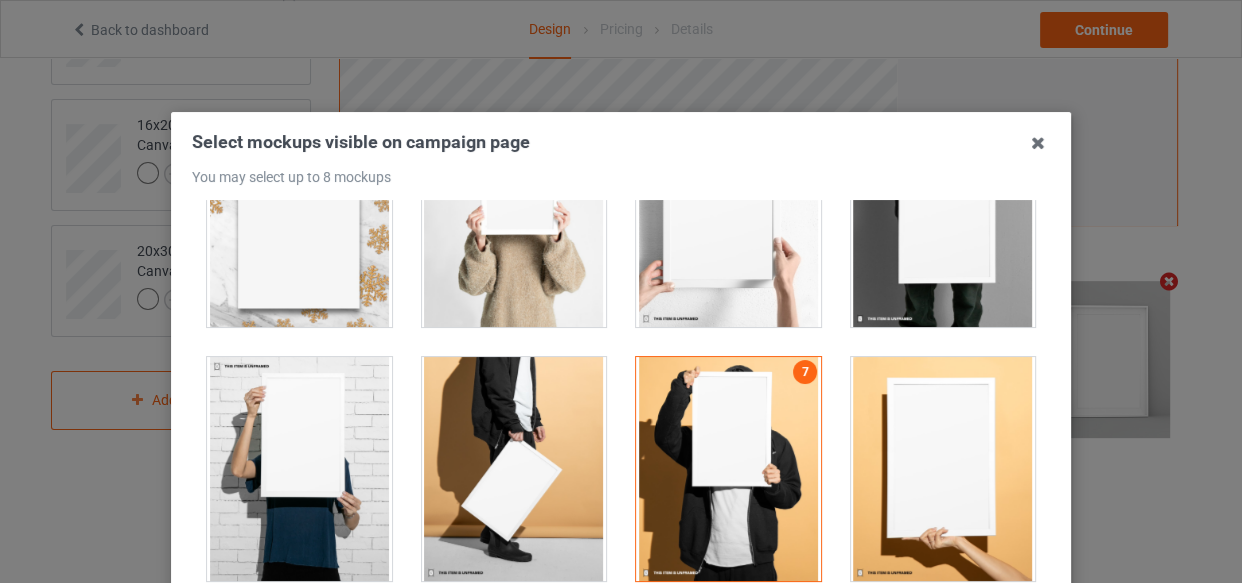 drag, startPoint x: 508, startPoint y: 456, endPoint x: 642, endPoint y: 459, distance: 134.03358 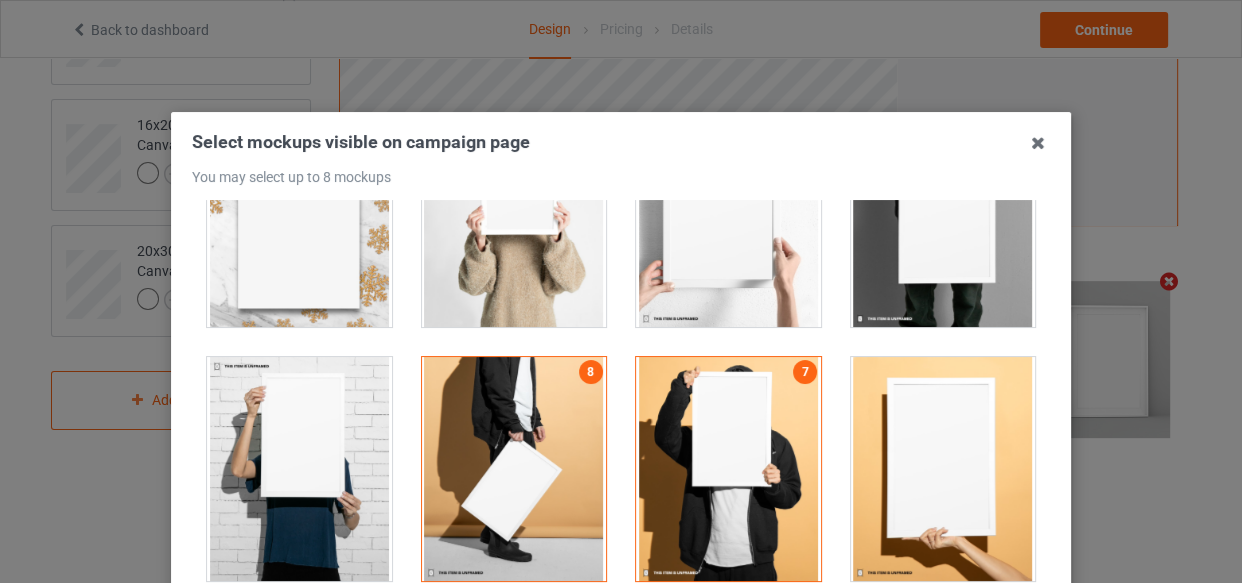 click at bounding box center (943, 469) 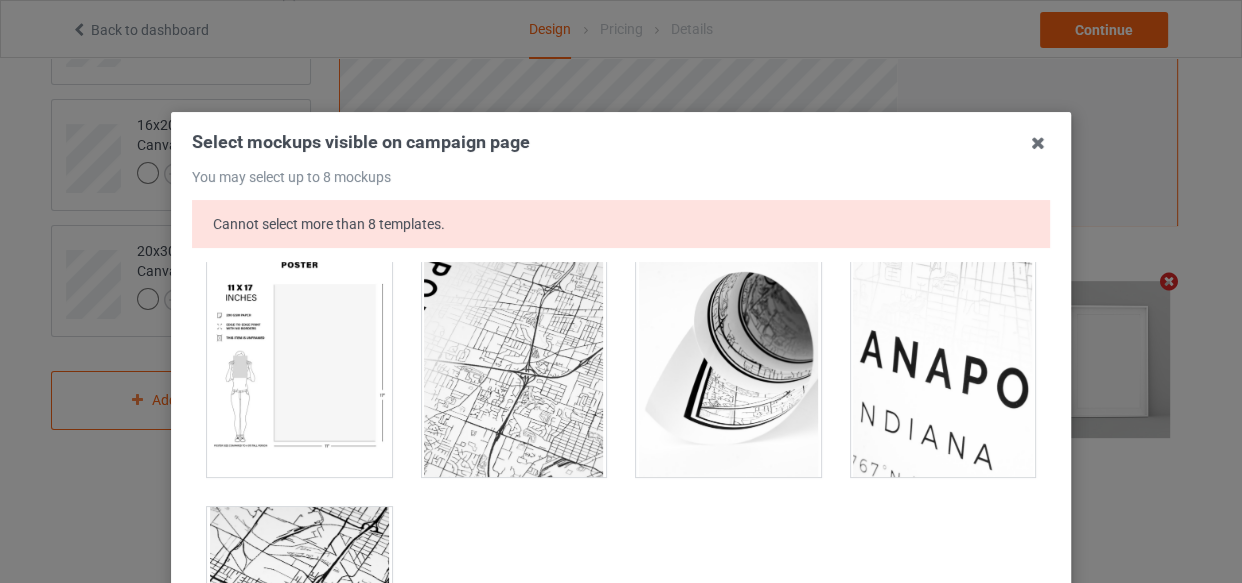 scroll, scrollTop: 2325, scrollLeft: 0, axis: vertical 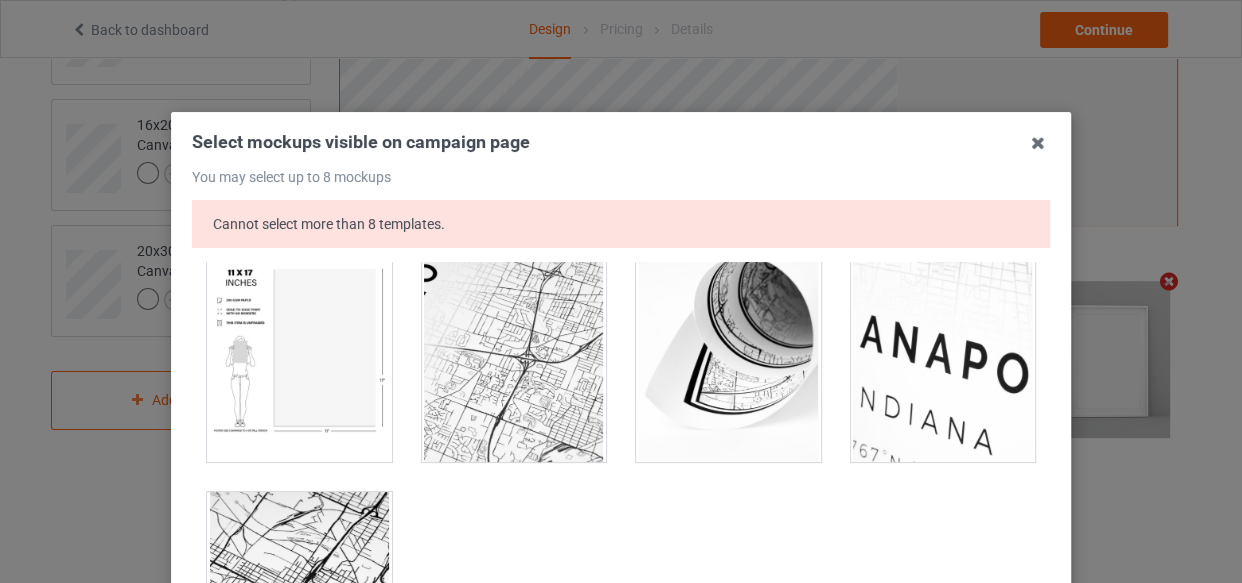 click at bounding box center [299, 350] 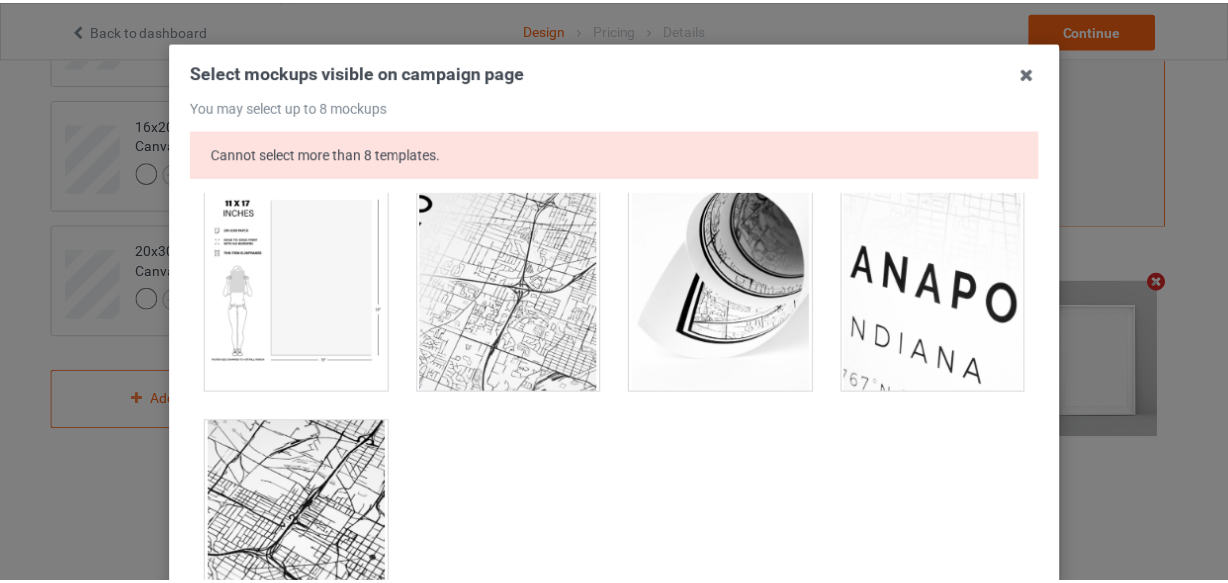 scroll, scrollTop: 349, scrollLeft: 0, axis: vertical 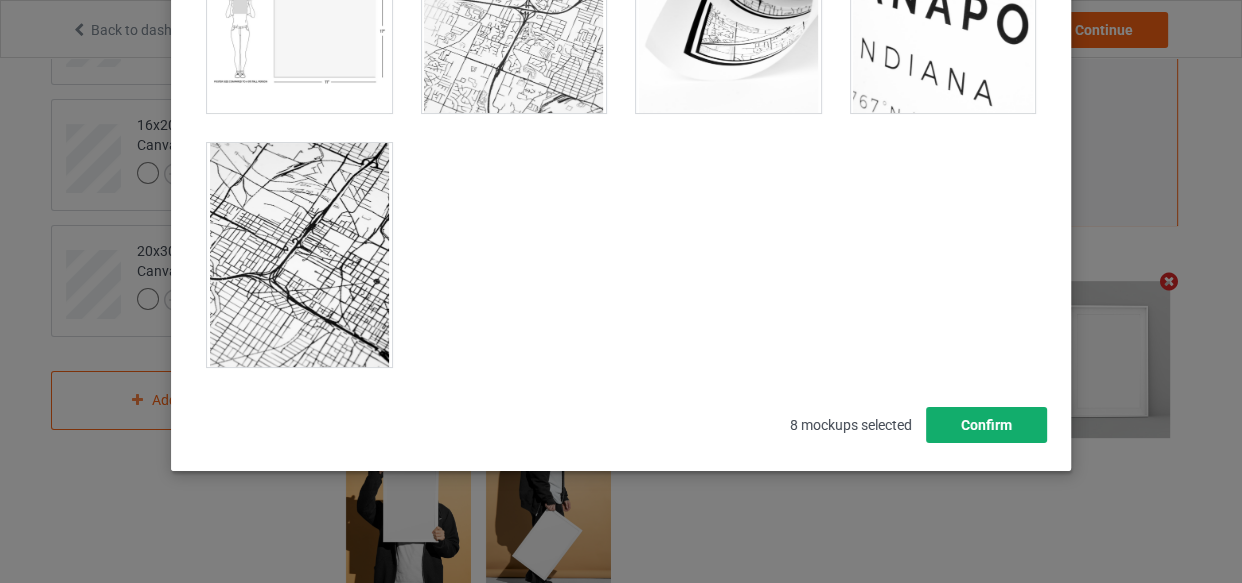 click on "Confirm" at bounding box center [986, 425] 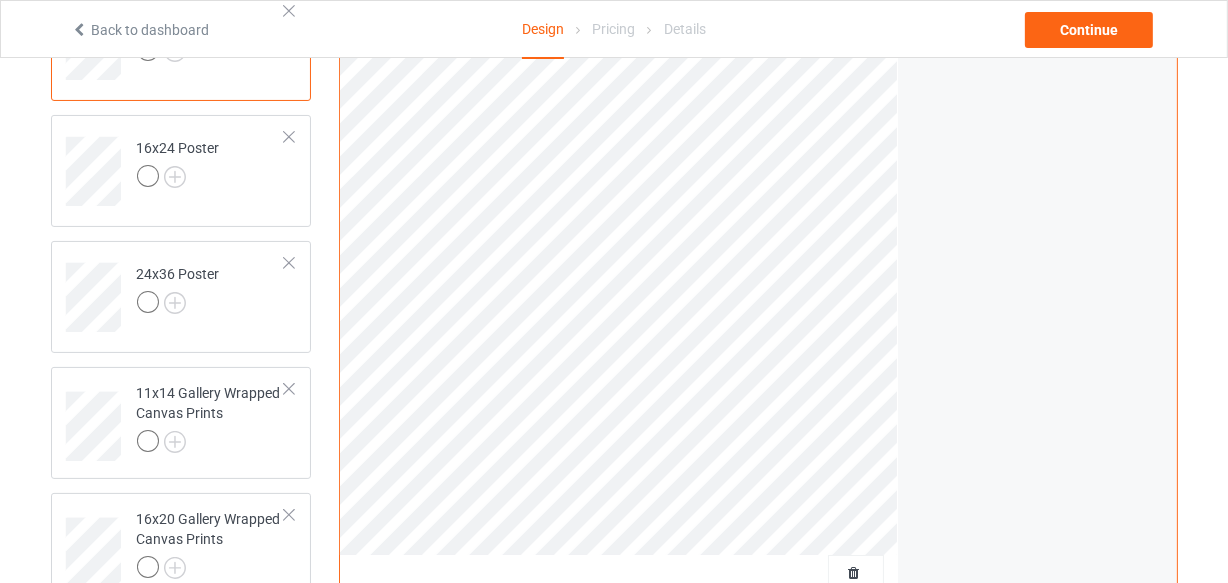 scroll, scrollTop: 0, scrollLeft: 0, axis: both 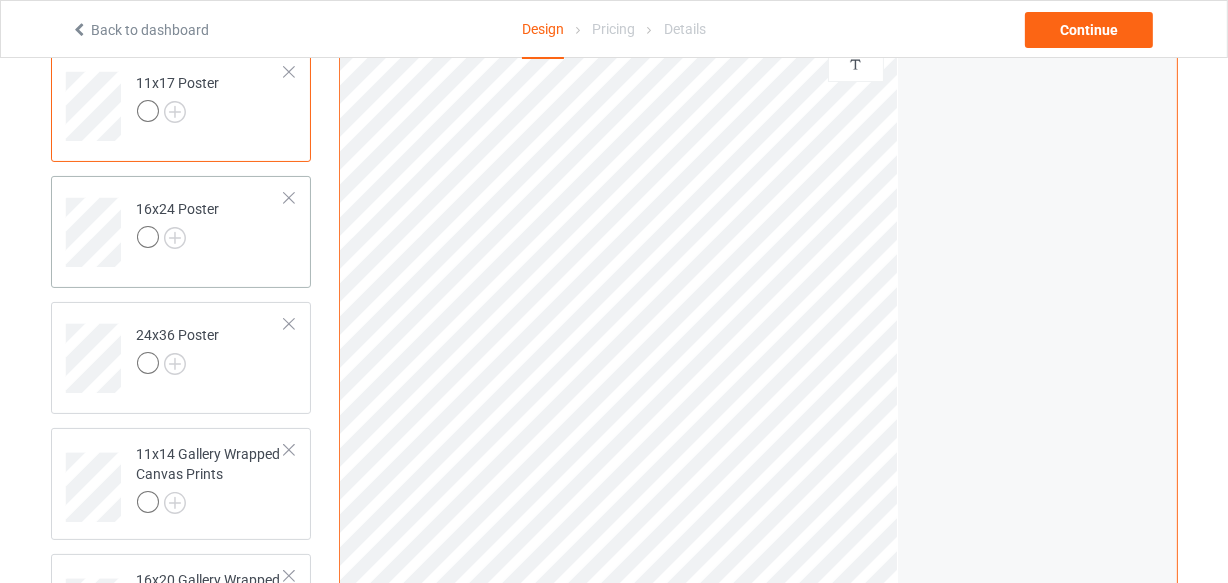 click on "16x24 Poster" at bounding box center [181, 232] 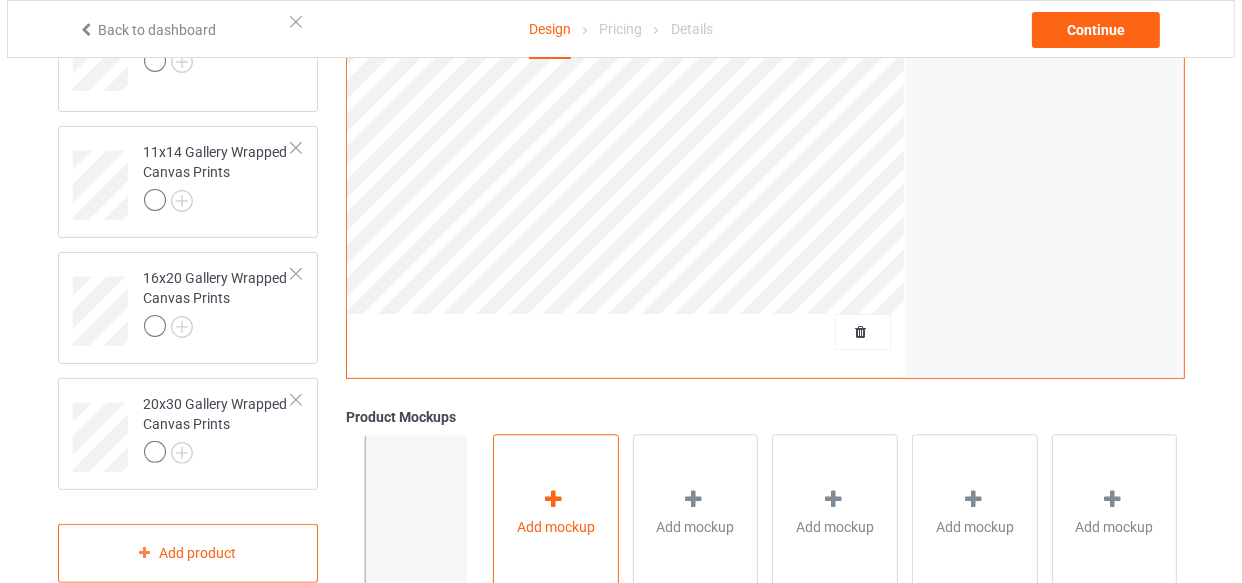 scroll, scrollTop: 636, scrollLeft: 0, axis: vertical 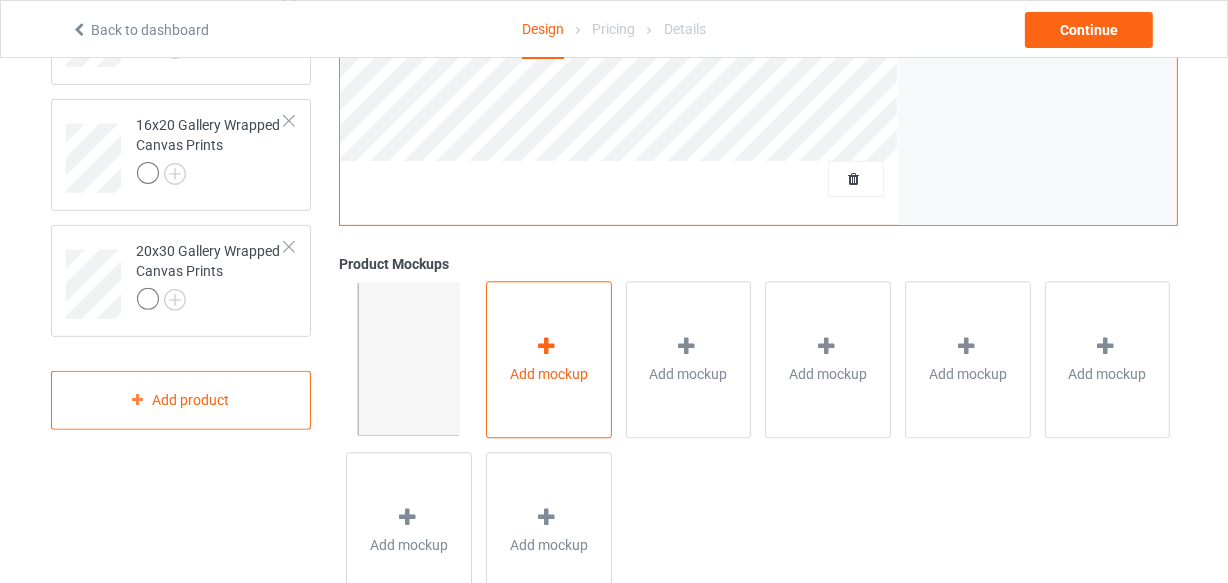click at bounding box center (547, 346) 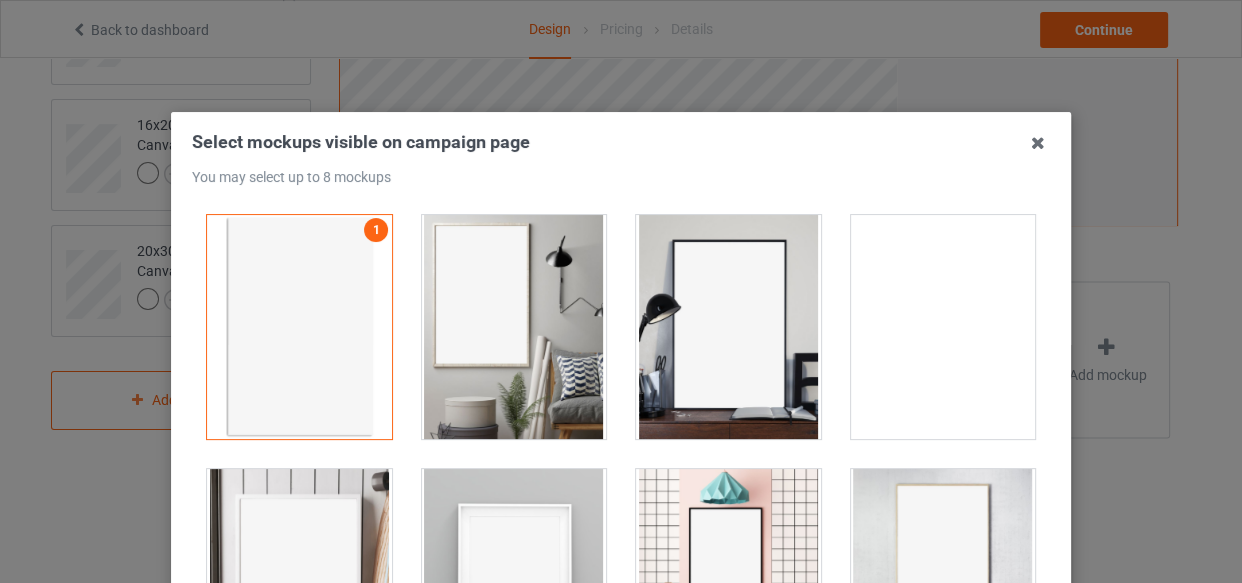 click at bounding box center (514, 327) 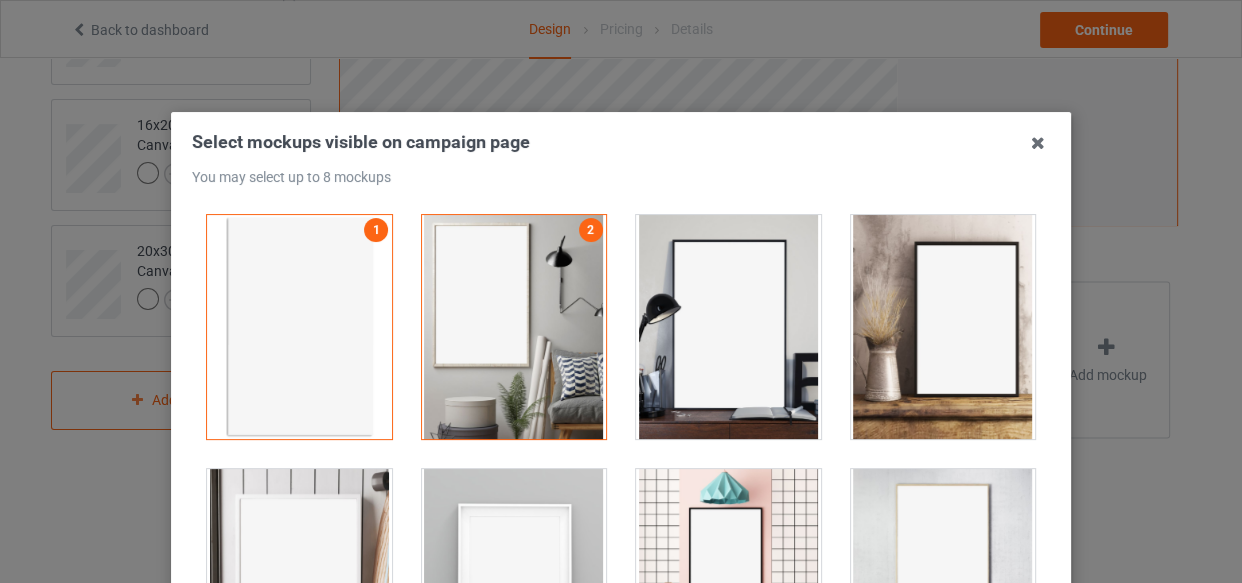 click at bounding box center [728, 327] 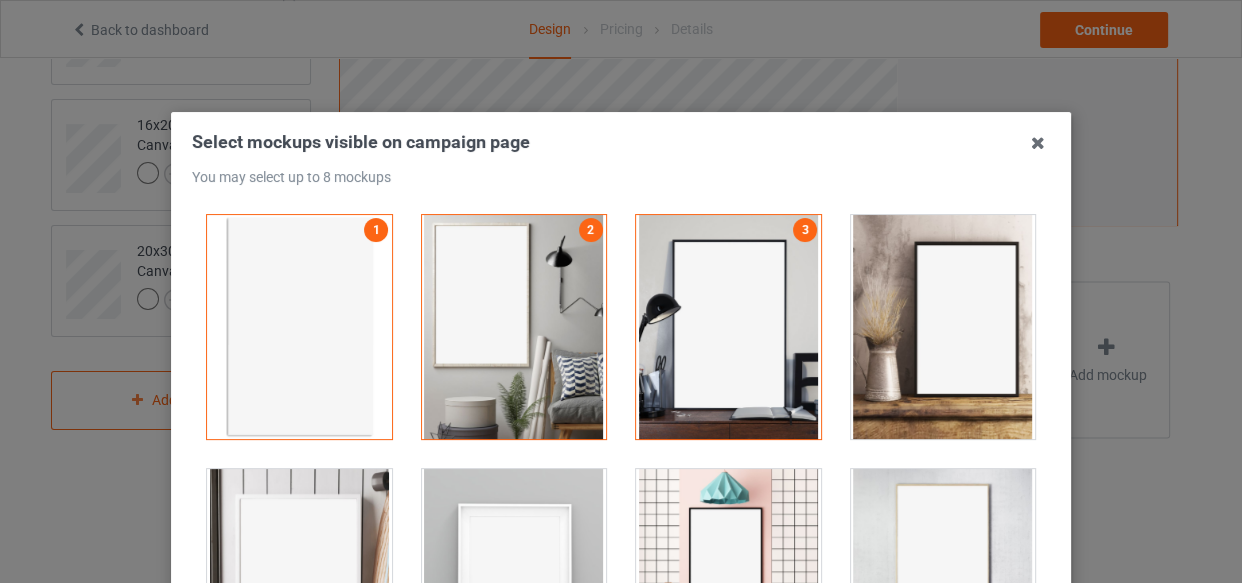 drag, startPoint x: 974, startPoint y: 342, endPoint x: 875, endPoint y: 390, distance: 110.02273 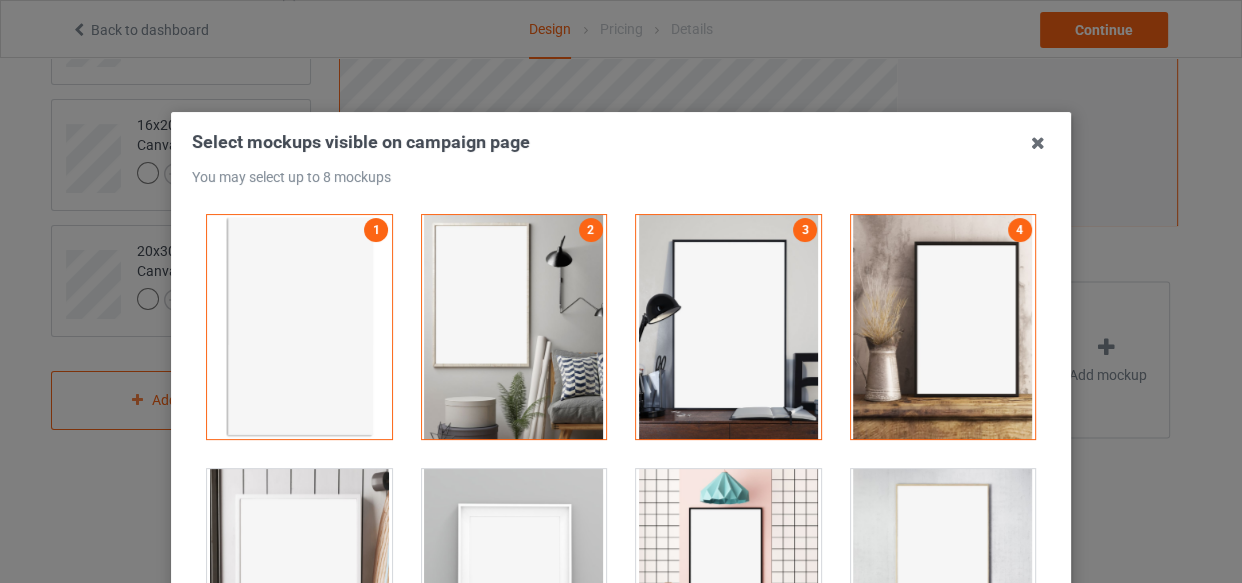 click at bounding box center [299, 581] 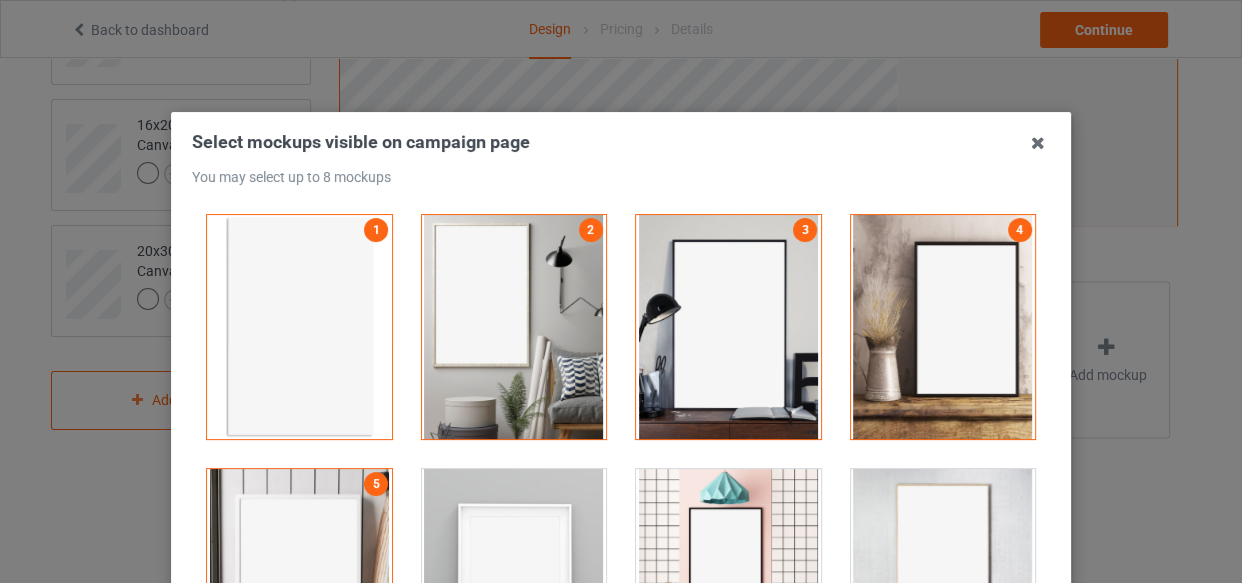 click at bounding box center [514, 581] 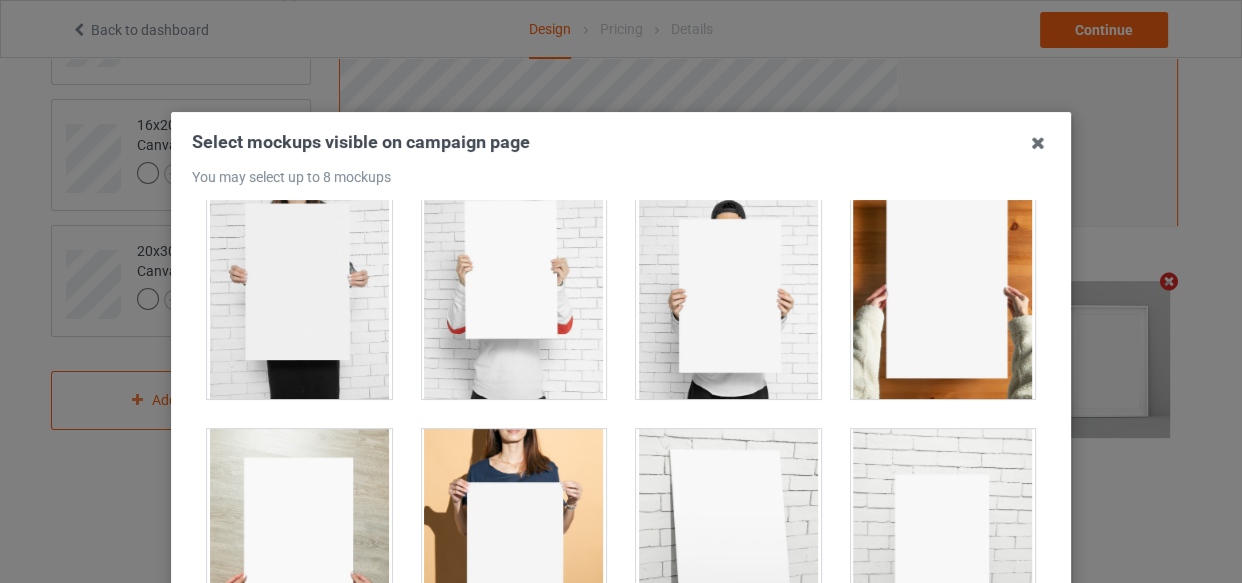 scroll, scrollTop: 2272, scrollLeft: 0, axis: vertical 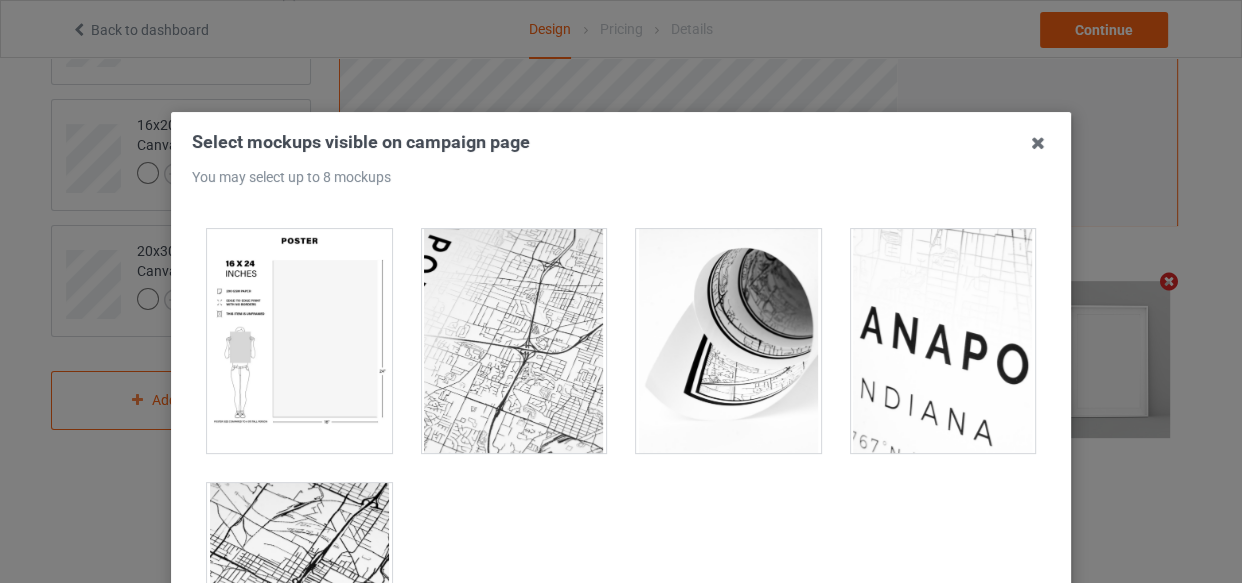 click at bounding box center [299, 341] 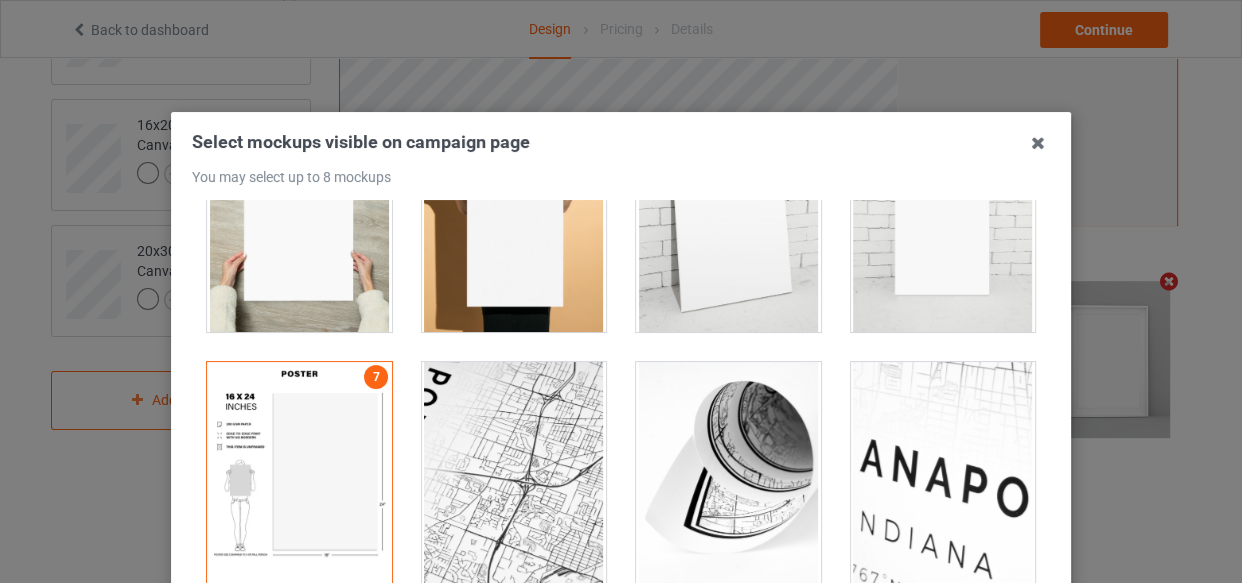 scroll, scrollTop: 2000, scrollLeft: 0, axis: vertical 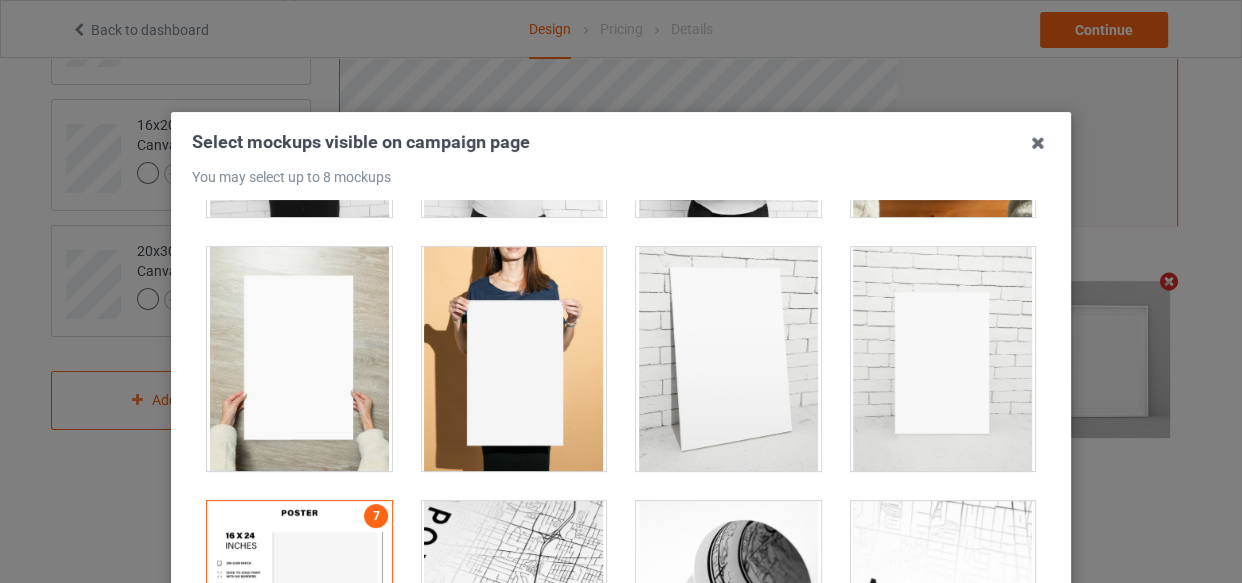 click at bounding box center [514, 359] 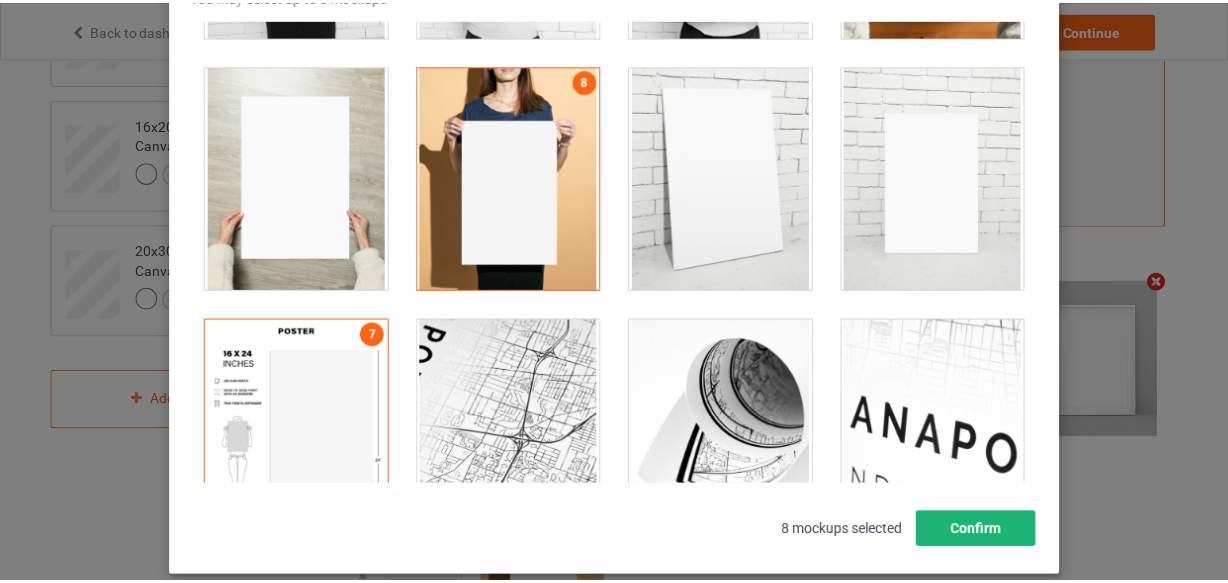 scroll, scrollTop: 287, scrollLeft: 0, axis: vertical 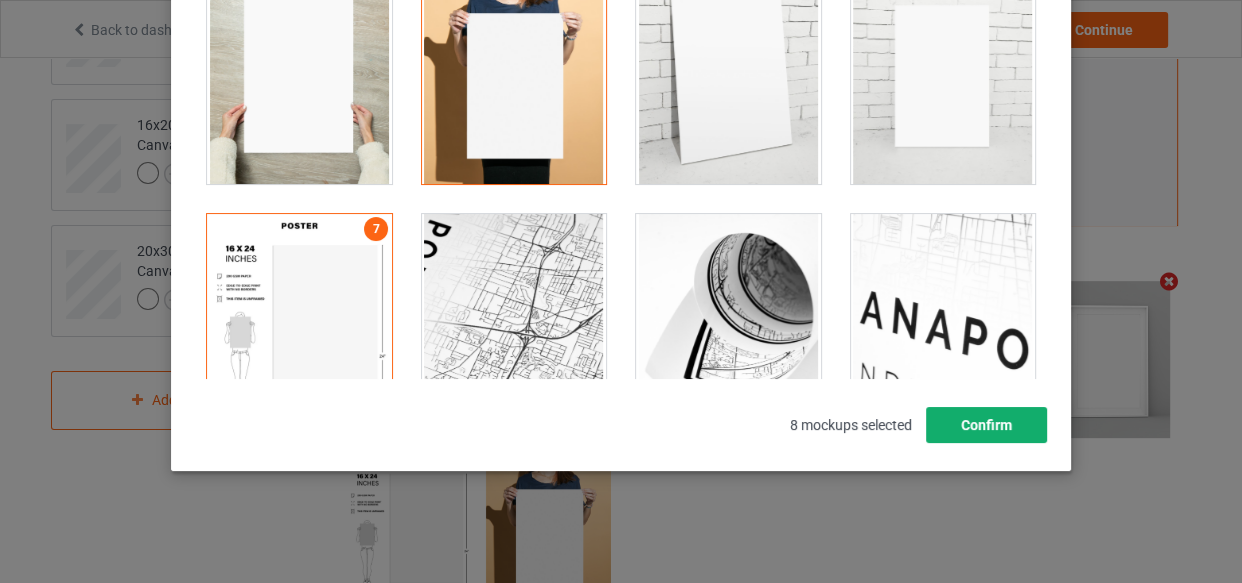 click on "Confirm" at bounding box center [986, 425] 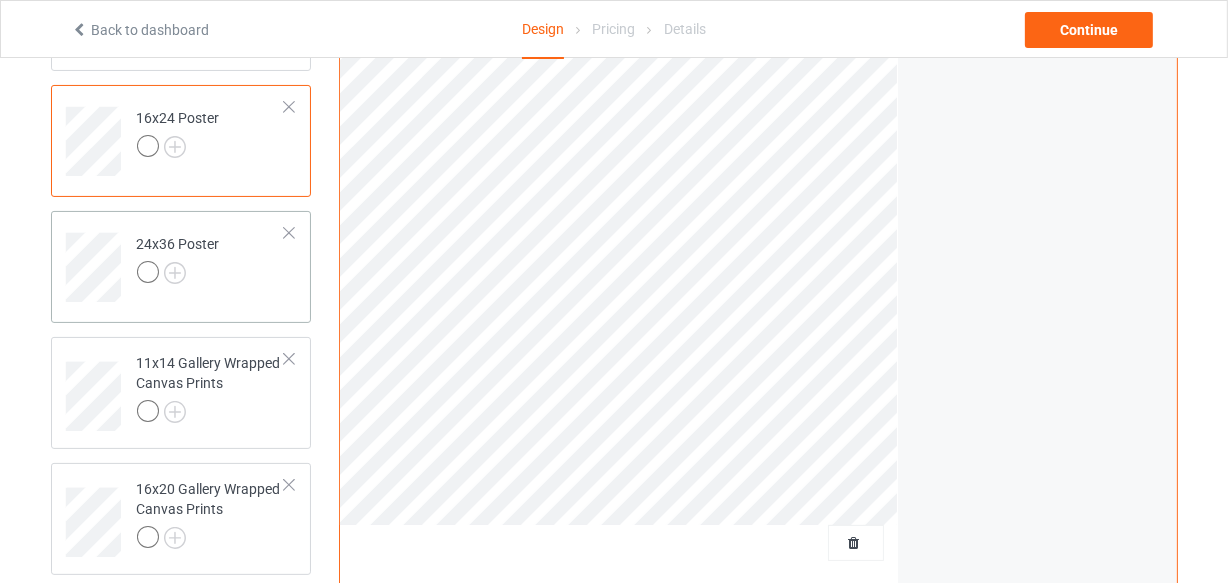 click at bounding box center (178, 275) 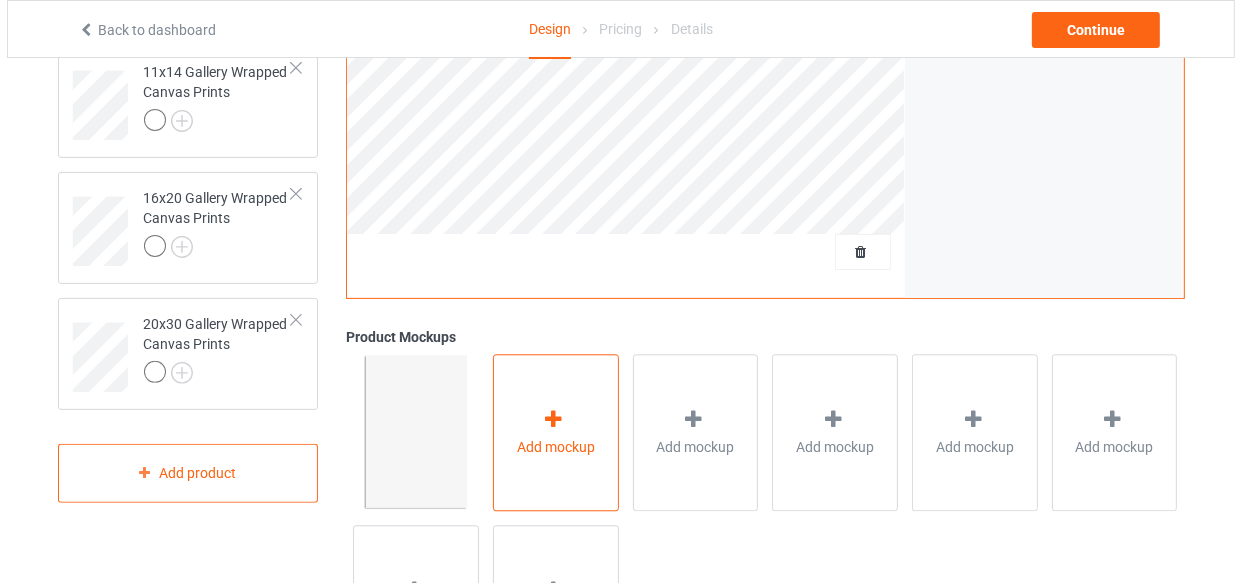 scroll, scrollTop: 710, scrollLeft: 0, axis: vertical 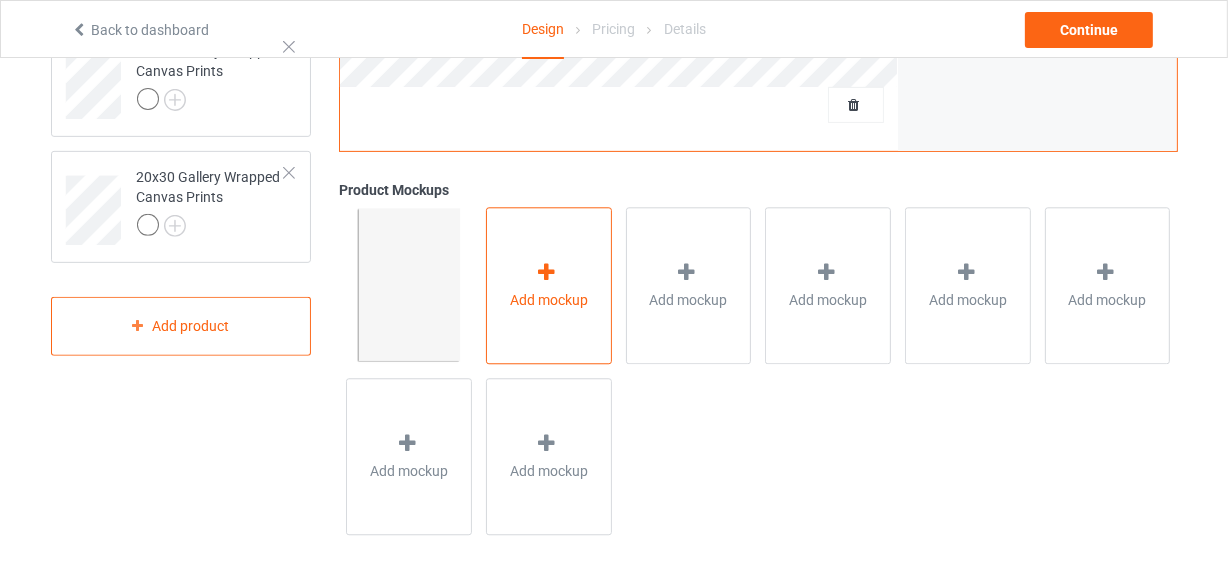 click on "Add mockup" at bounding box center (549, 300) 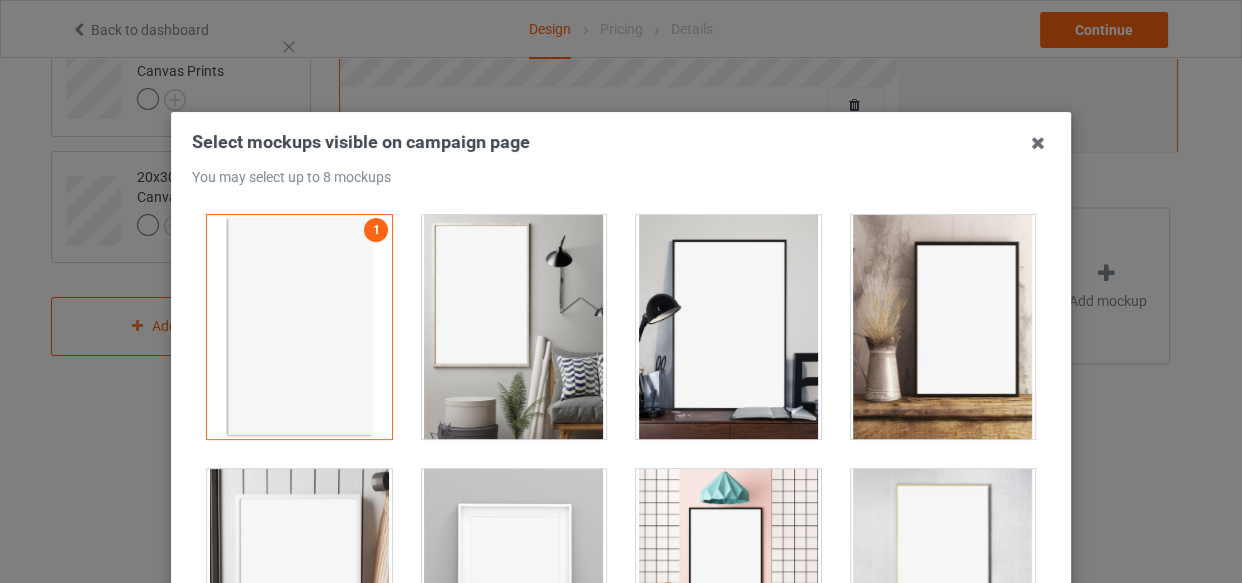 click at bounding box center (514, 327) 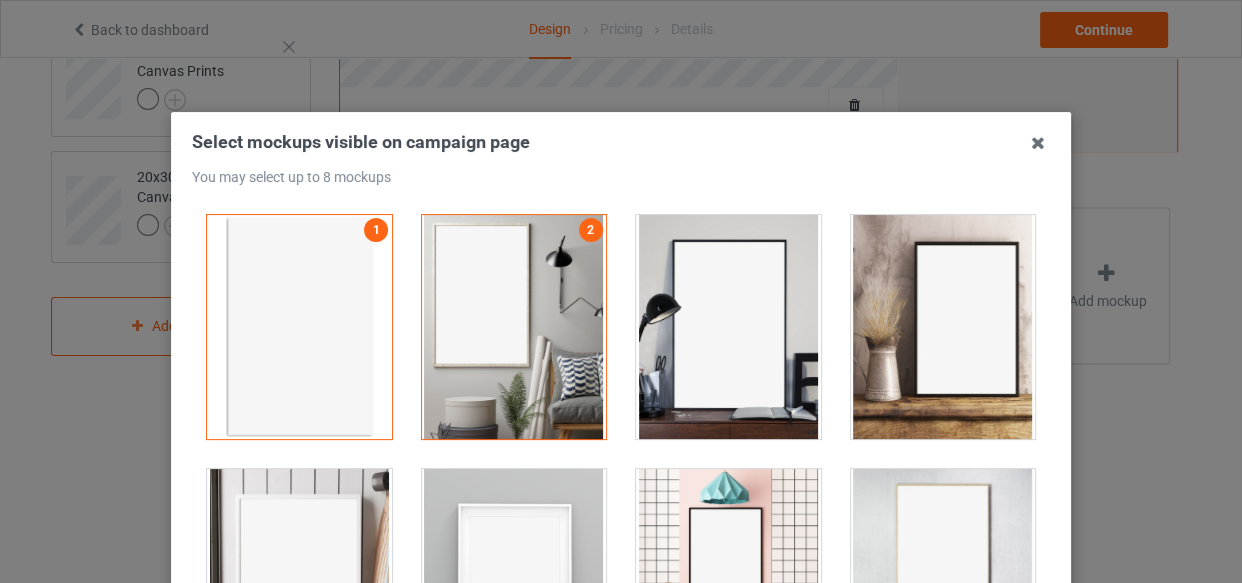 click at bounding box center (728, 327) 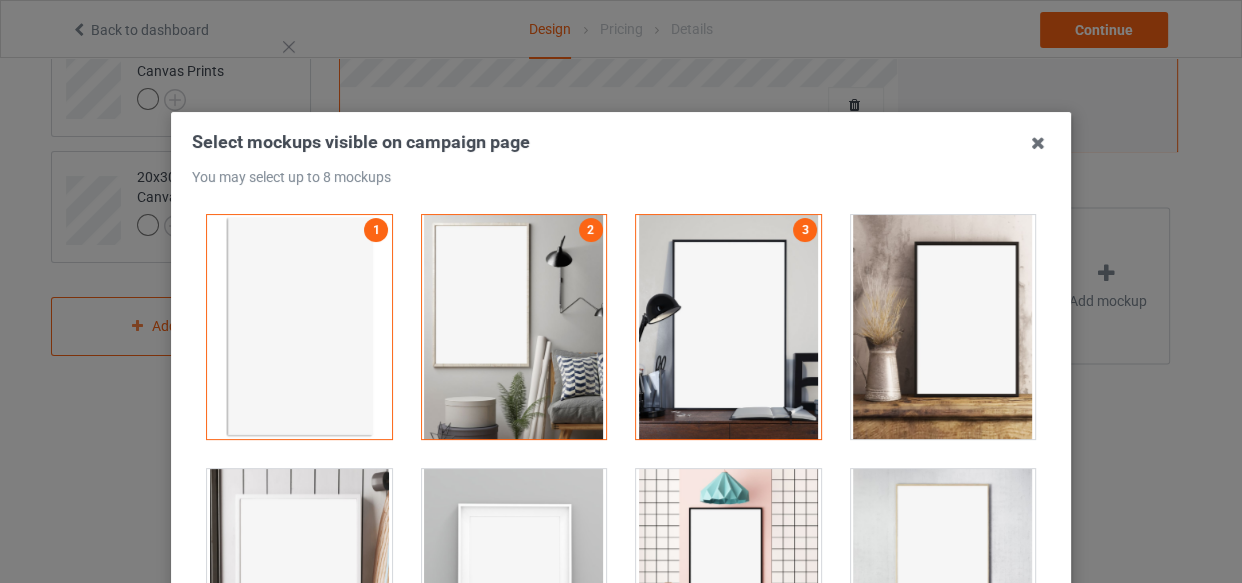 click at bounding box center (943, 327) 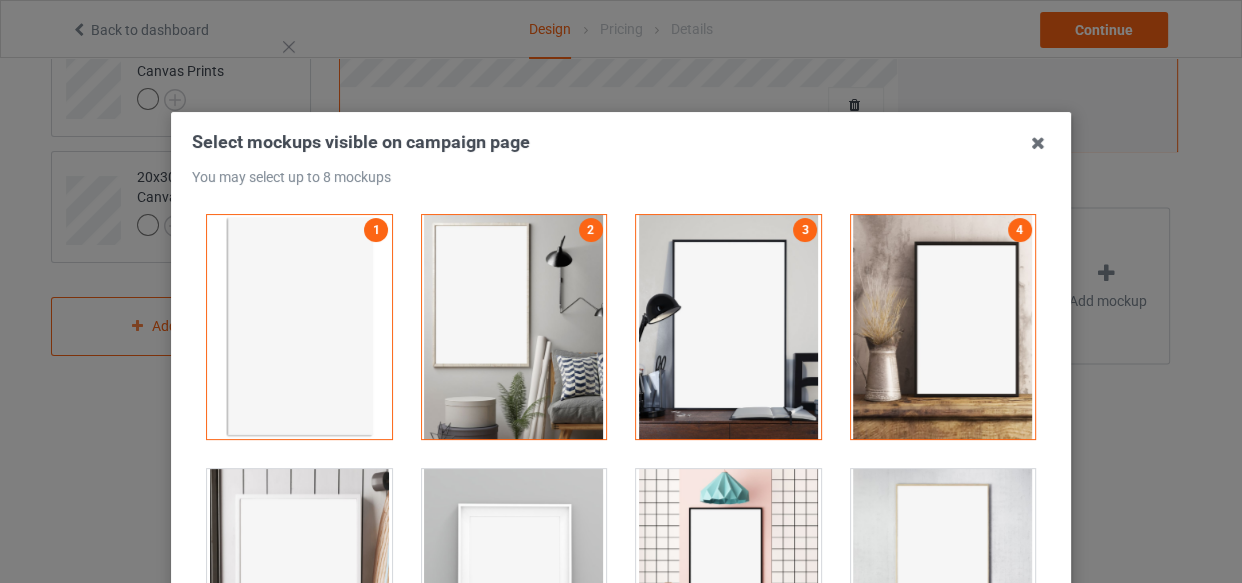 click at bounding box center [299, 581] 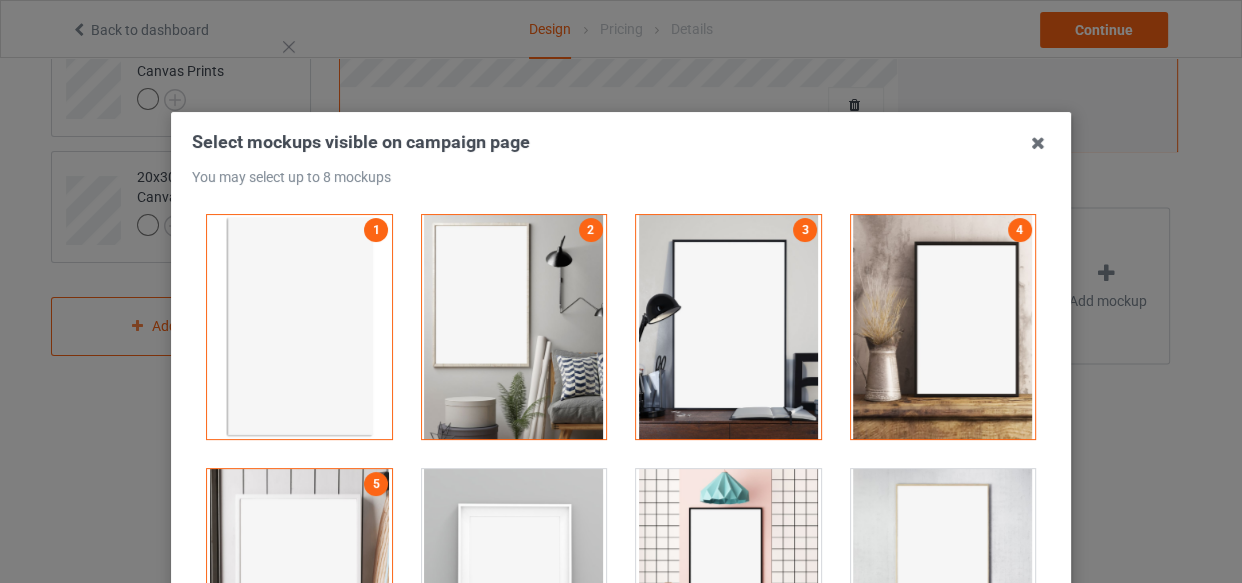 click at bounding box center [514, 581] 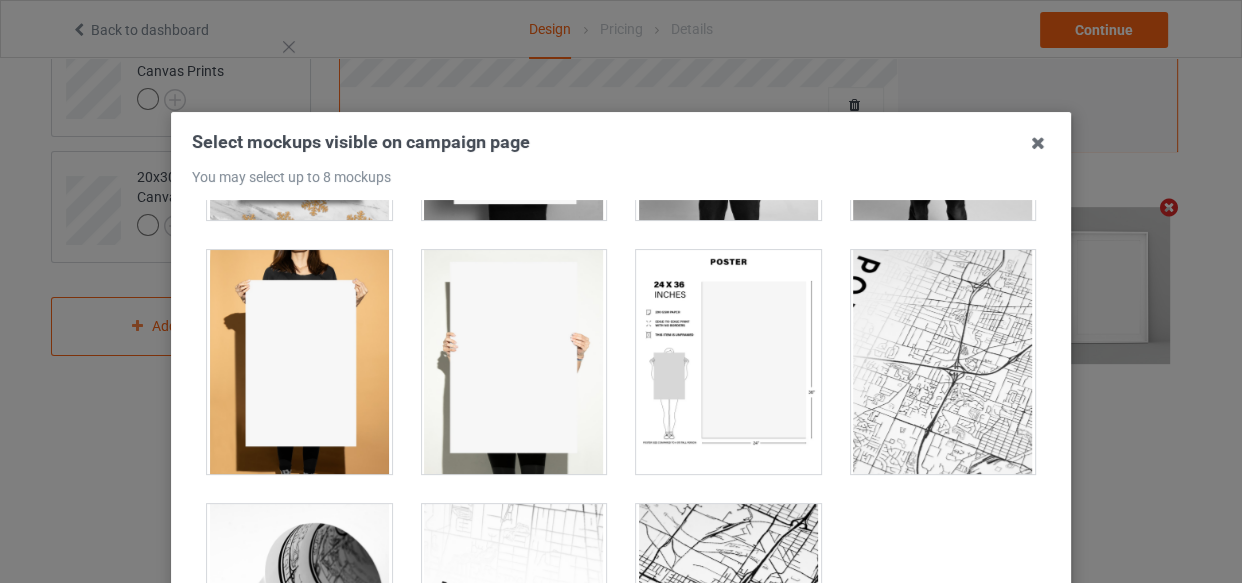 scroll, scrollTop: 1818, scrollLeft: 0, axis: vertical 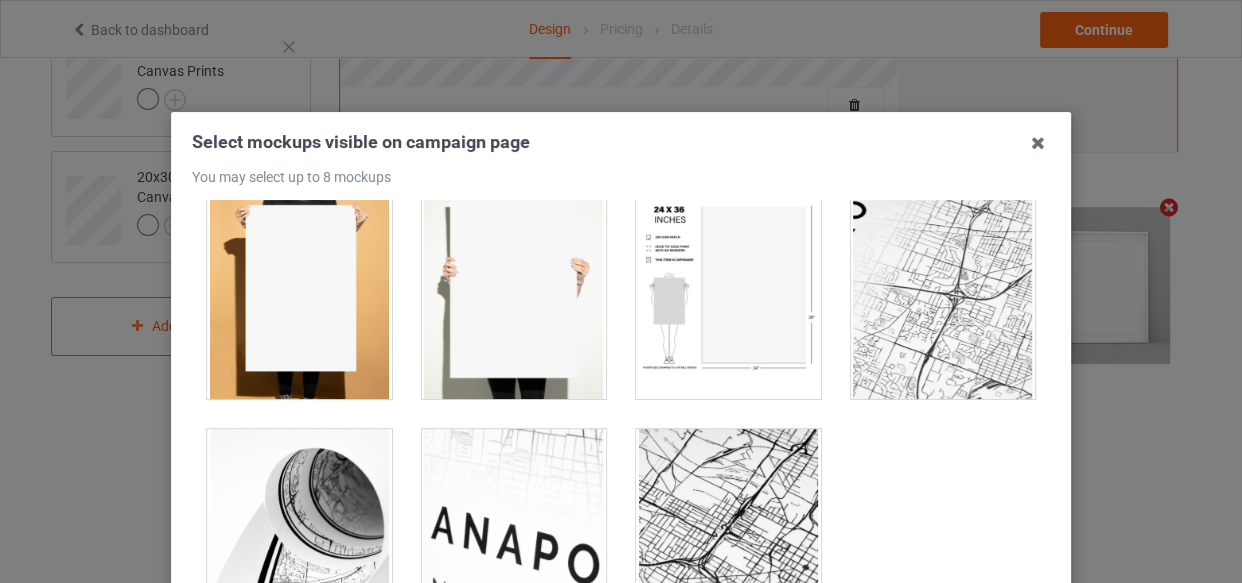 click at bounding box center [728, 287] 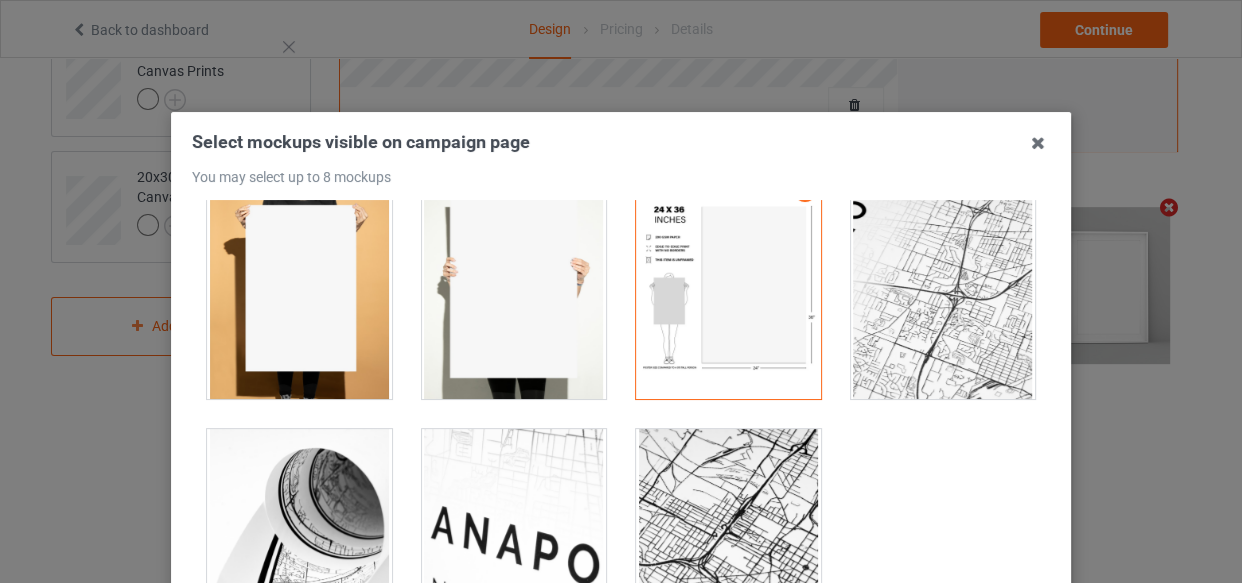click at bounding box center [514, 287] 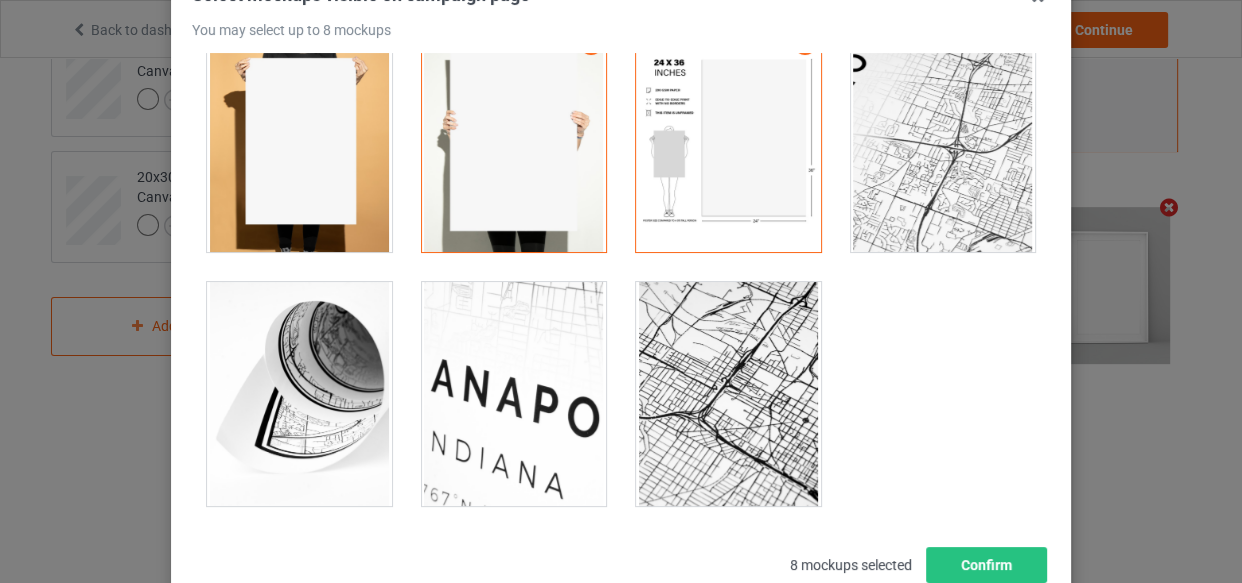 scroll, scrollTop: 287, scrollLeft: 0, axis: vertical 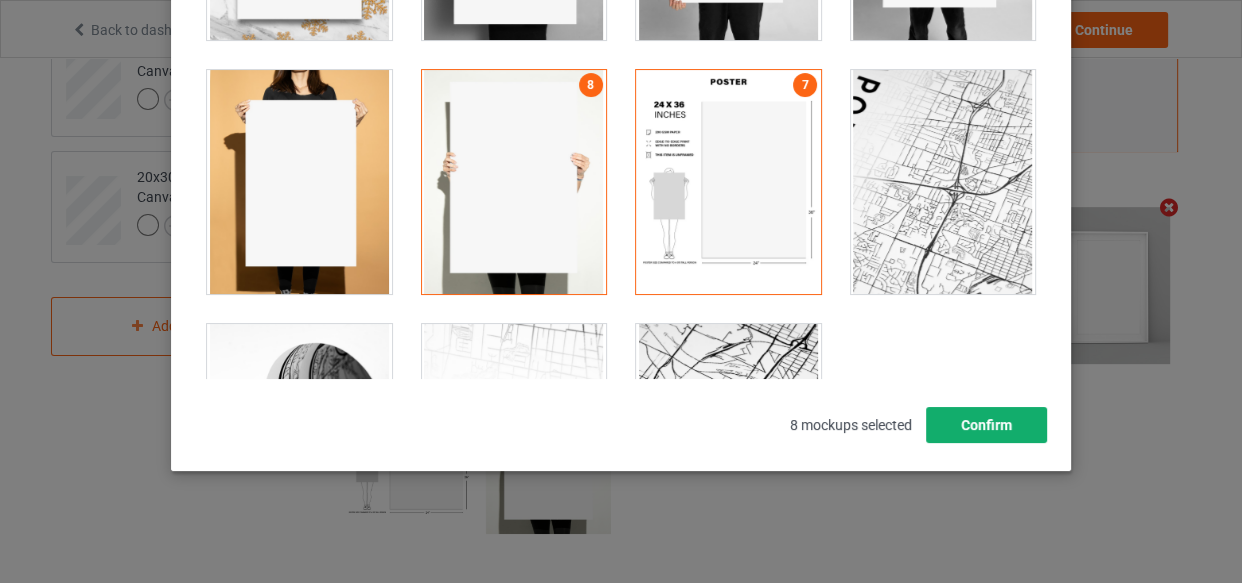click on "Confirm" at bounding box center (986, 425) 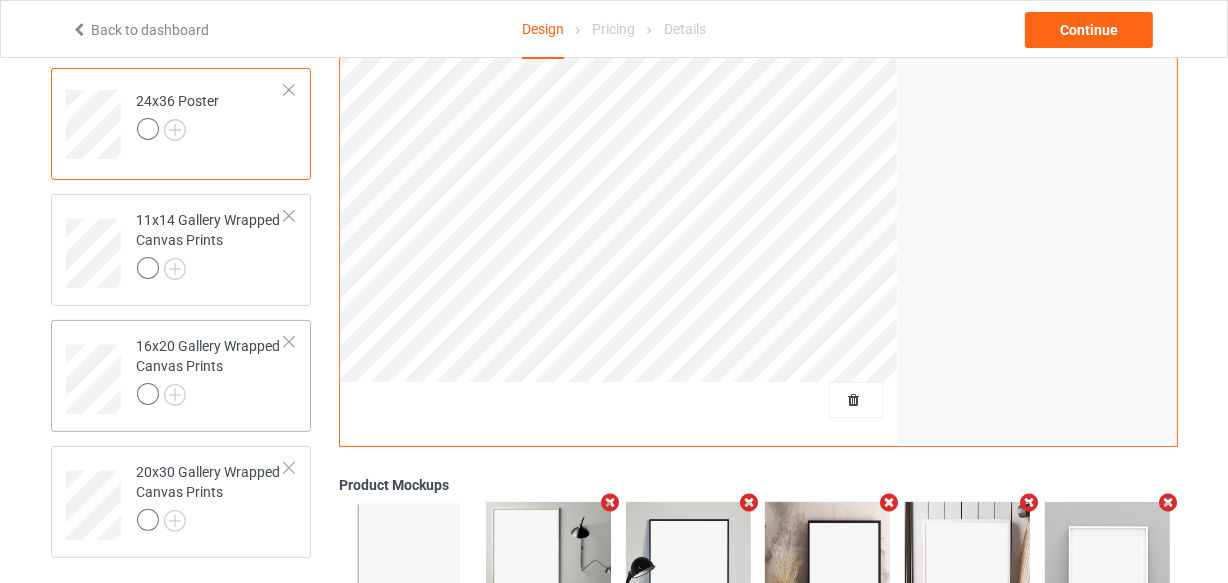 scroll, scrollTop: 528, scrollLeft: 0, axis: vertical 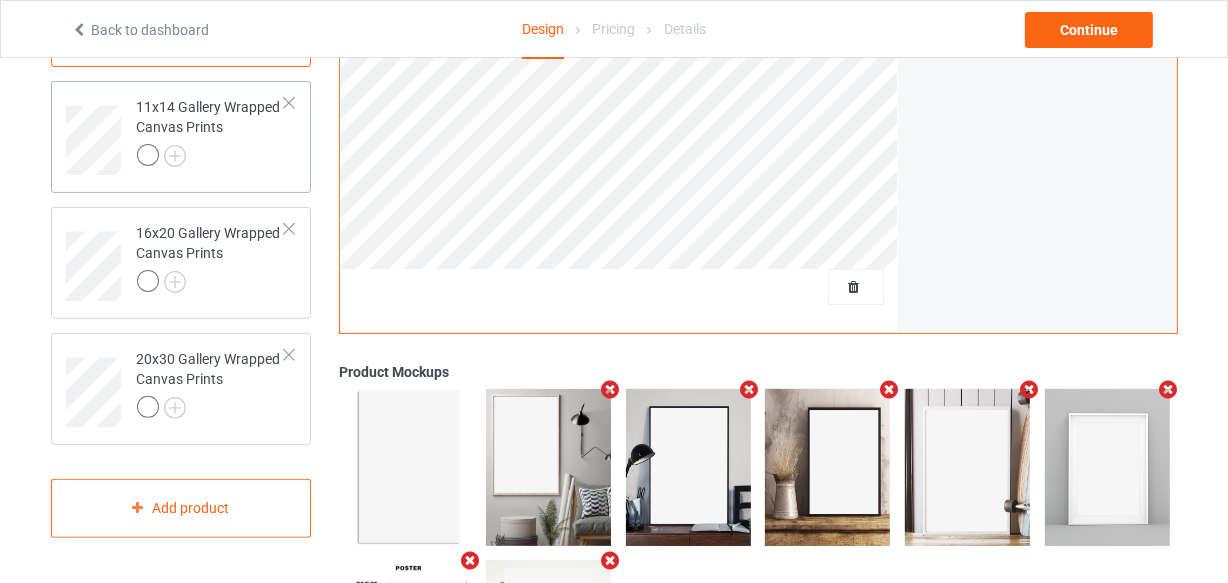 click at bounding box center (211, 158) 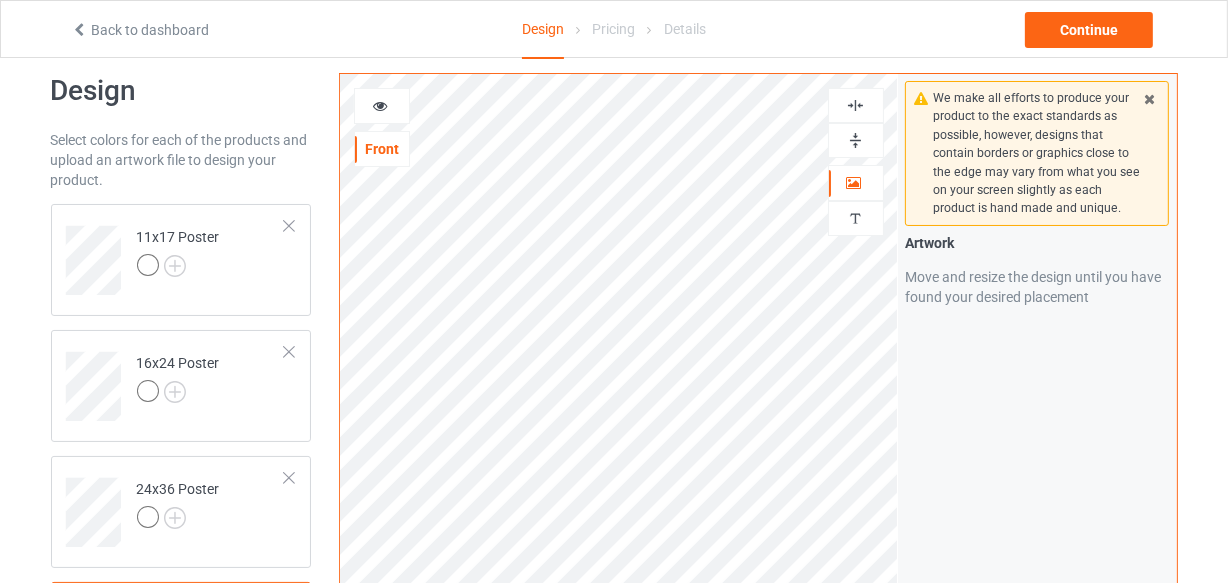 scroll, scrollTop: 0, scrollLeft: 0, axis: both 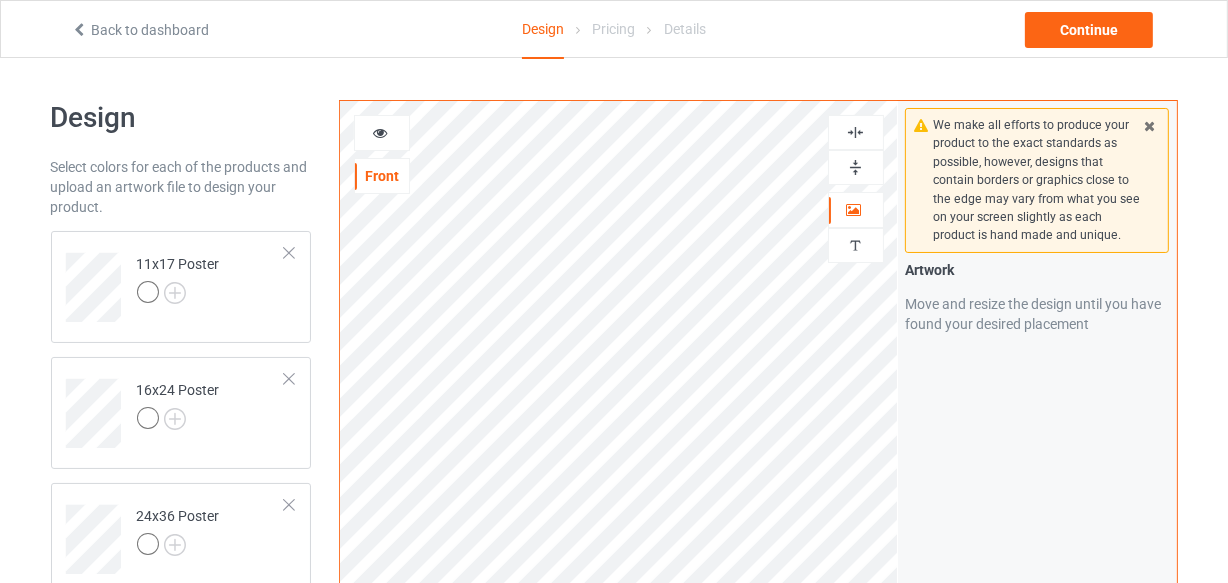 click at bounding box center [855, 132] 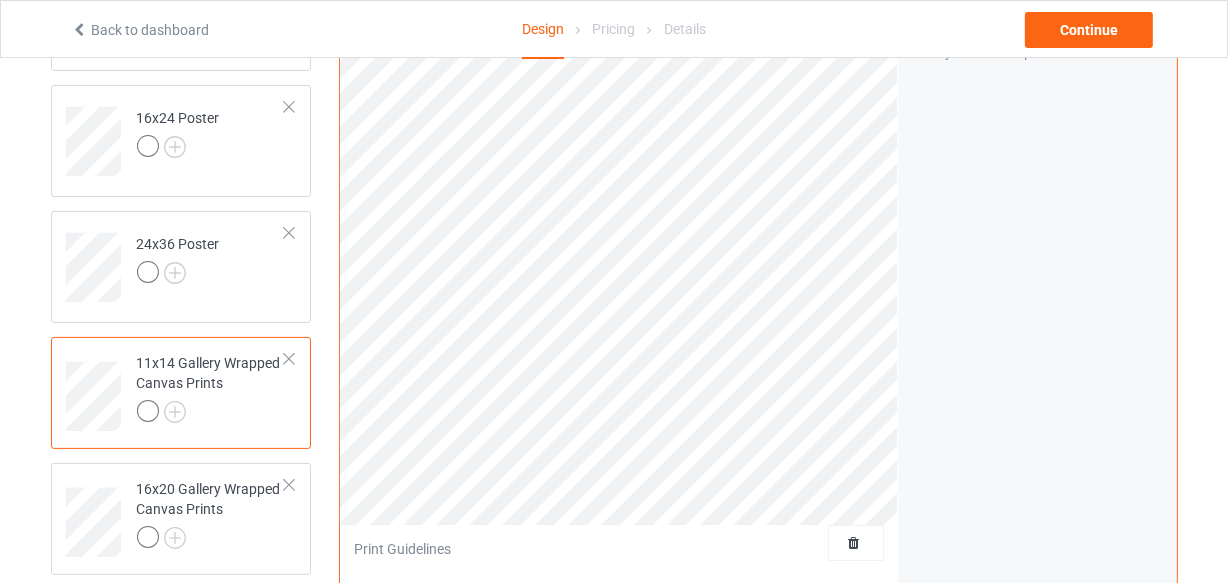 scroll, scrollTop: 89, scrollLeft: 0, axis: vertical 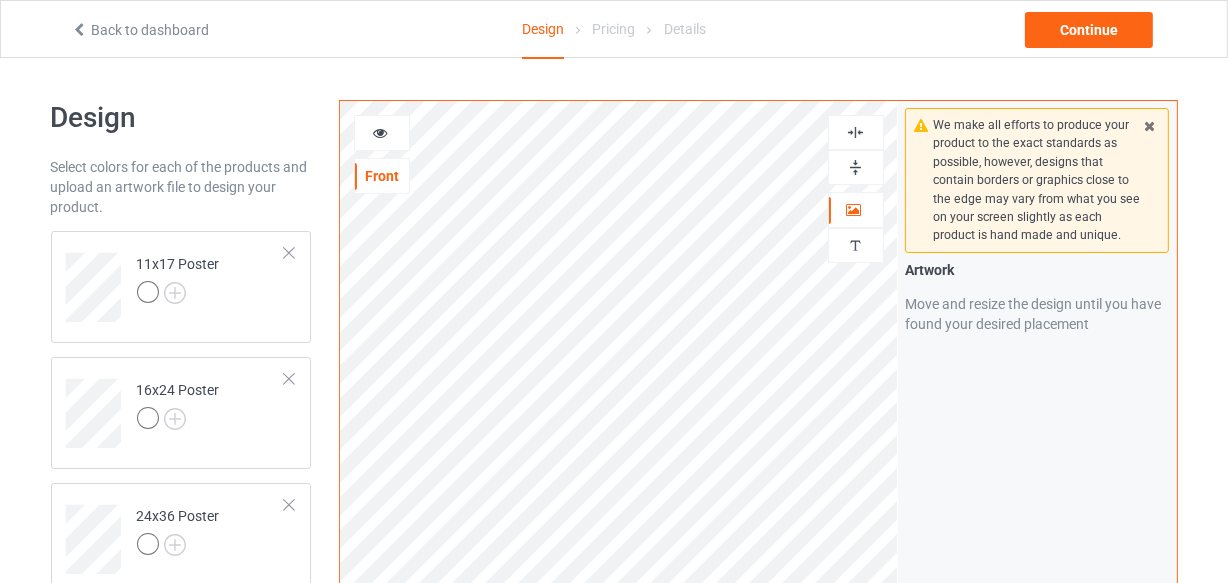 click at bounding box center (855, 132) 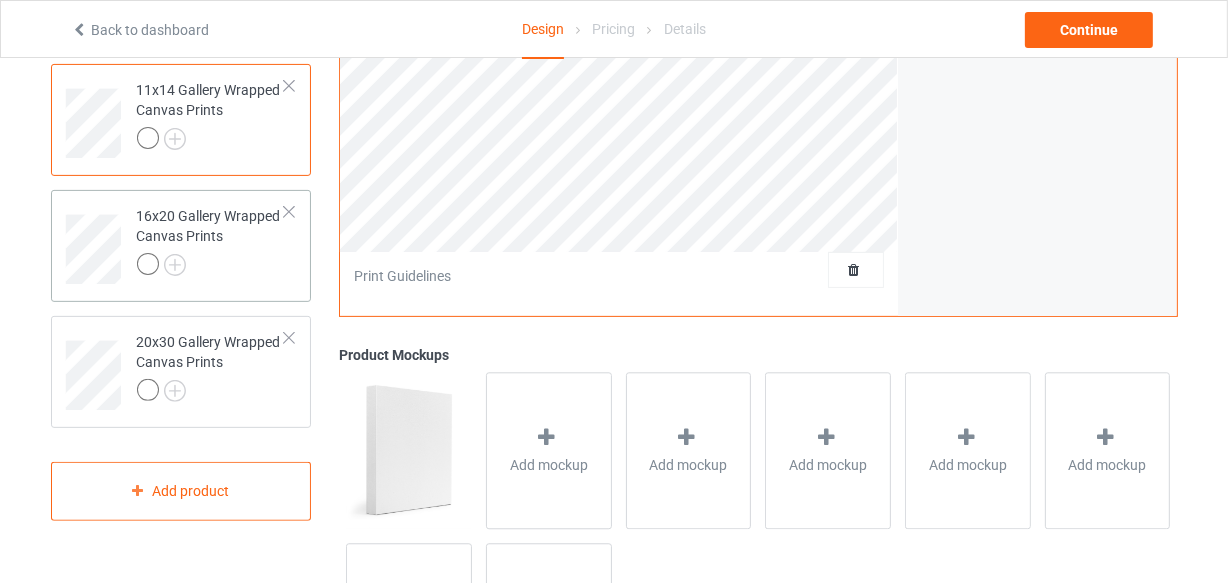 click at bounding box center (211, 267) 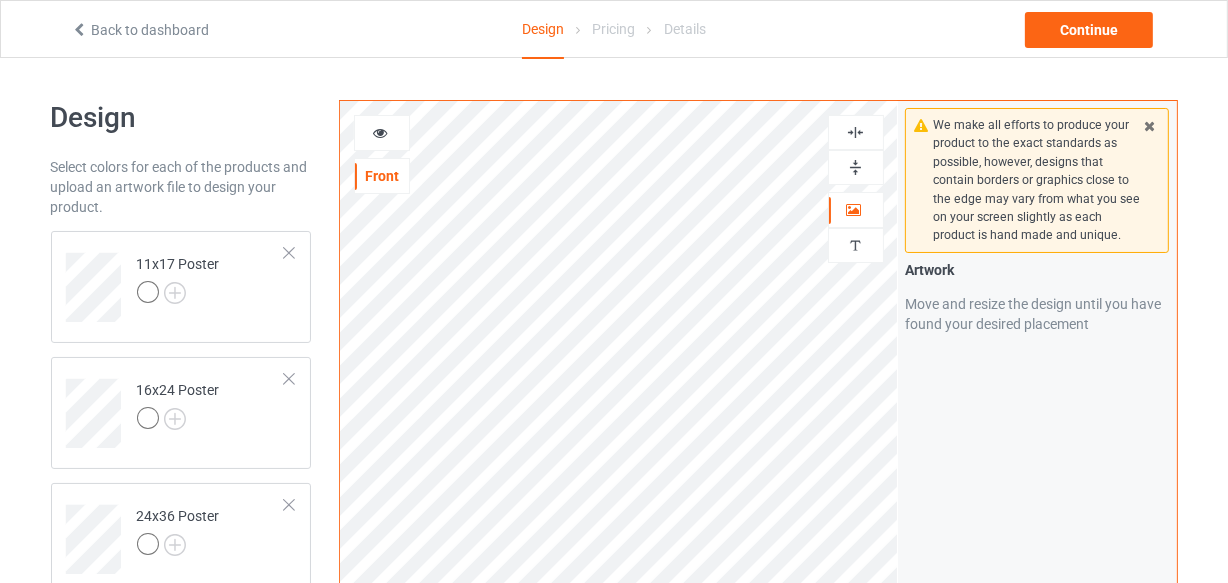 click at bounding box center (855, 132) 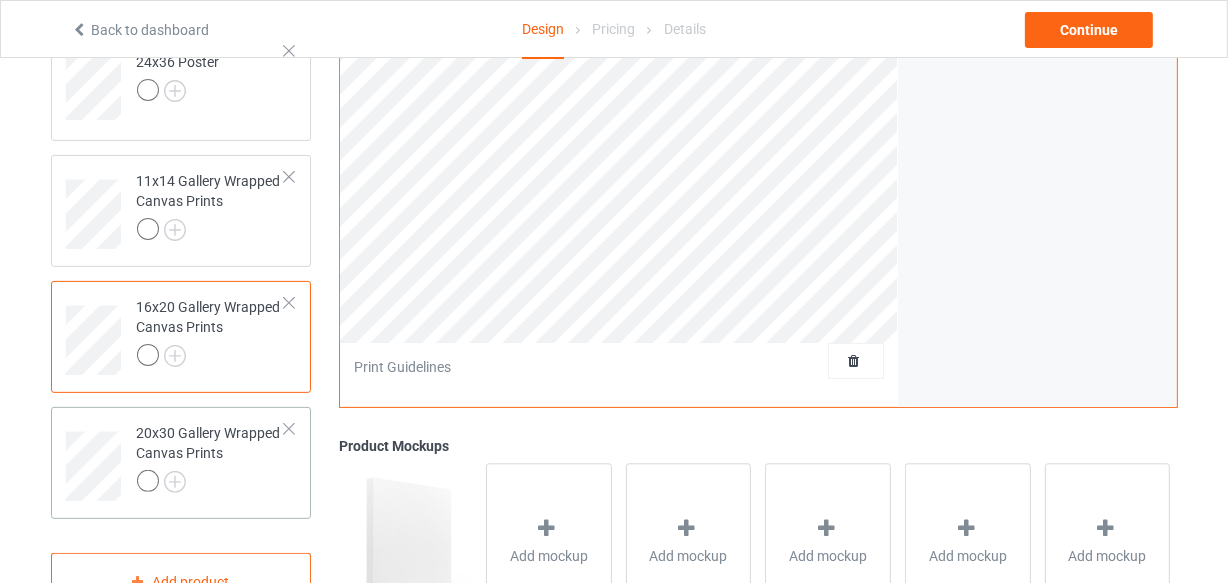 click at bounding box center (211, 484) 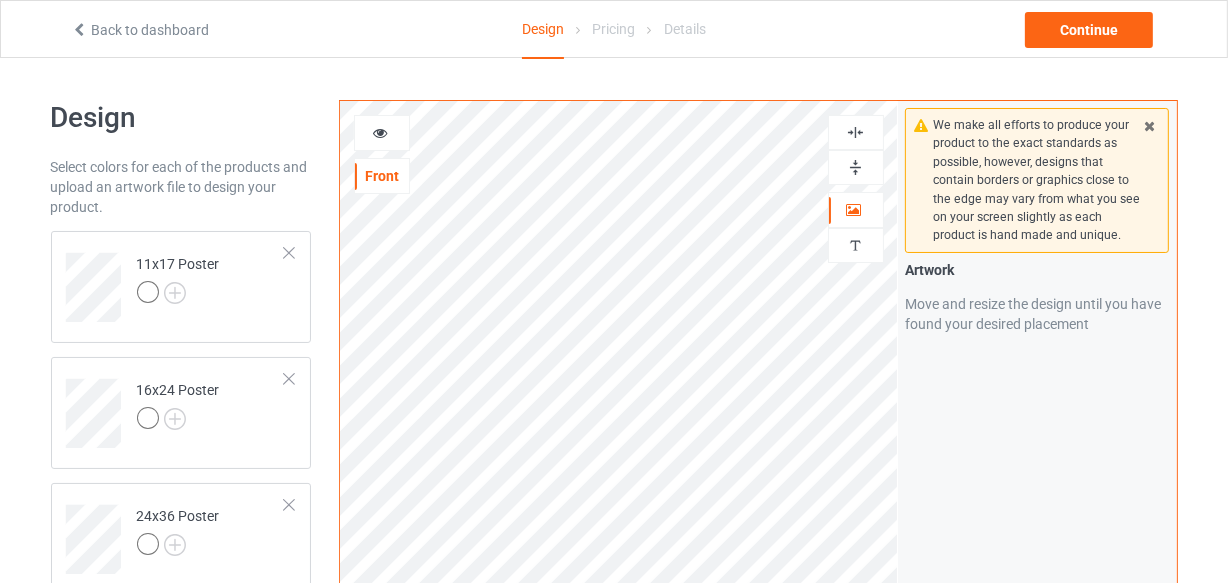 click at bounding box center (855, 132) 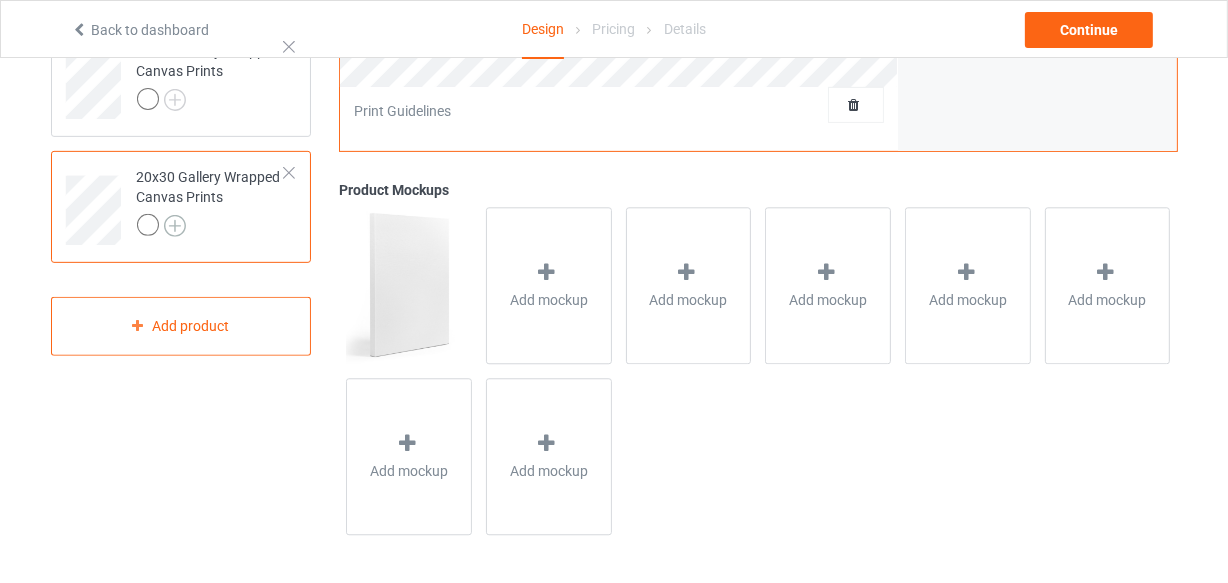 click at bounding box center (211, 228) 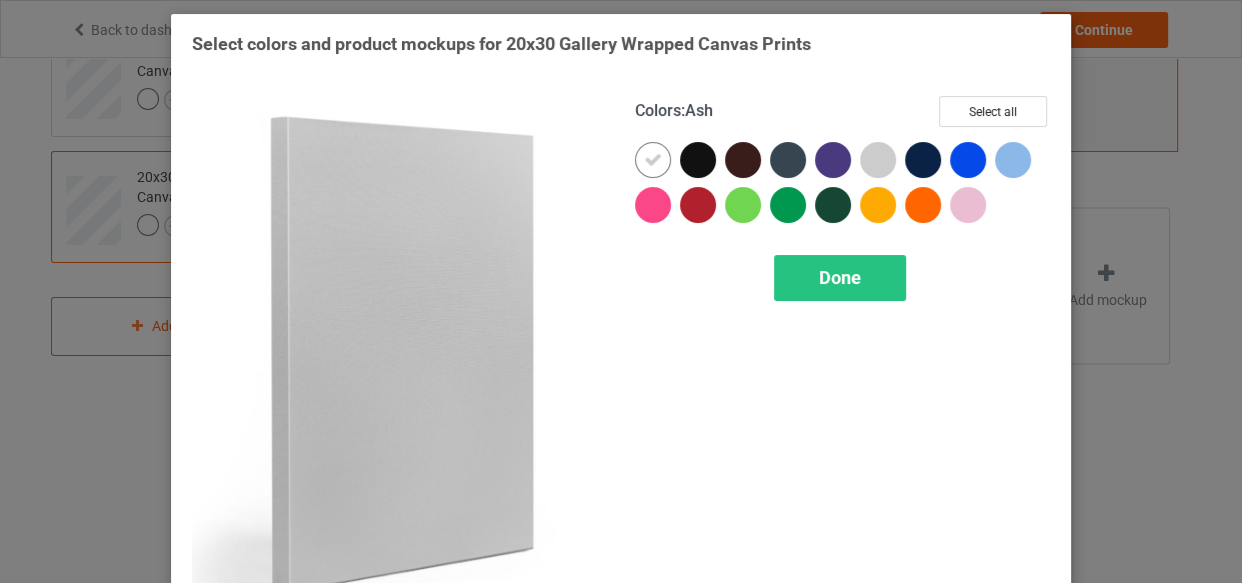 click at bounding box center [878, 160] 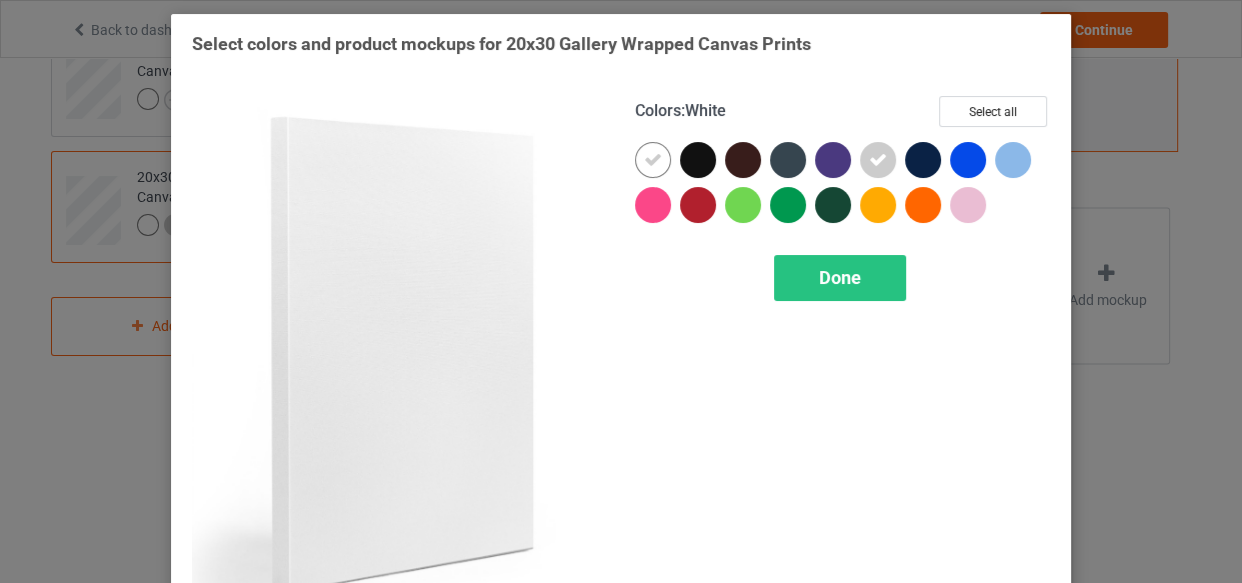 click at bounding box center [653, 160] 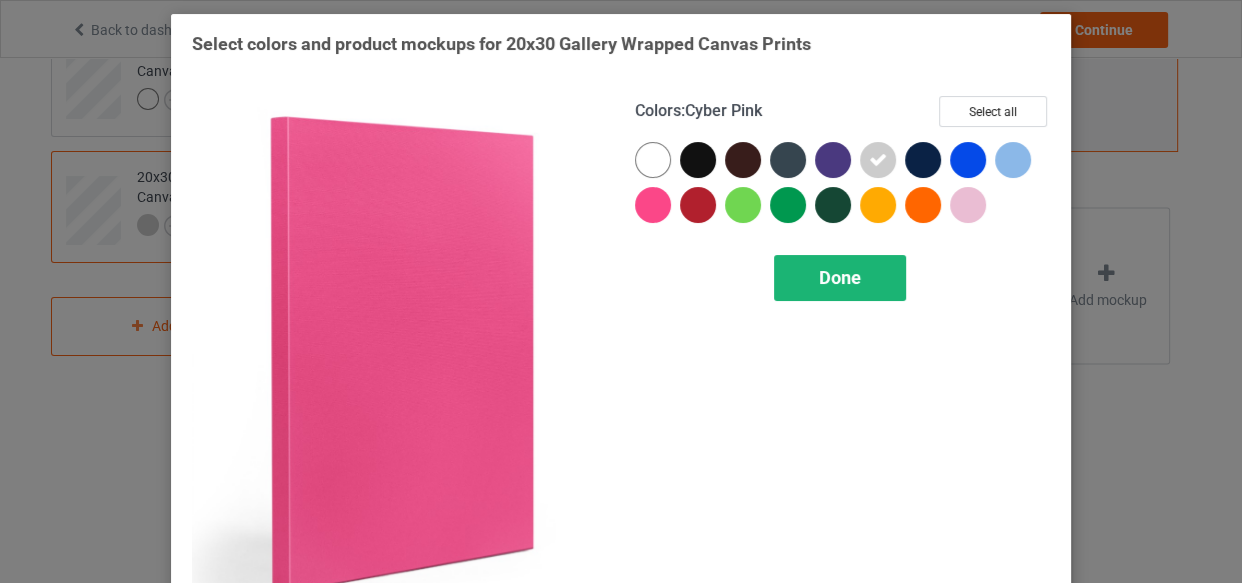 click on "Done" at bounding box center [840, 277] 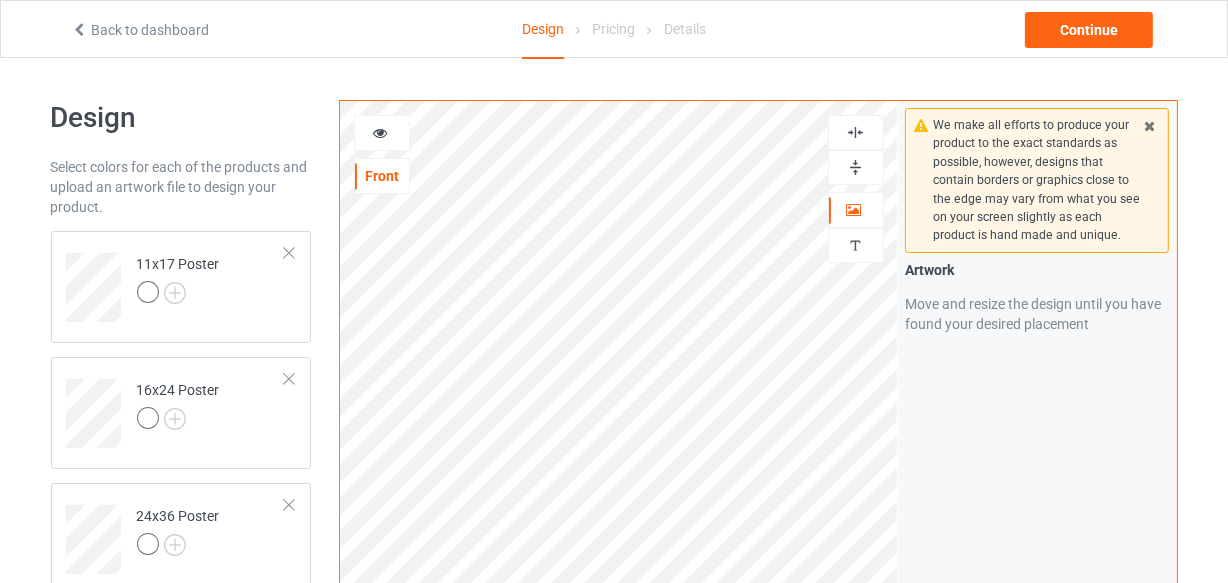 click at bounding box center [380, 130] 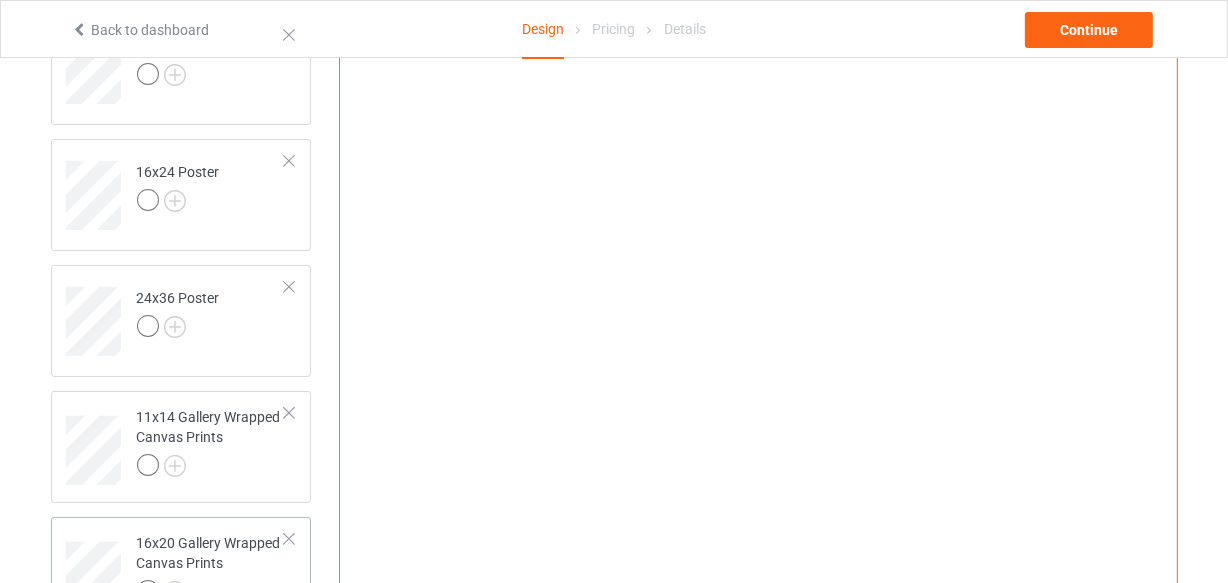 scroll, scrollTop: 25, scrollLeft: 0, axis: vertical 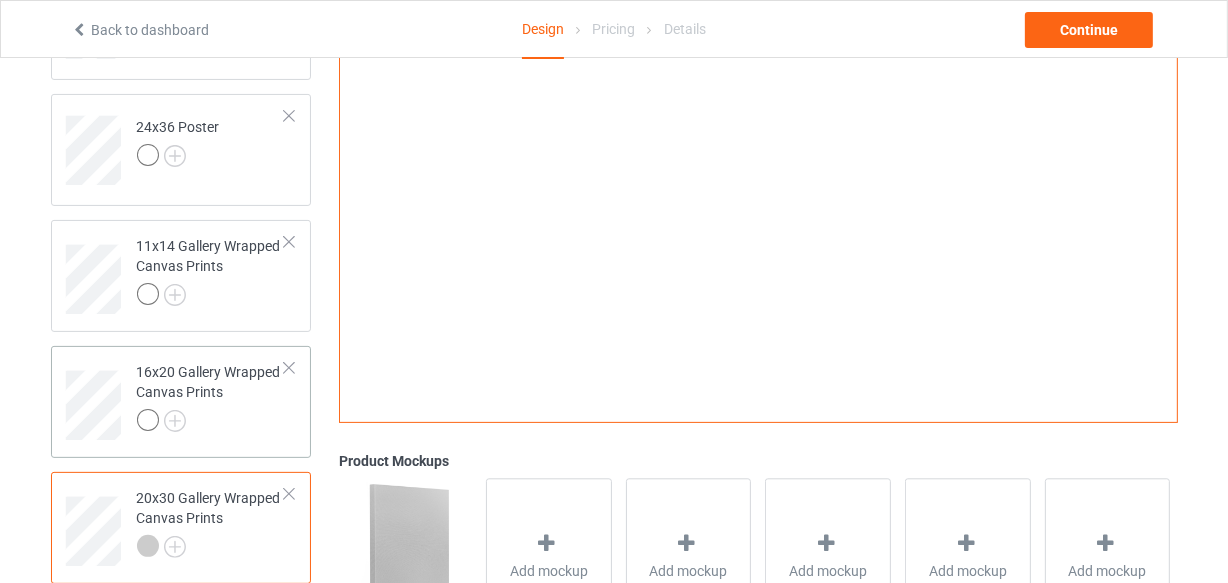 click at bounding box center [211, 423] 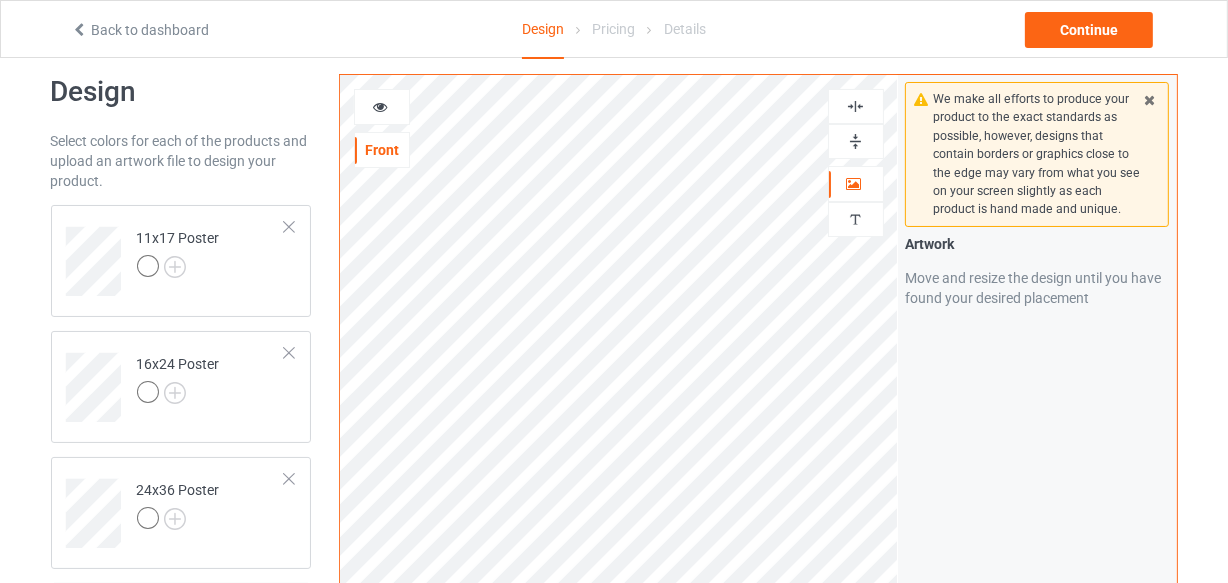 scroll, scrollTop: 480, scrollLeft: 0, axis: vertical 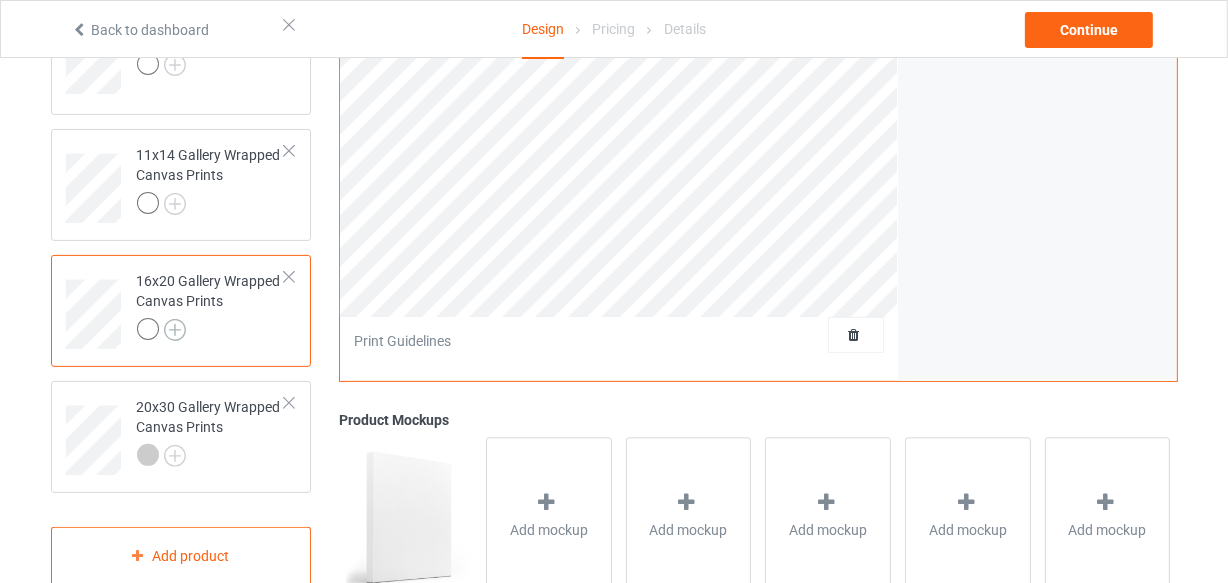 click at bounding box center [175, 330] 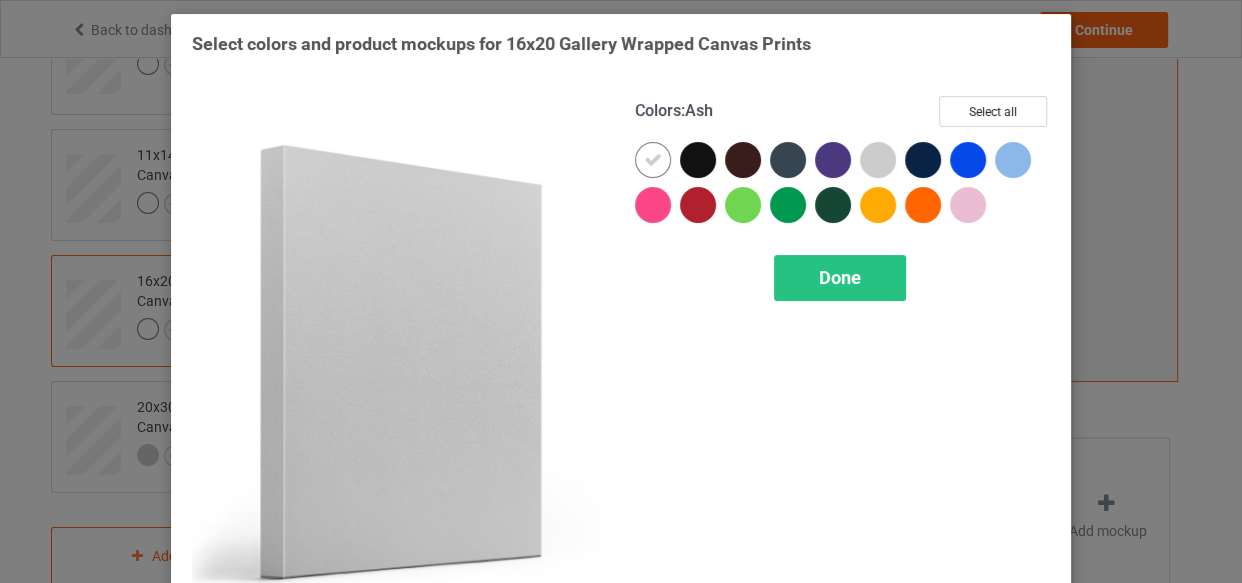 click at bounding box center (878, 160) 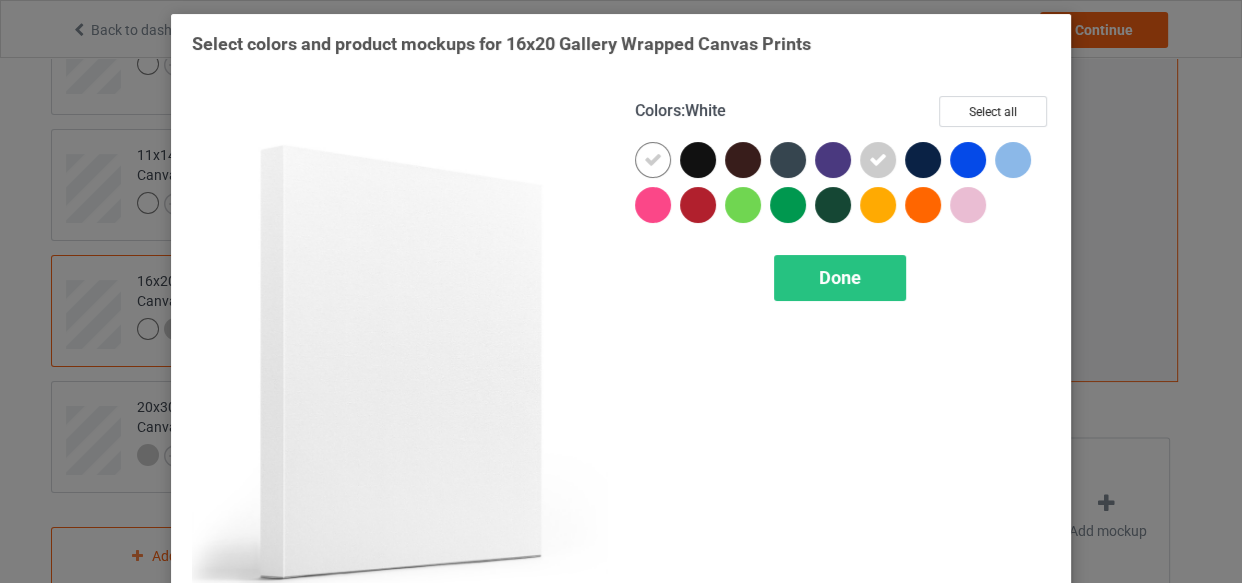click at bounding box center [653, 160] 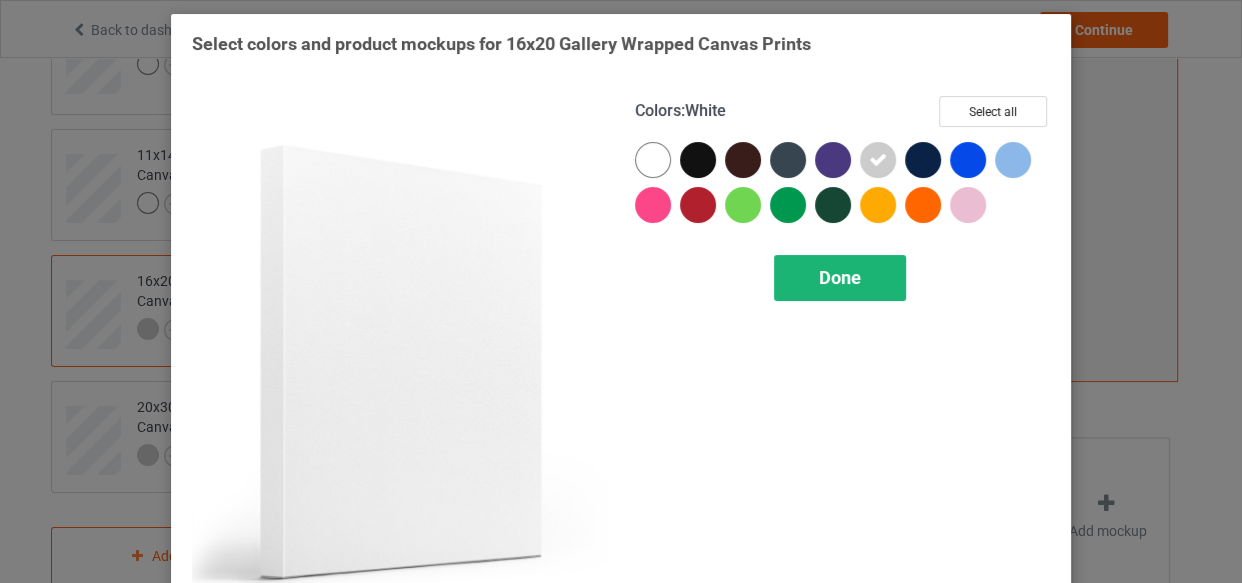 click on "Done" at bounding box center (840, 278) 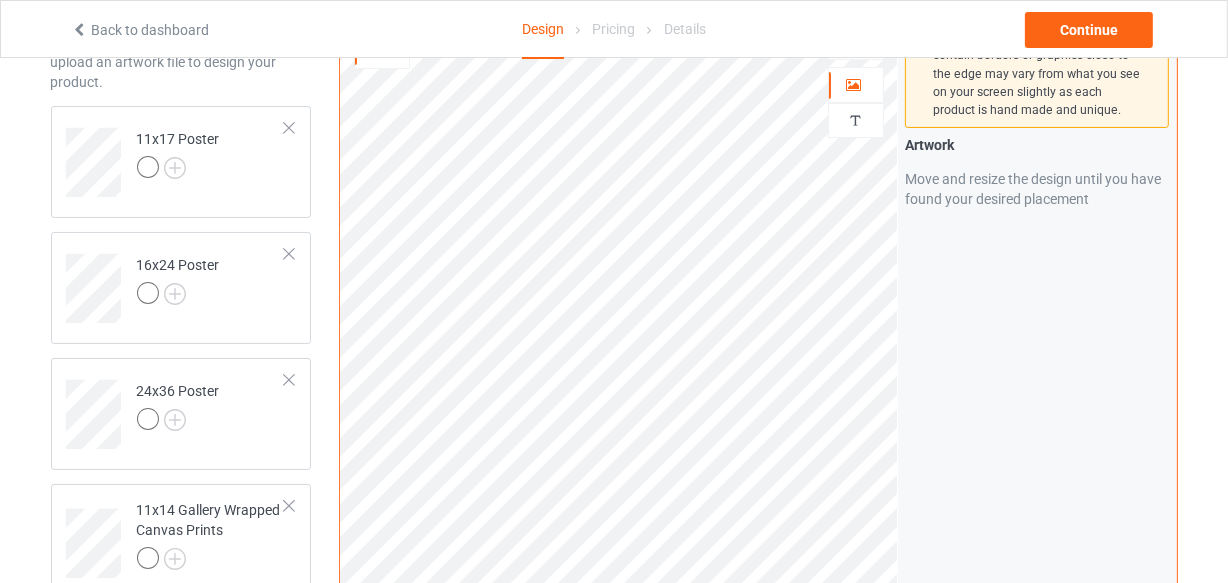 scroll, scrollTop: 0, scrollLeft: 0, axis: both 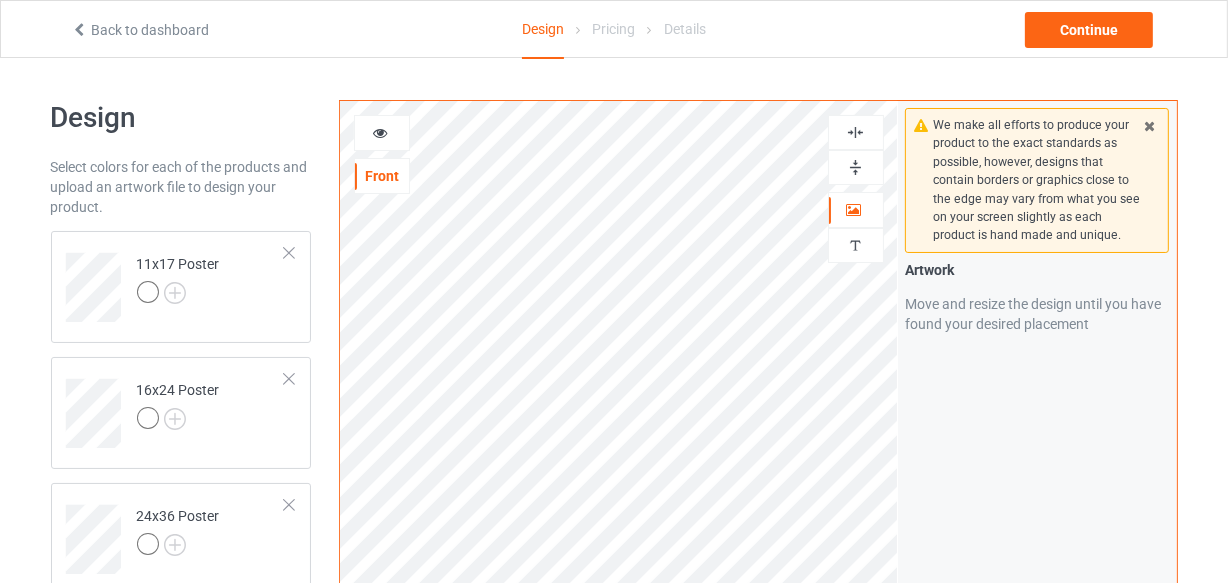 click at bounding box center (380, 130) 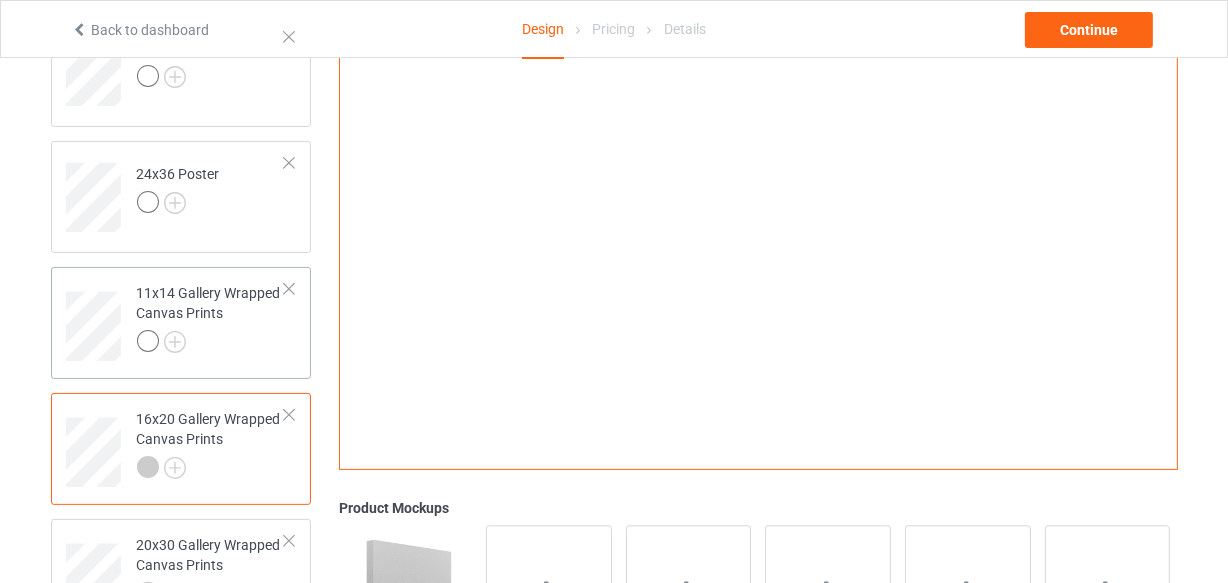 scroll, scrollTop: 363, scrollLeft: 0, axis: vertical 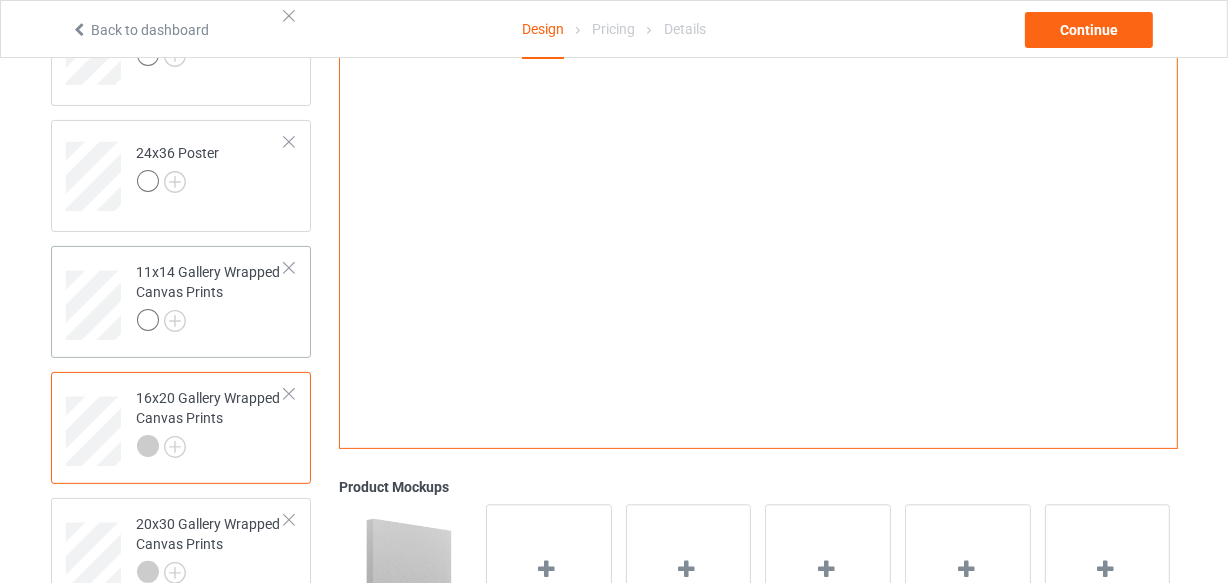 click on "11x14 Gallery Wrapped Canvas Prints" at bounding box center (211, 298) 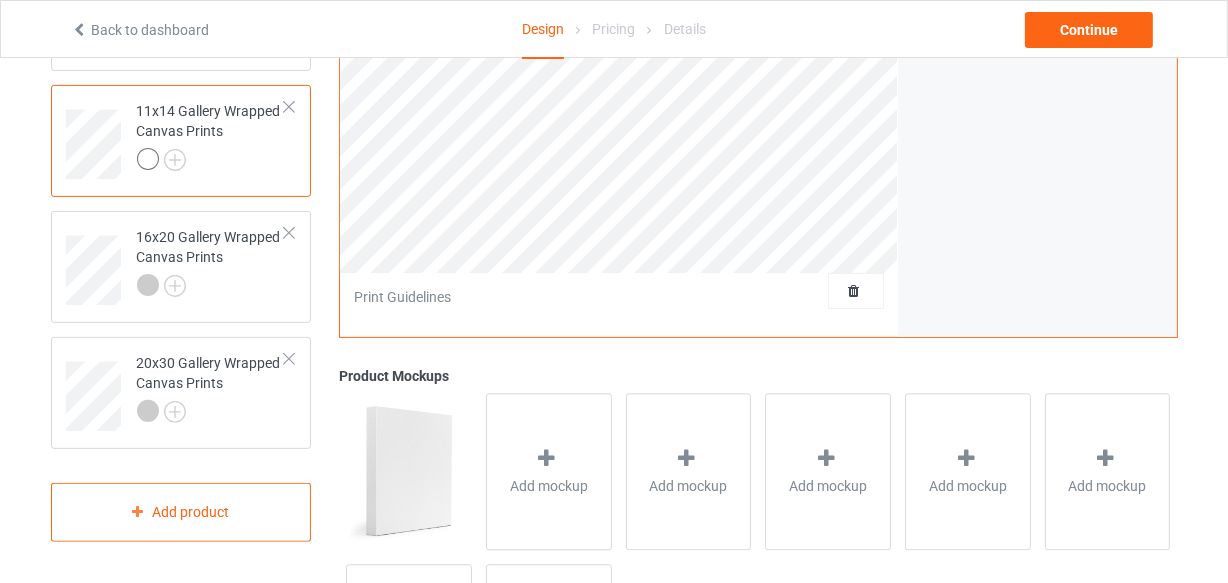scroll, scrollTop: 454, scrollLeft: 0, axis: vertical 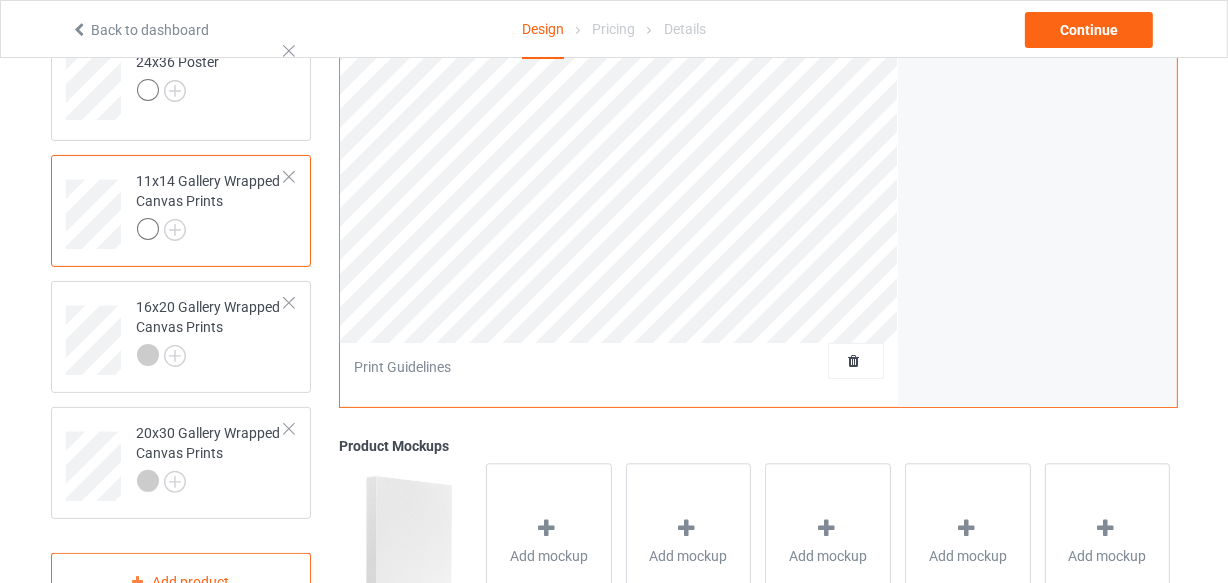click at bounding box center [211, 232] 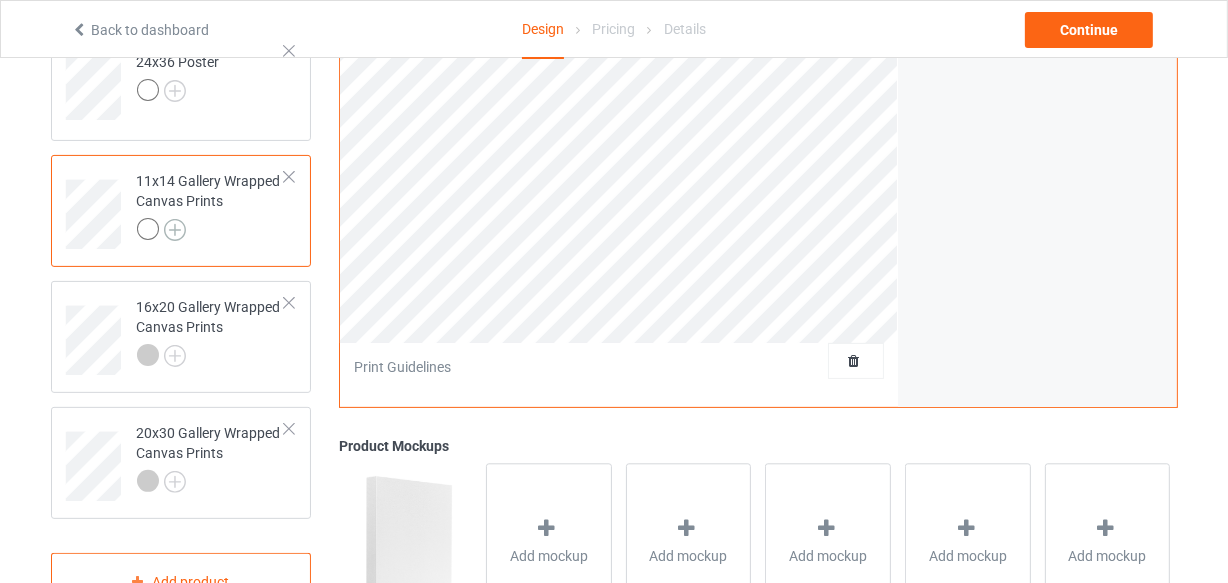 click at bounding box center (175, 230) 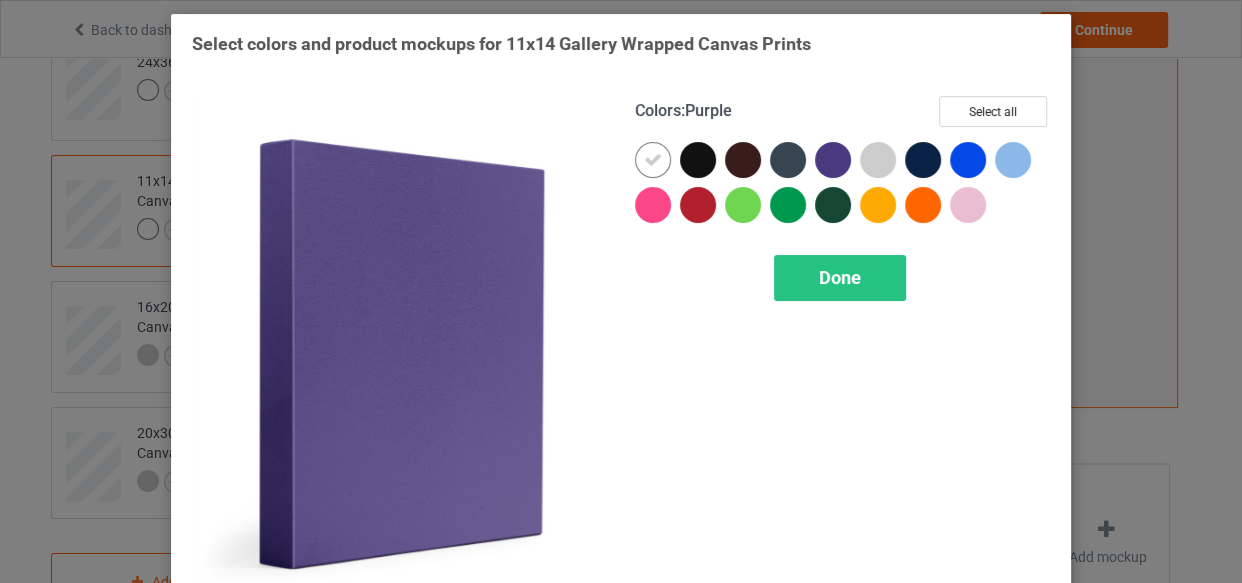 click at bounding box center [878, 160] 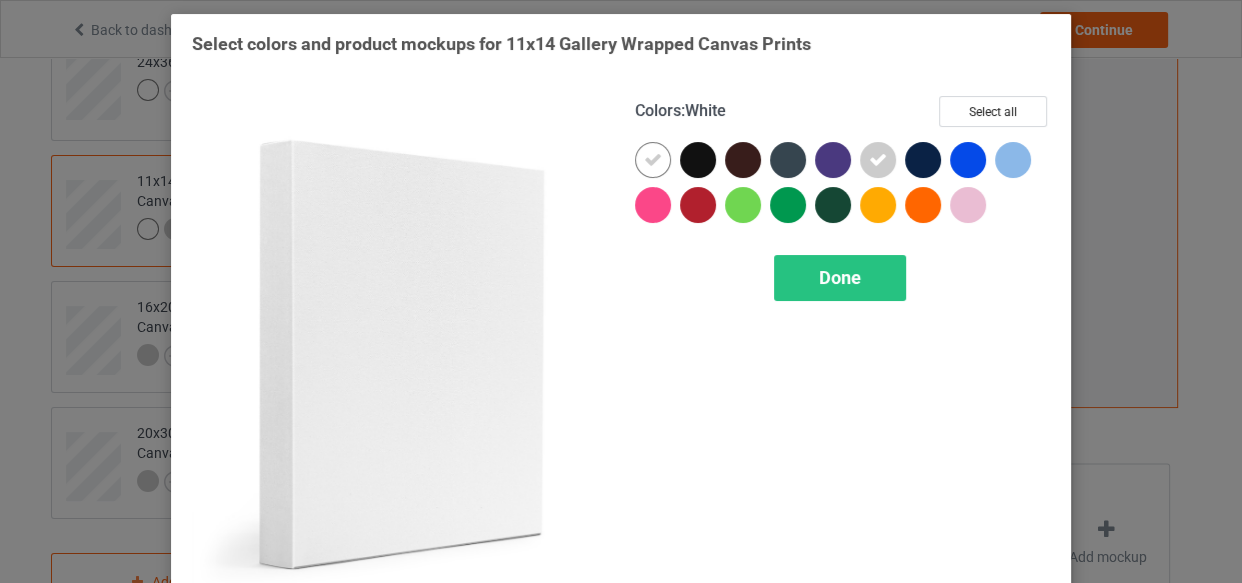 click at bounding box center (653, 160) 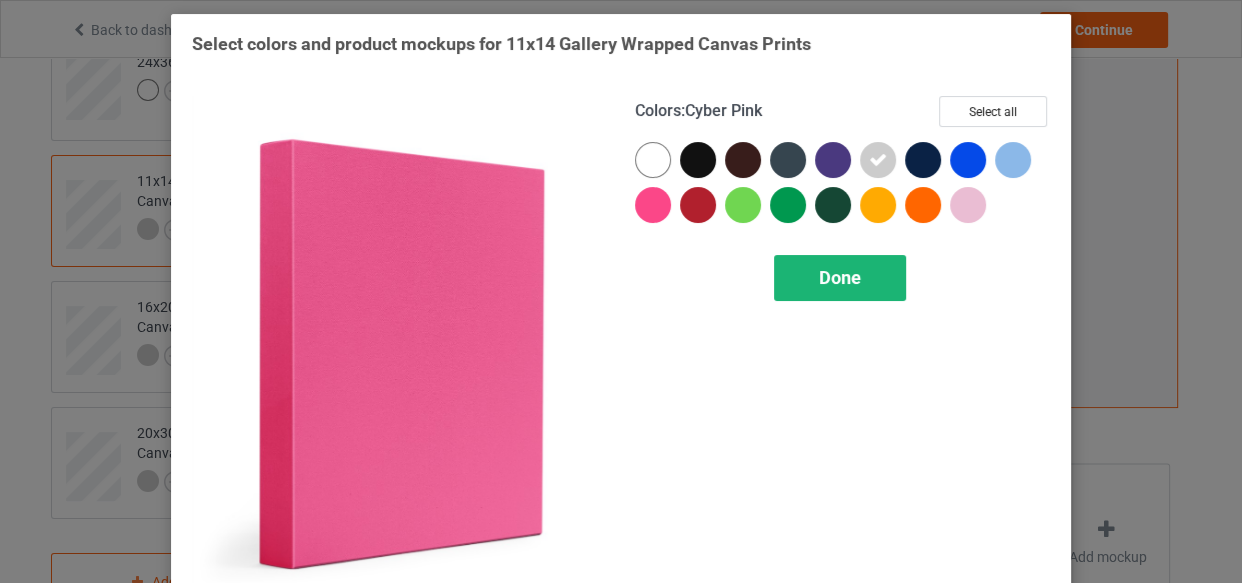 click on "Done" at bounding box center (840, 277) 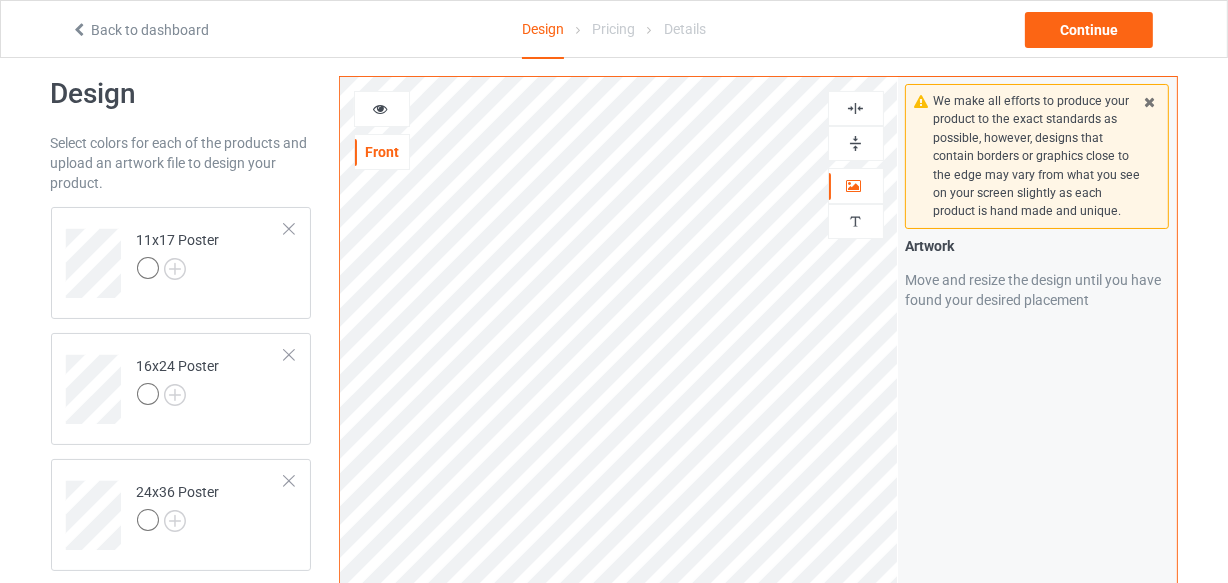 scroll, scrollTop: 0, scrollLeft: 0, axis: both 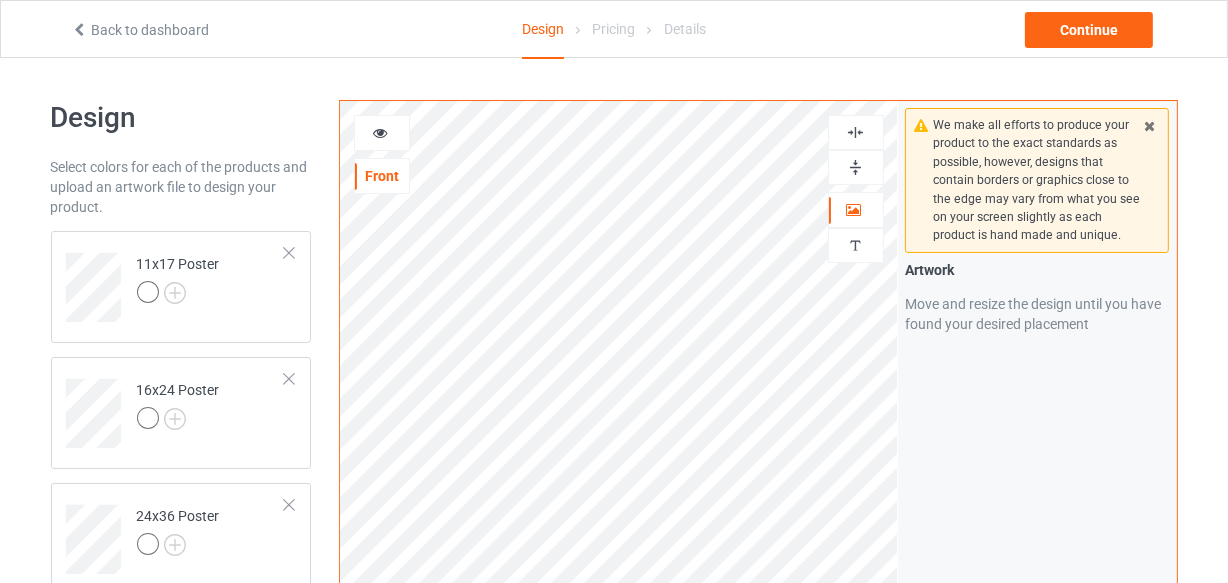 click at bounding box center (382, 133) 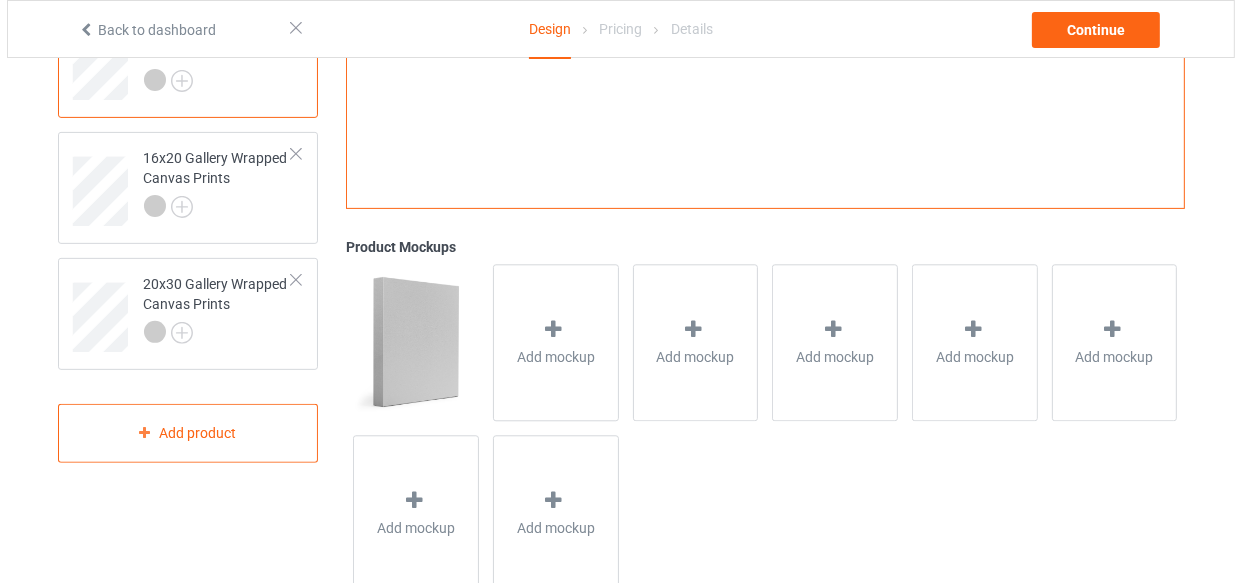 scroll, scrollTop: 661, scrollLeft: 0, axis: vertical 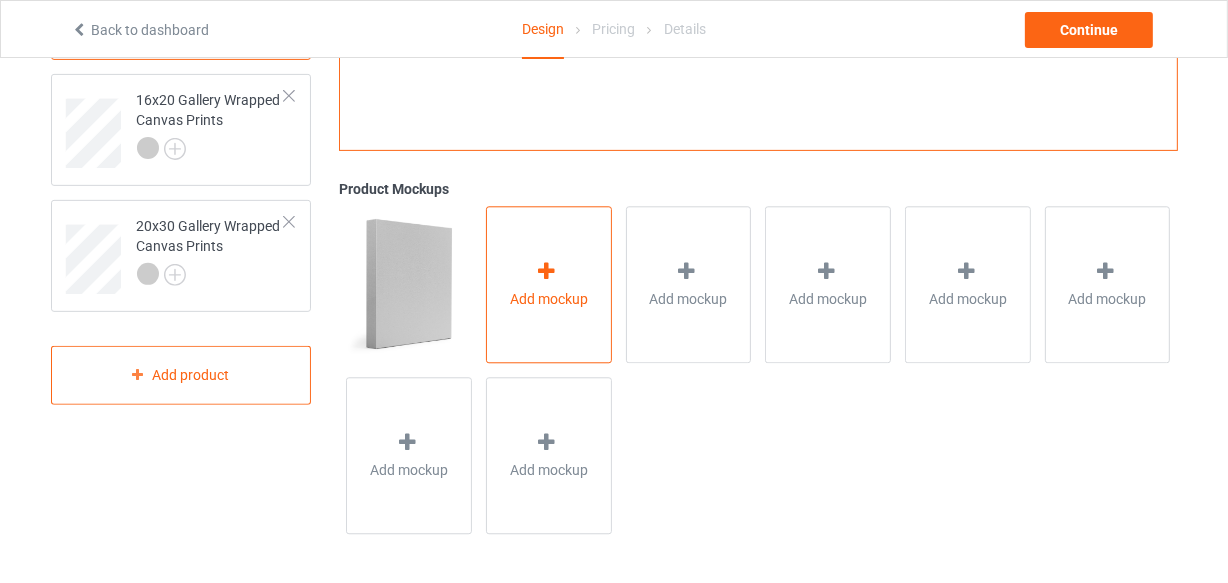 click on "Add mockup" at bounding box center [549, 299] 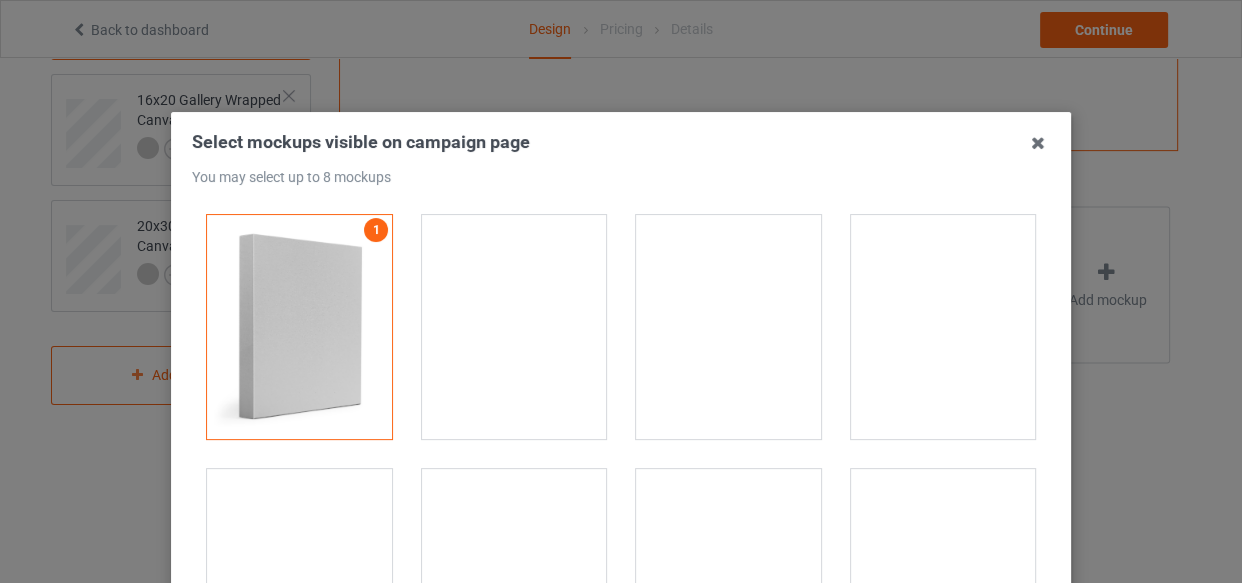 click at bounding box center (514, 327) 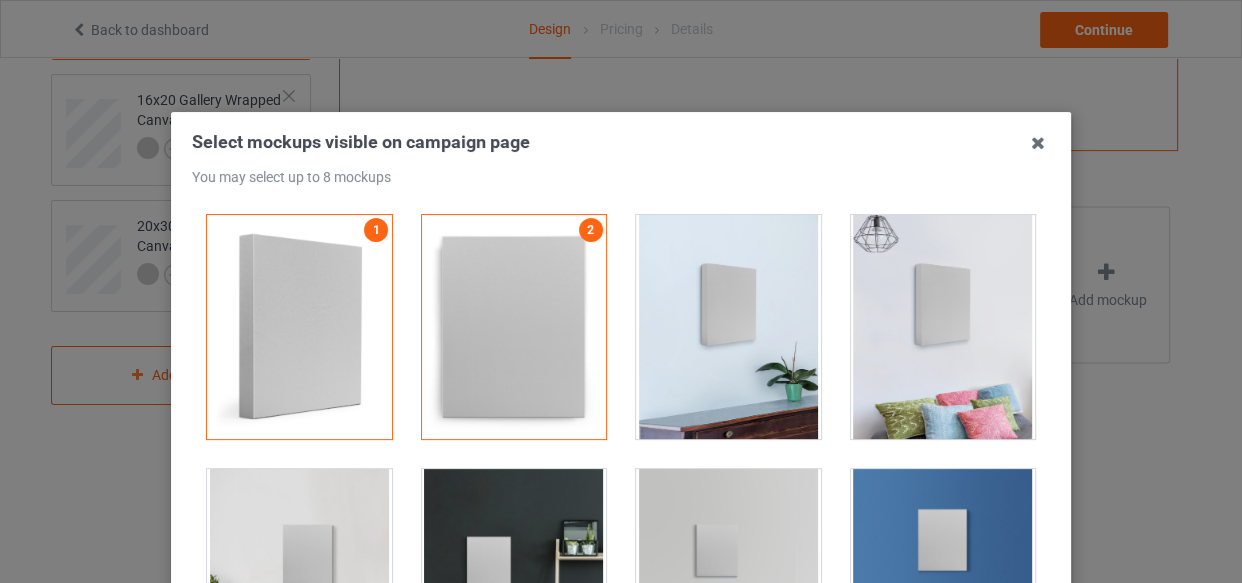 click at bounding box center (728, 327) 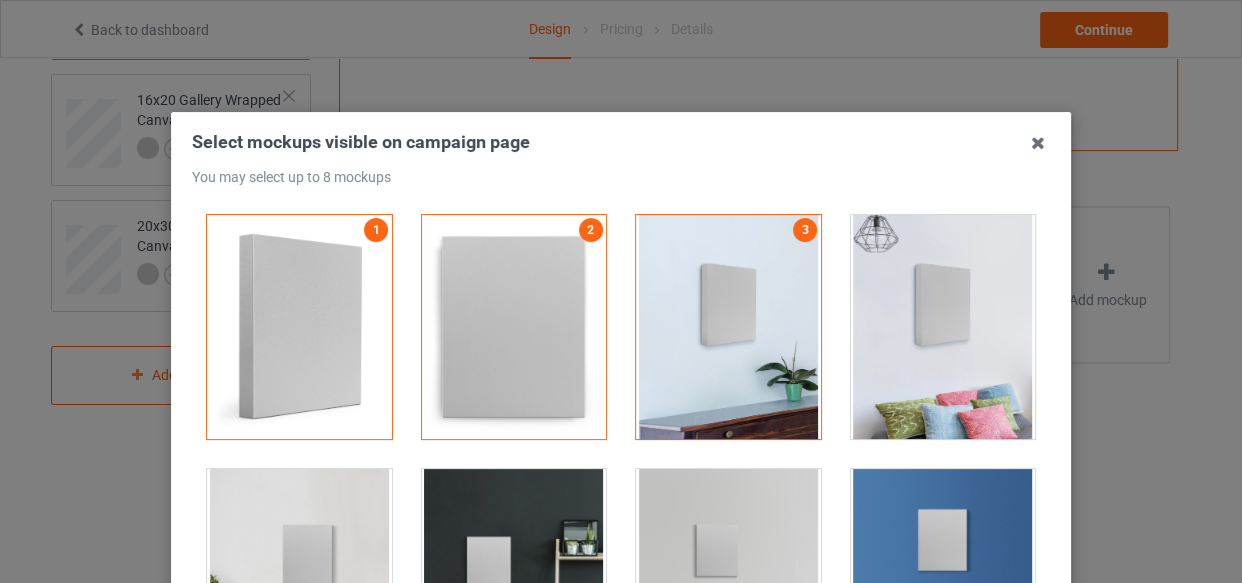 drag, startPoint x: 942, startPoint y: 361, endPoint x: 885, endPoint y: 427, distance: 87.20665 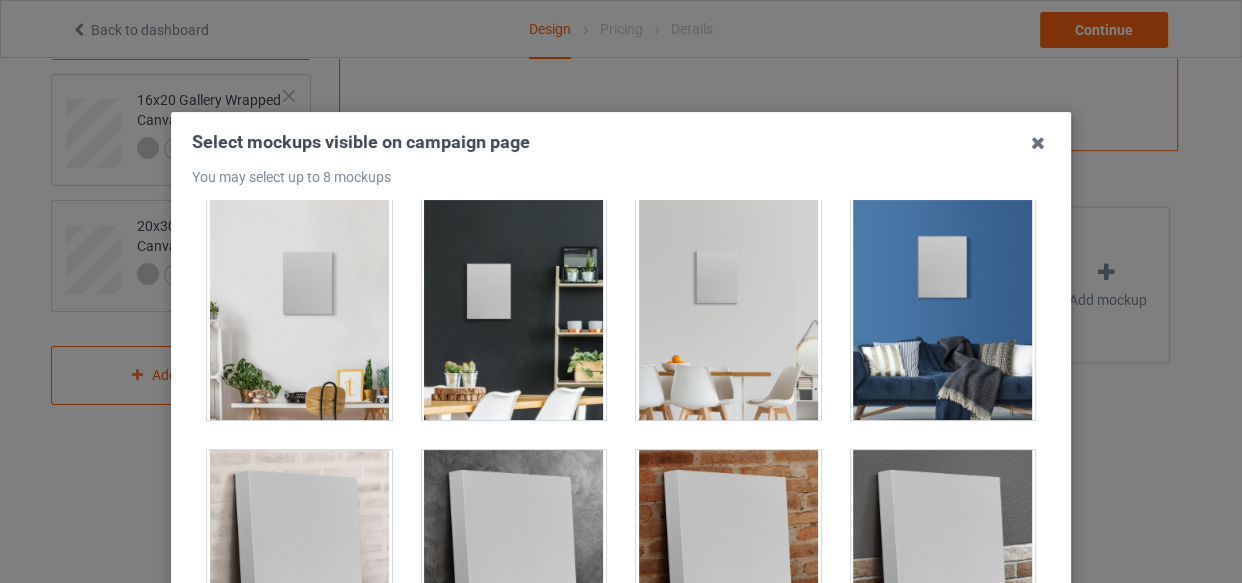 scroll, scrollTop: 272, scrollLeft: 0, axis: vertical 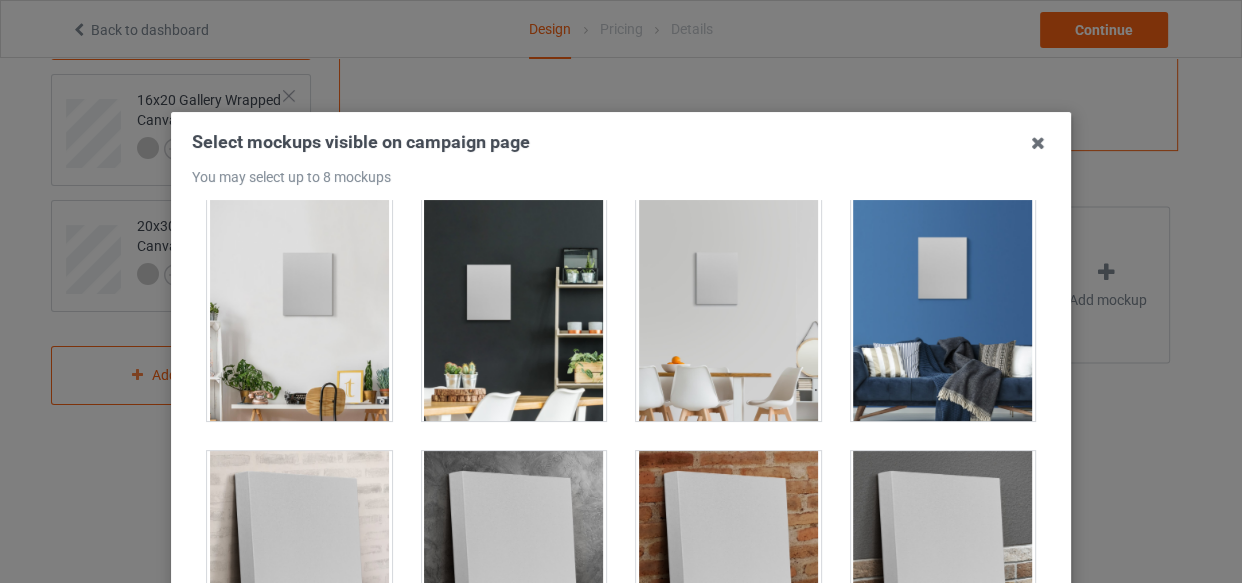 click at bounding box center (299, 309) 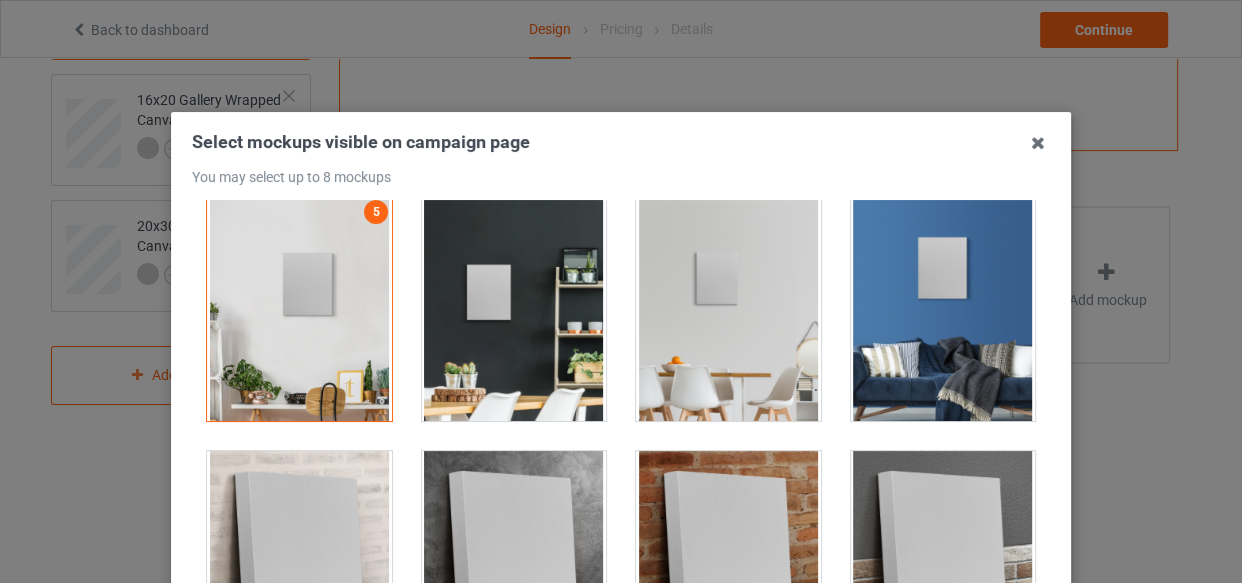 click at bounding box center [728, 309] 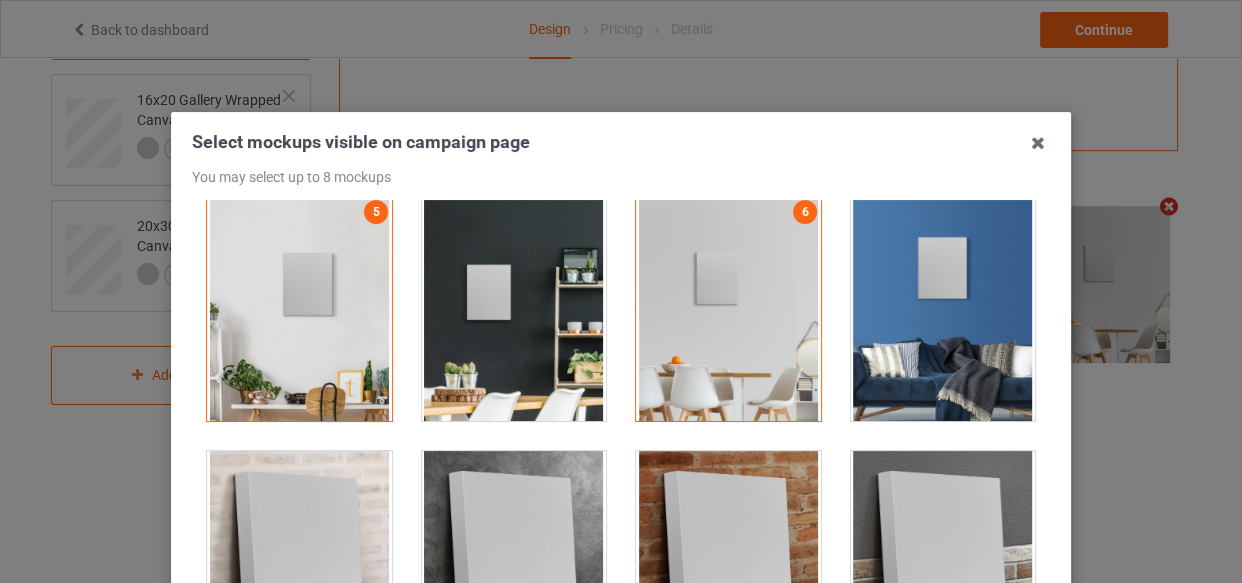 scroll, scrollTop: 660, scrollLeft: 0, axis: vertical 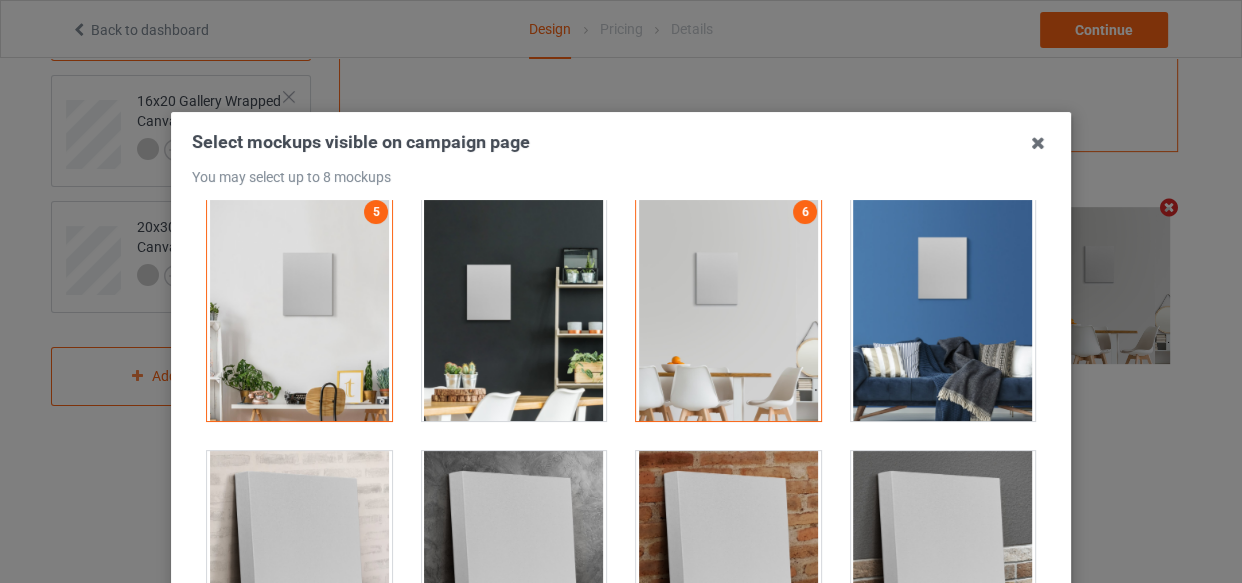 click at bounding box center (943, 309) 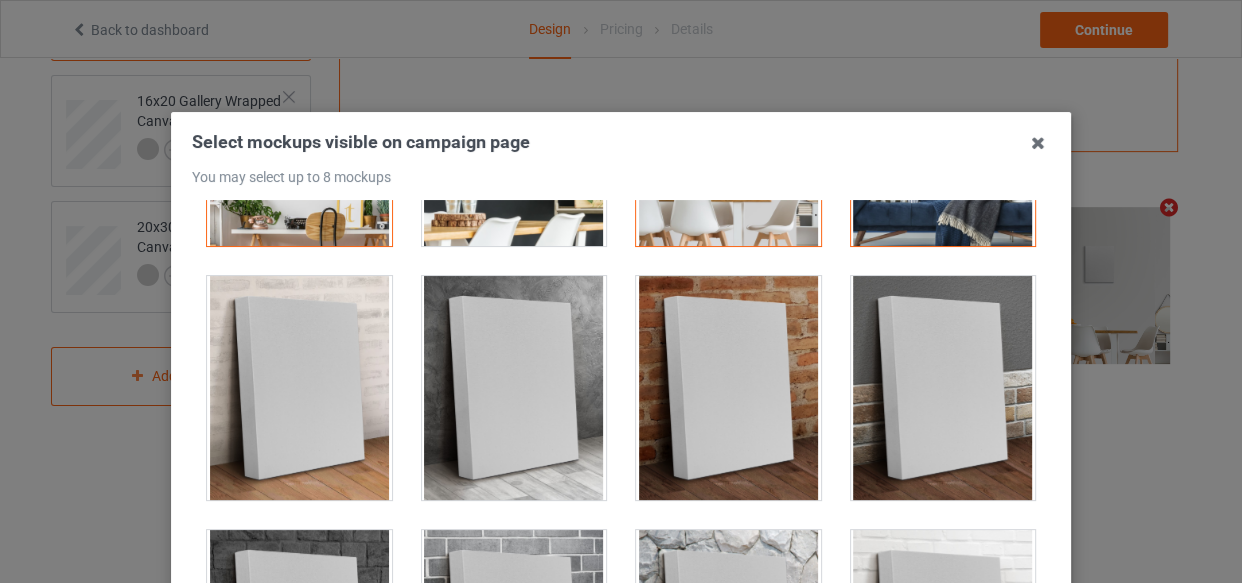 scroll, scrollTop: 727, scrollLeft: 0, axis: vertical 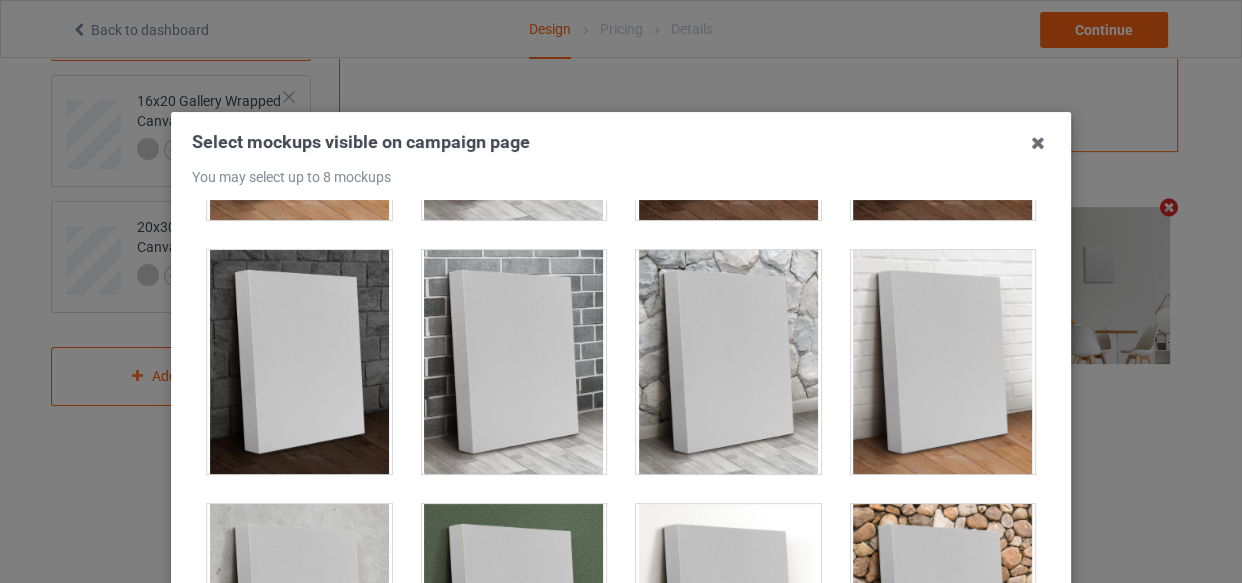 click at bounding box center (514, 362) 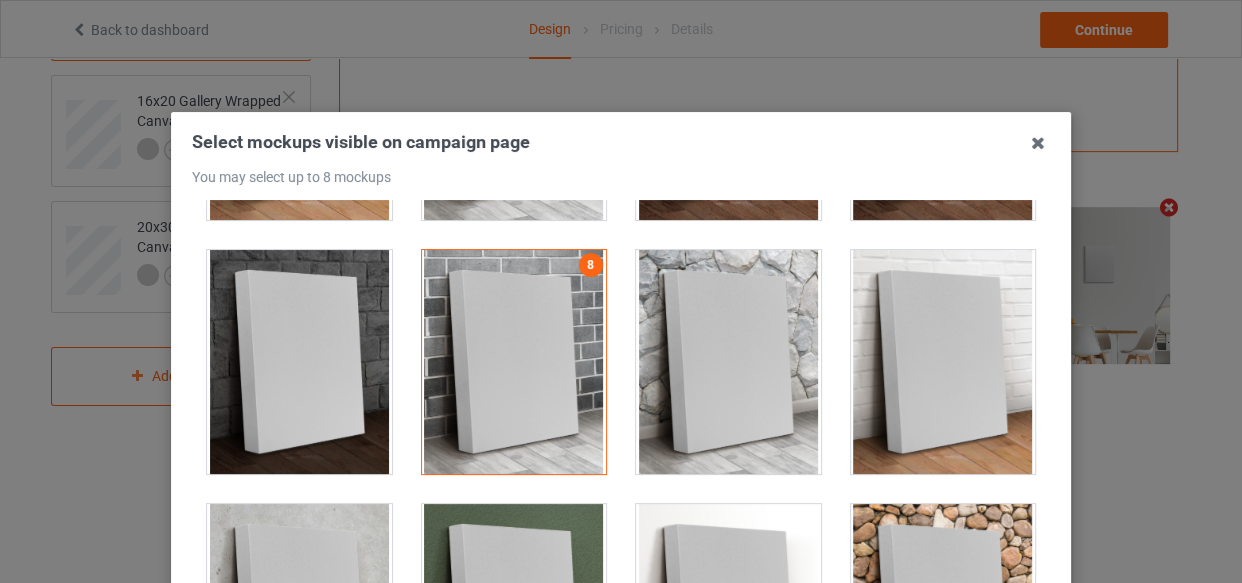 click at bounding box center [299, 362] 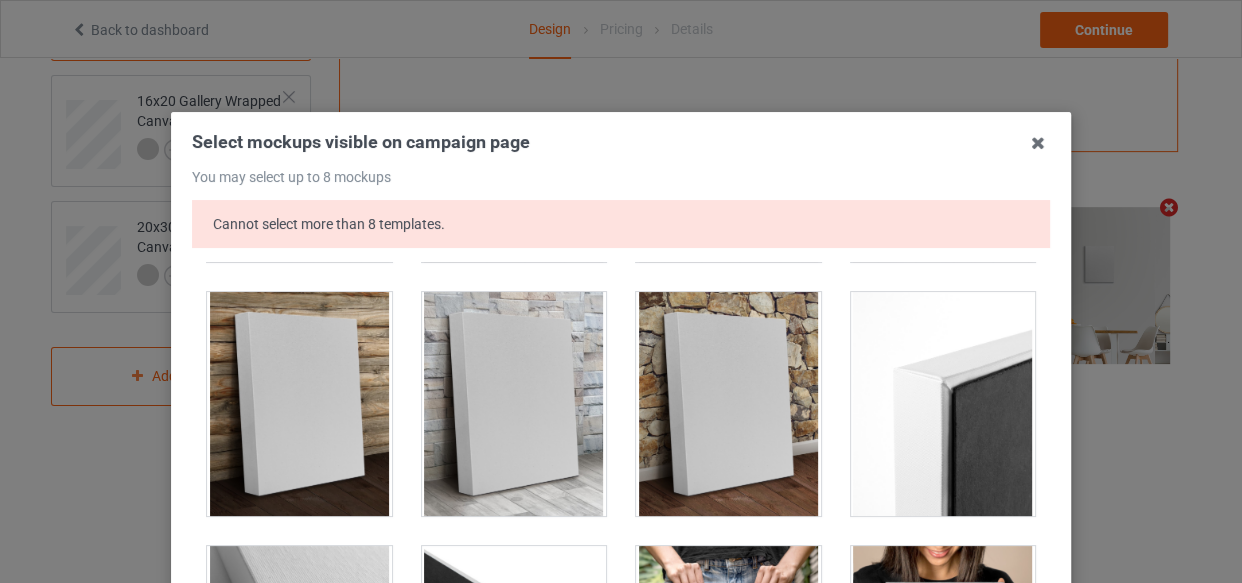 scroll, scrollTop: 1272, scrollLeft: 0, axis: vertical 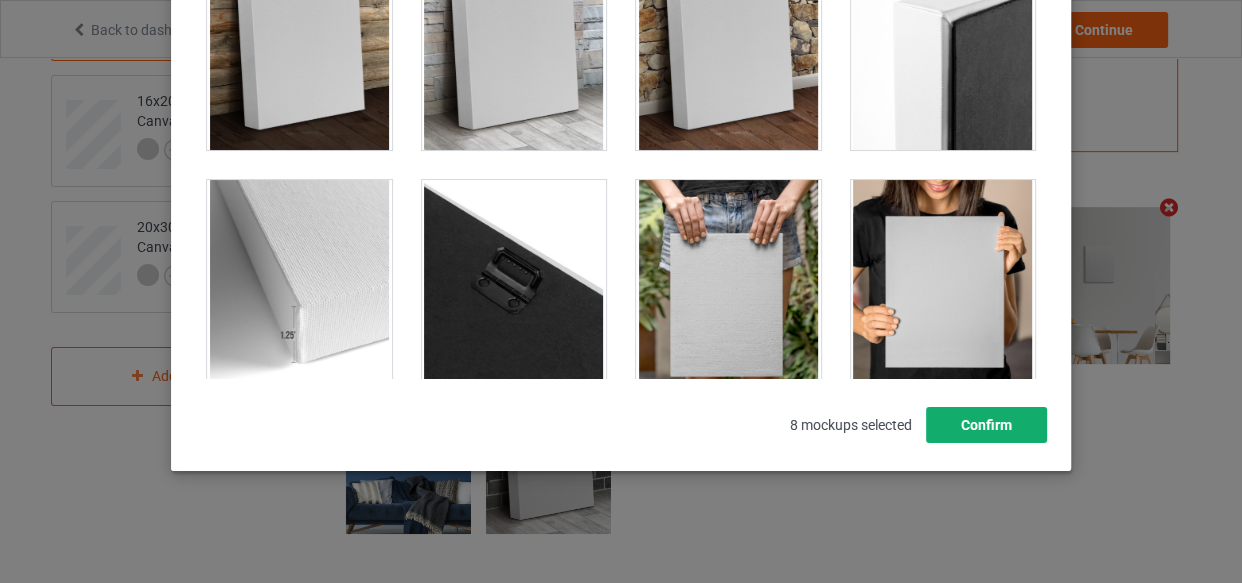 click on "Confirm" at bounding box center (986, 425) 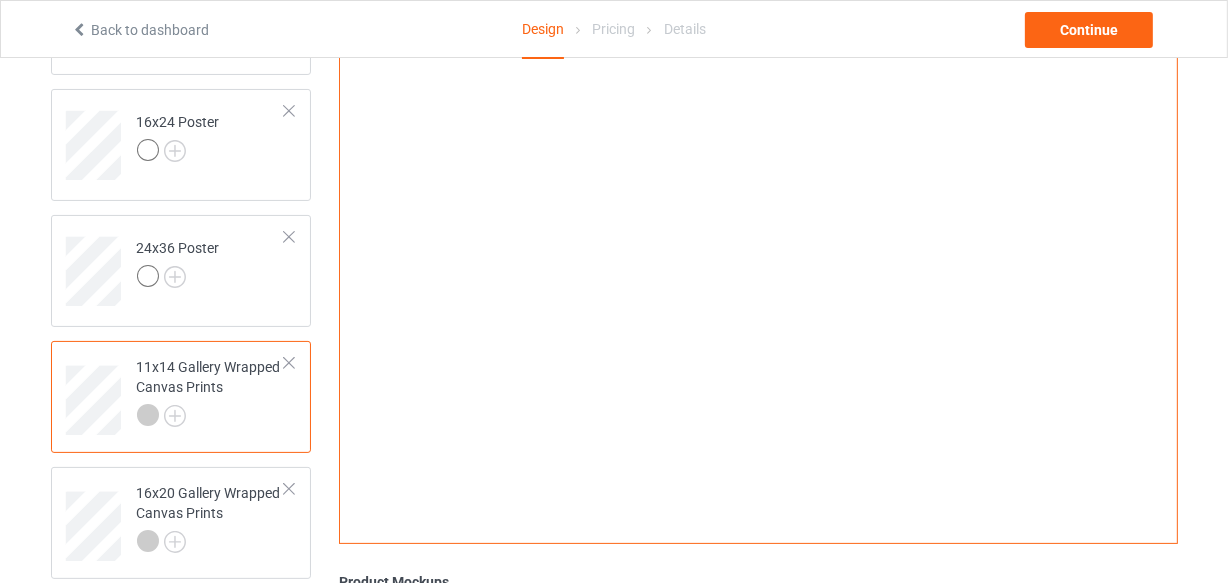 scroll, scrollTop: 272, scrollLeft: 0, axis: vertical 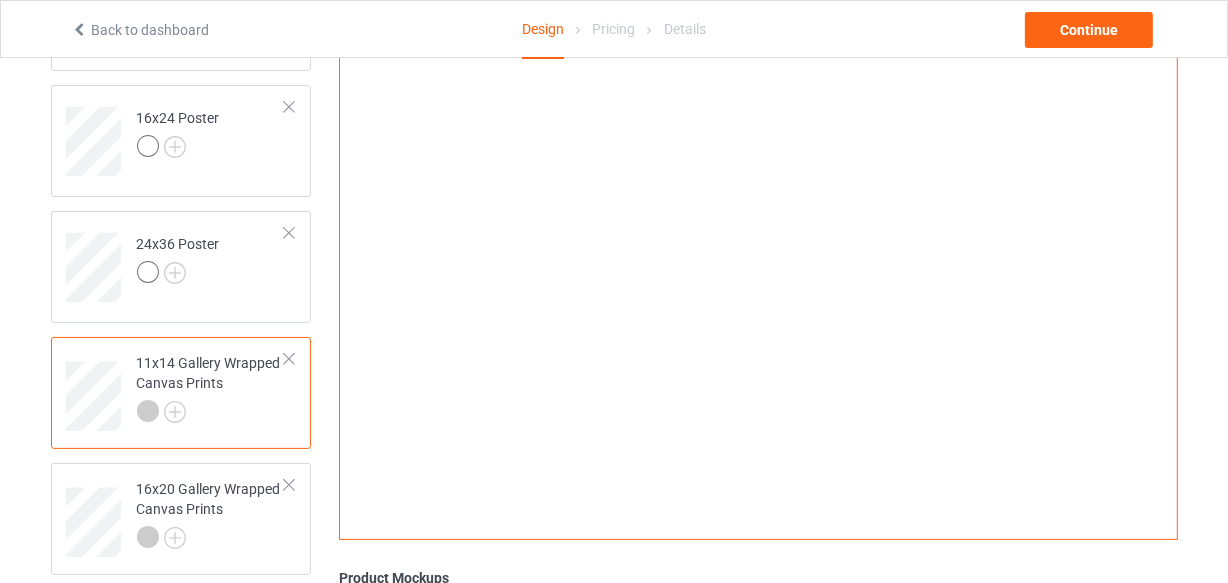 click at bounding box center (289, 359) 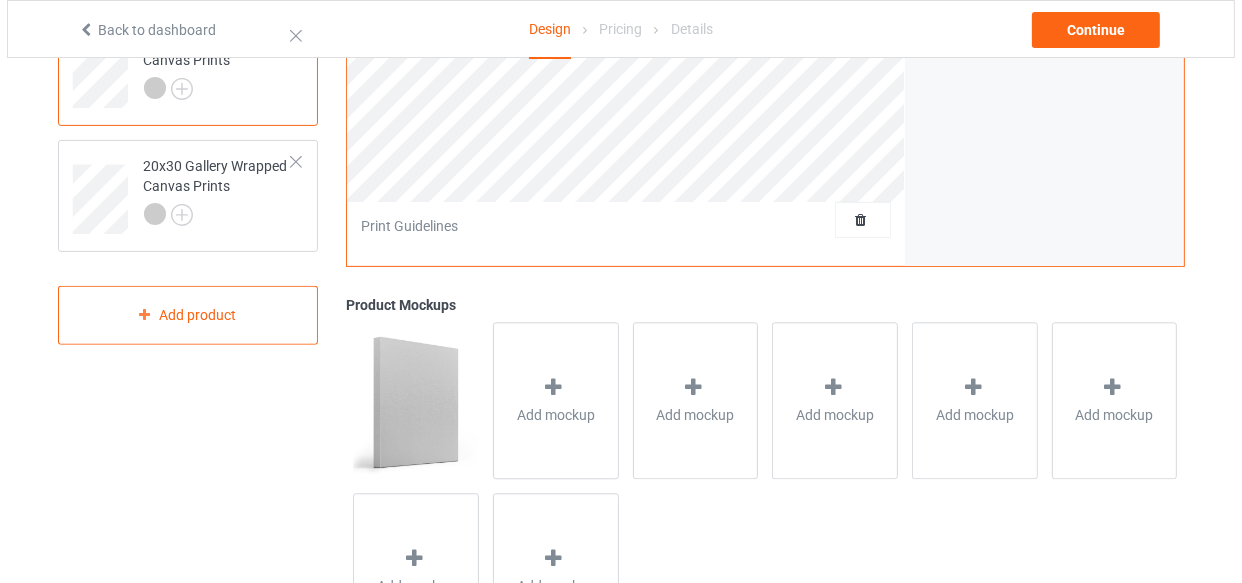 scroll, scrollTop: 710, scrollLeft: 0, axis: vertical 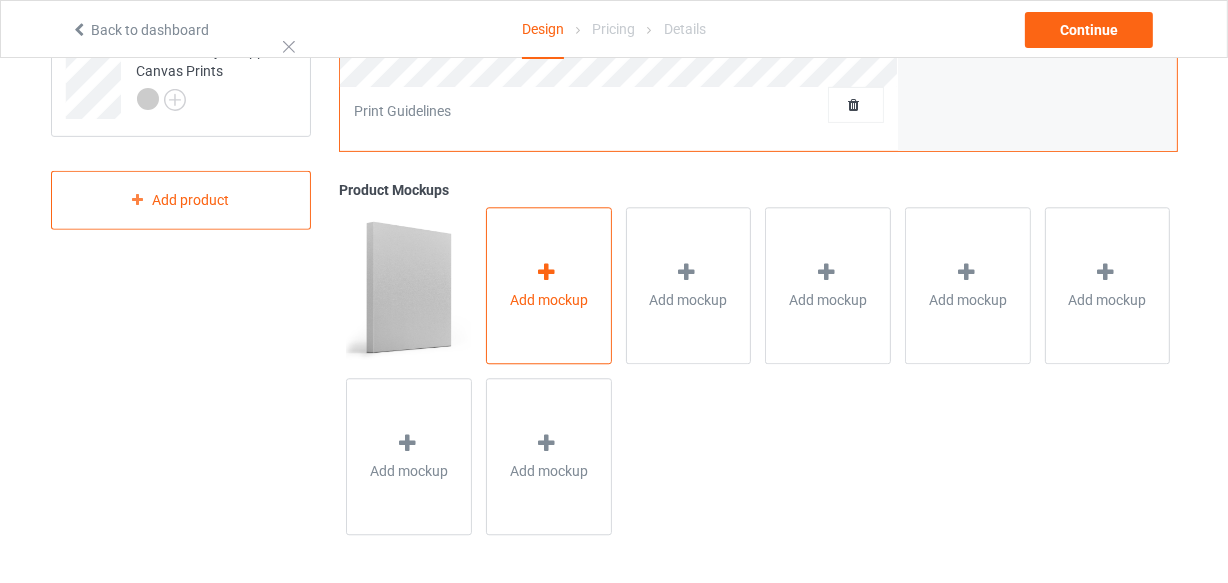click on "Add mockup" at bounding box center (549, 285) 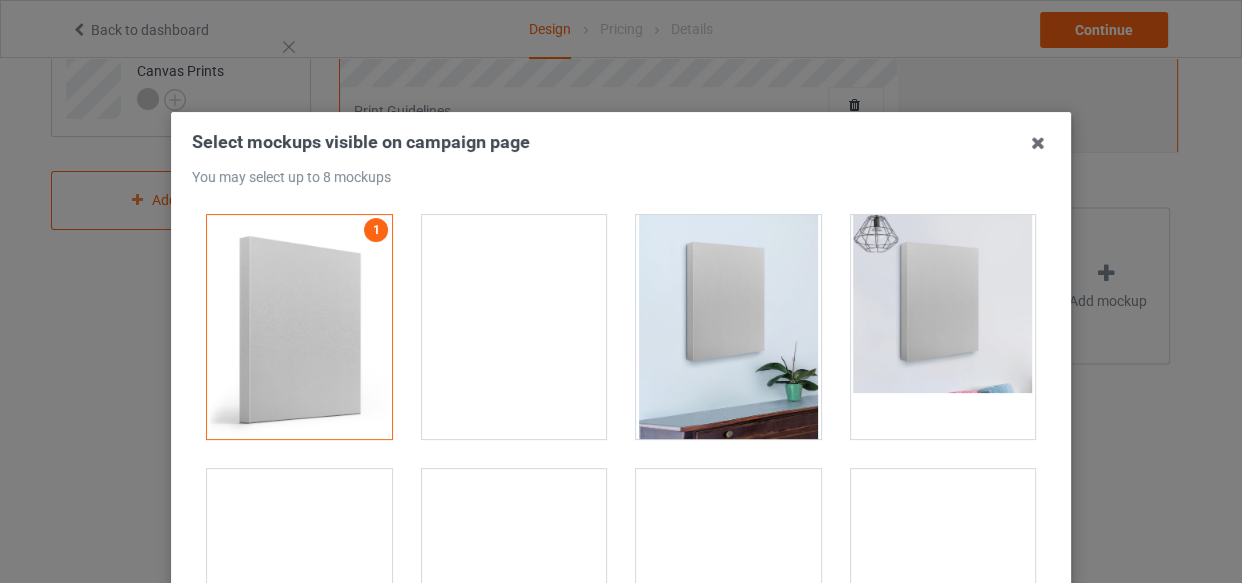 click at bounding box center (514, 327) 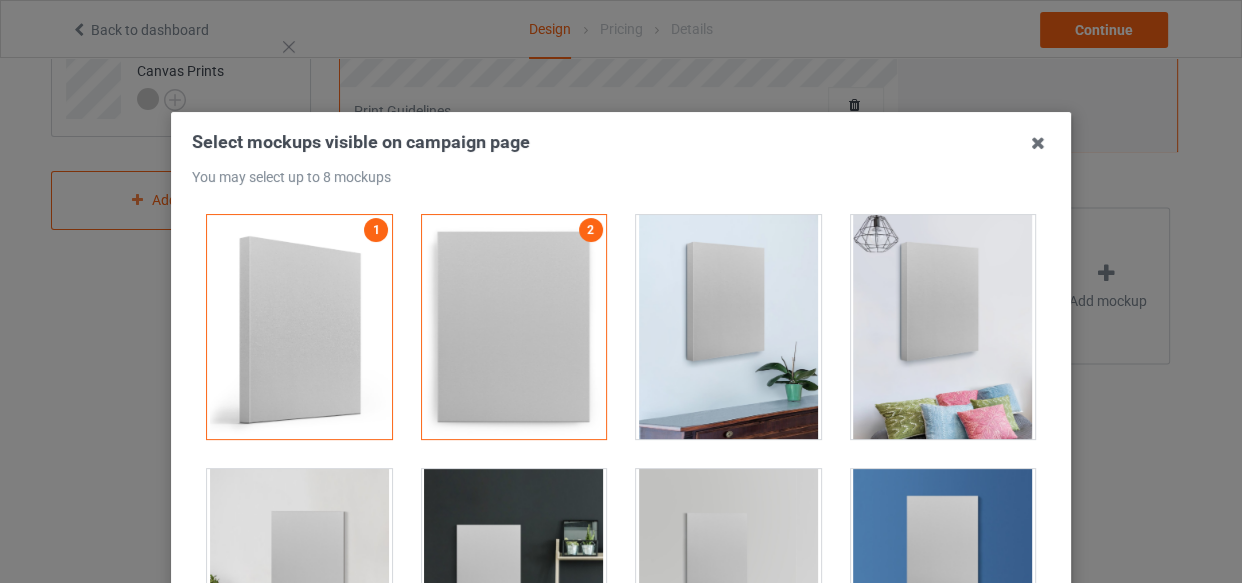 click at bounding box center [728, 327] 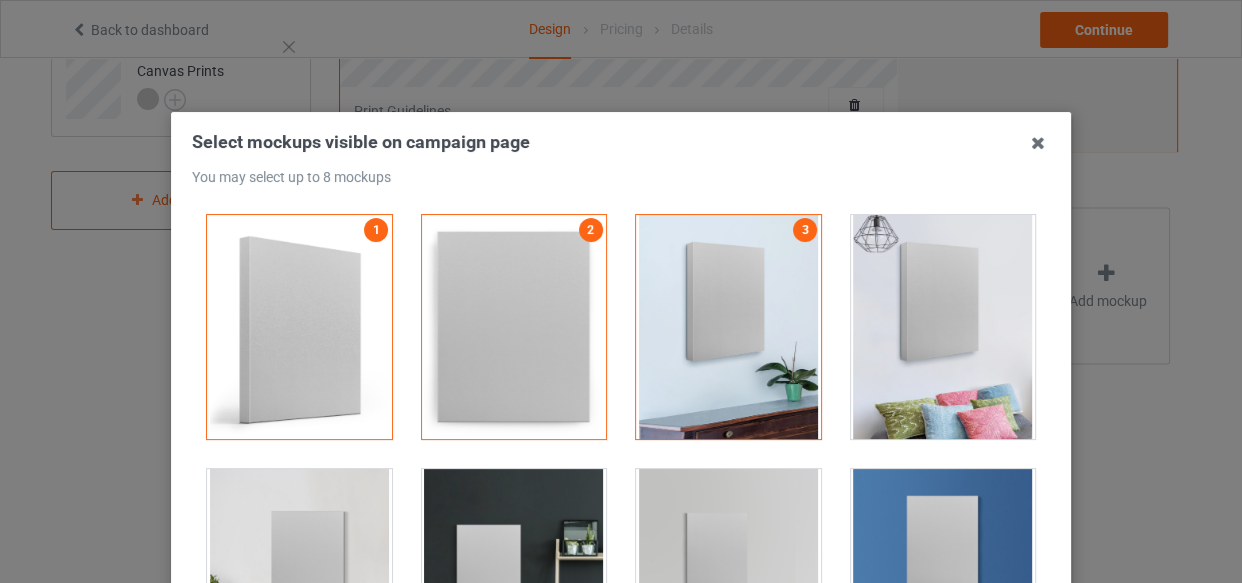 click at bounding box center (943, 327) 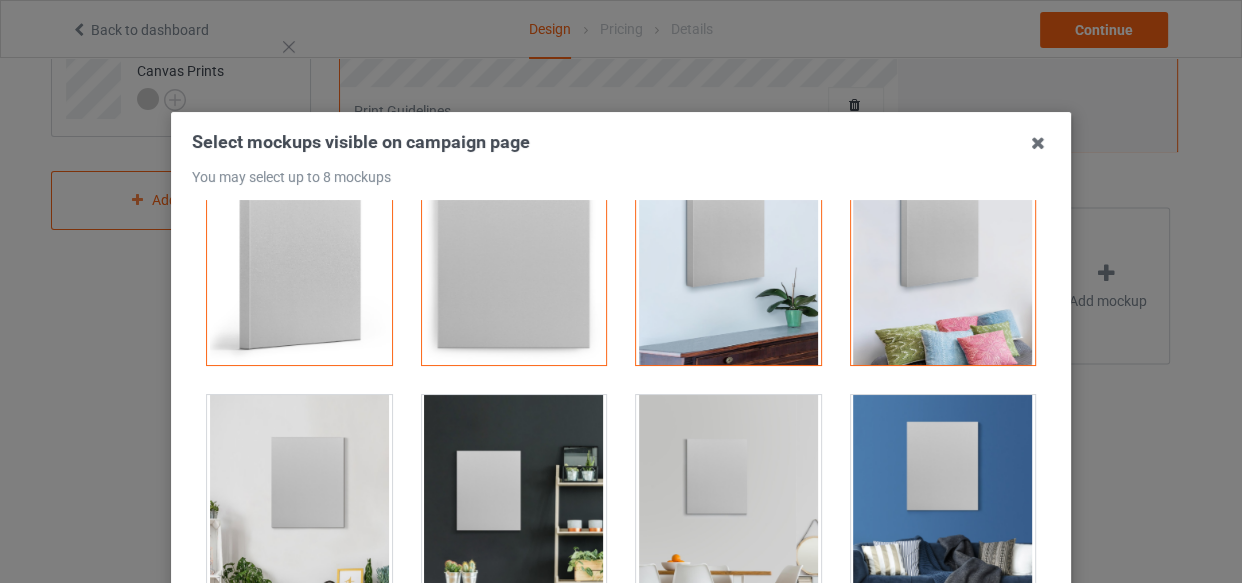 scroll, scrollTop: 272, scrollLeft: 0, axis: vertical 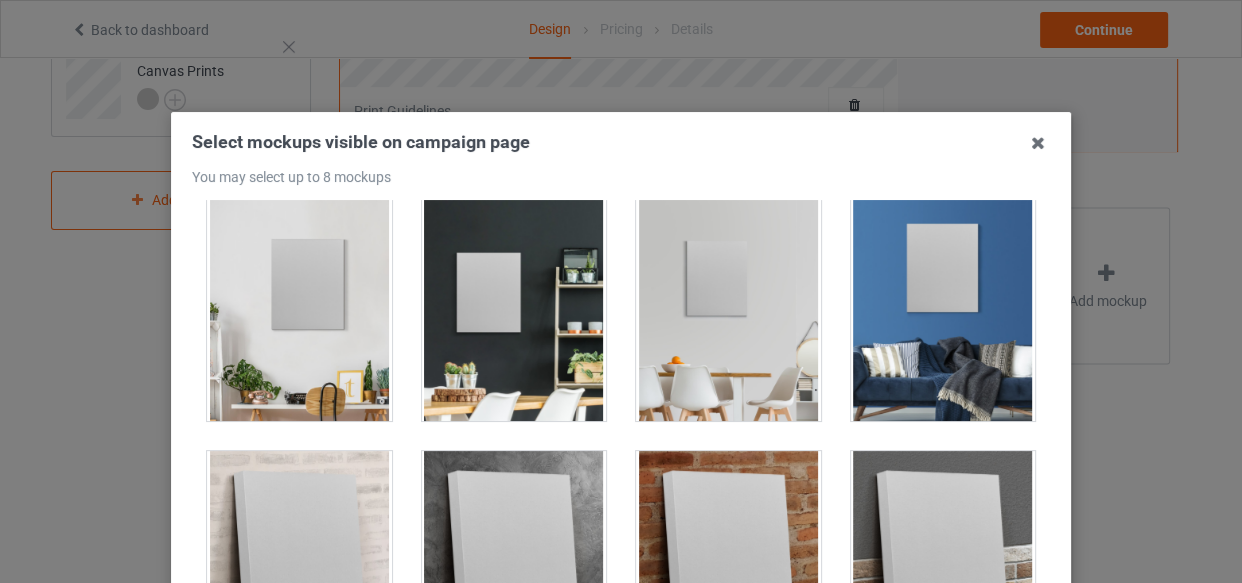 click at bounding box center (299, 309) 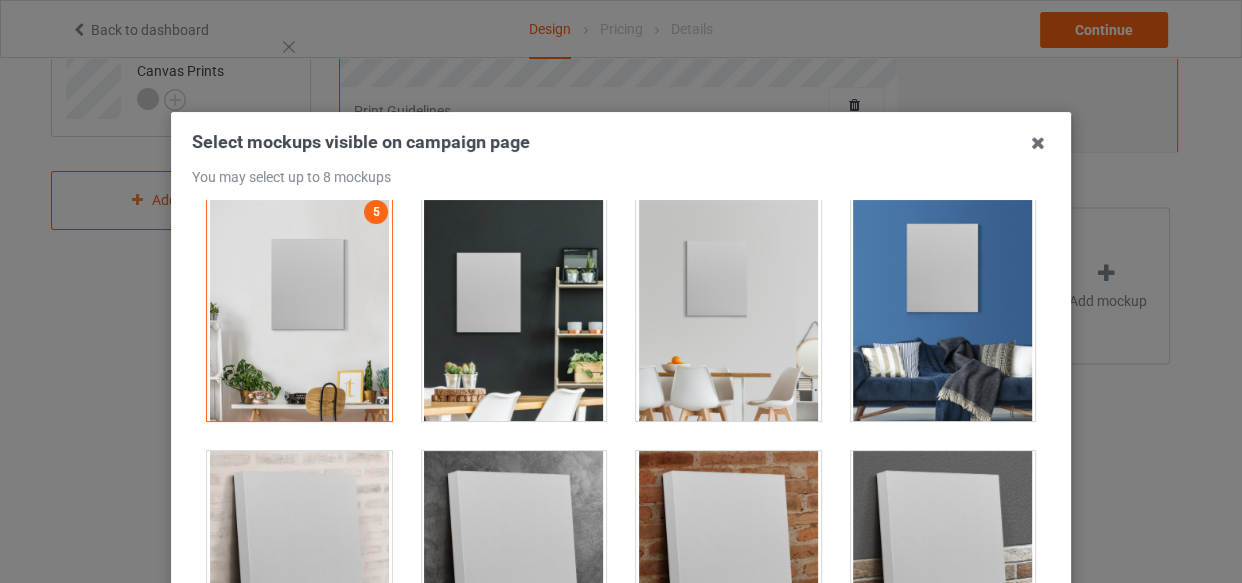 click at bounding box center (514, 309) 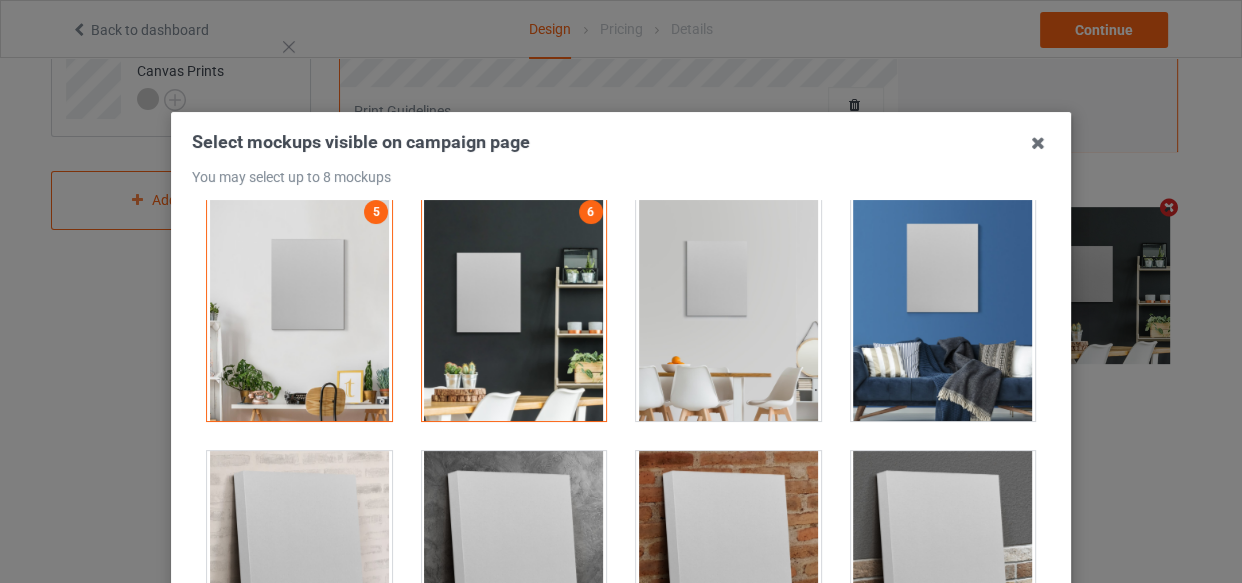 drag, startPoint x: 704, startPoint y: 310, endPoint x: 844, endPoint y: 313, distance: 140.03214 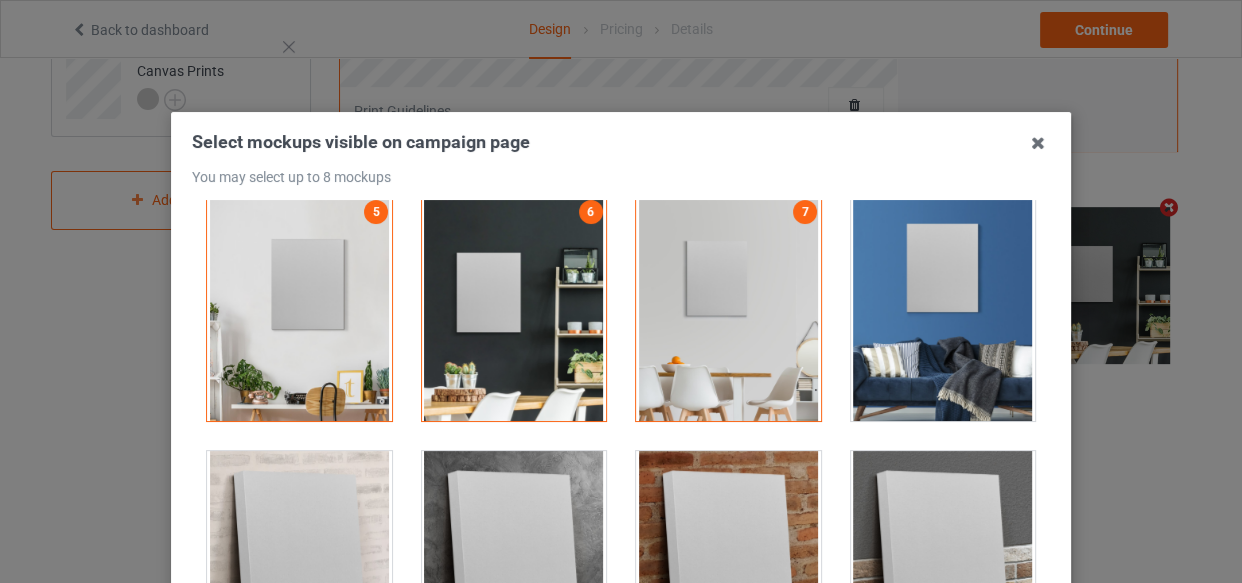click at bounding box center [943, 309] 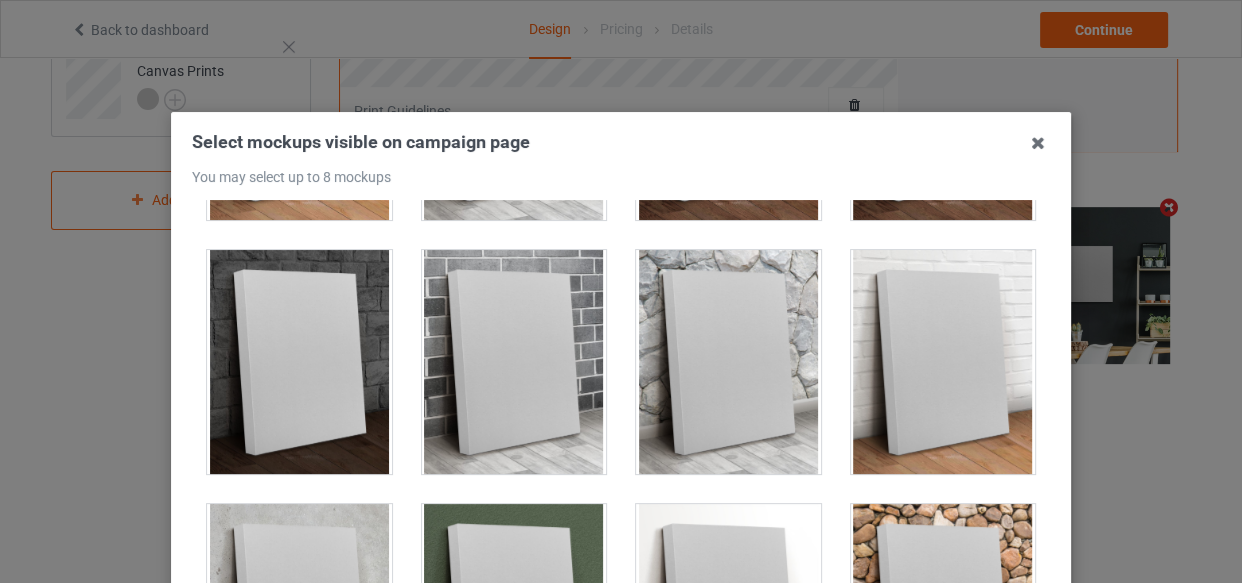 click at bounding box center (299, 362) 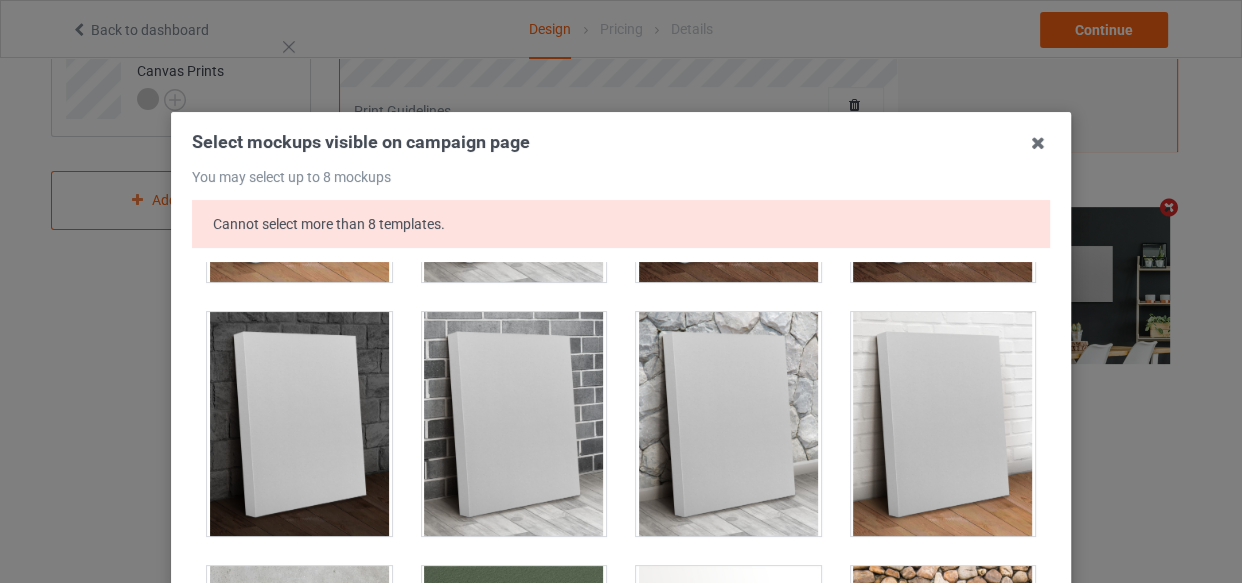 click at bounding box center (514, 424) 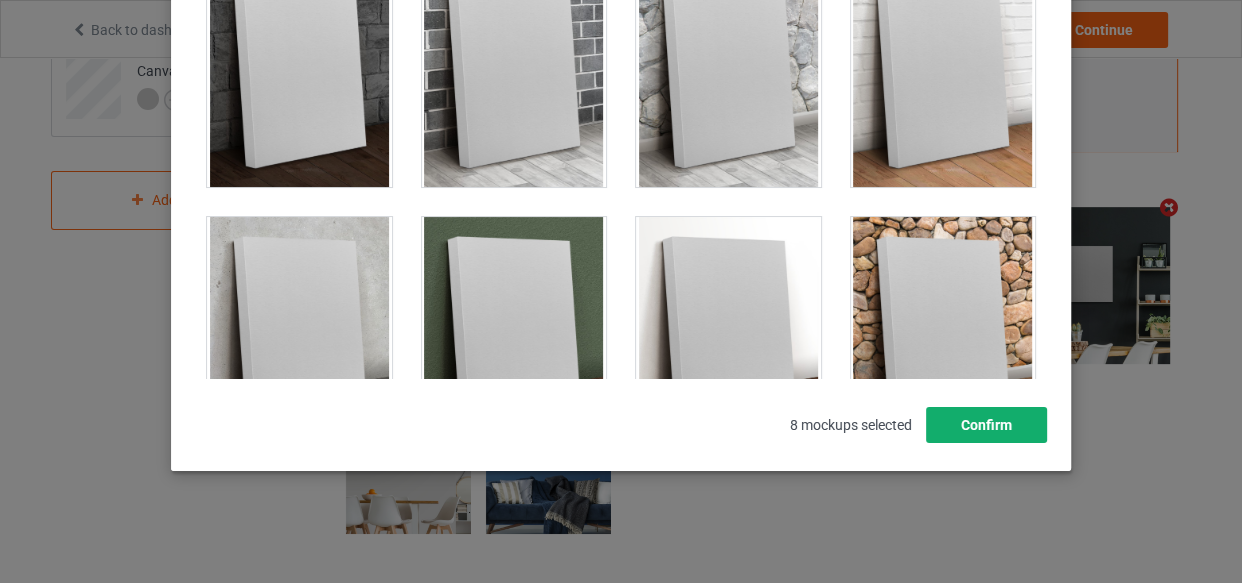 click on "Confirm" at bounding box center [986, 425] 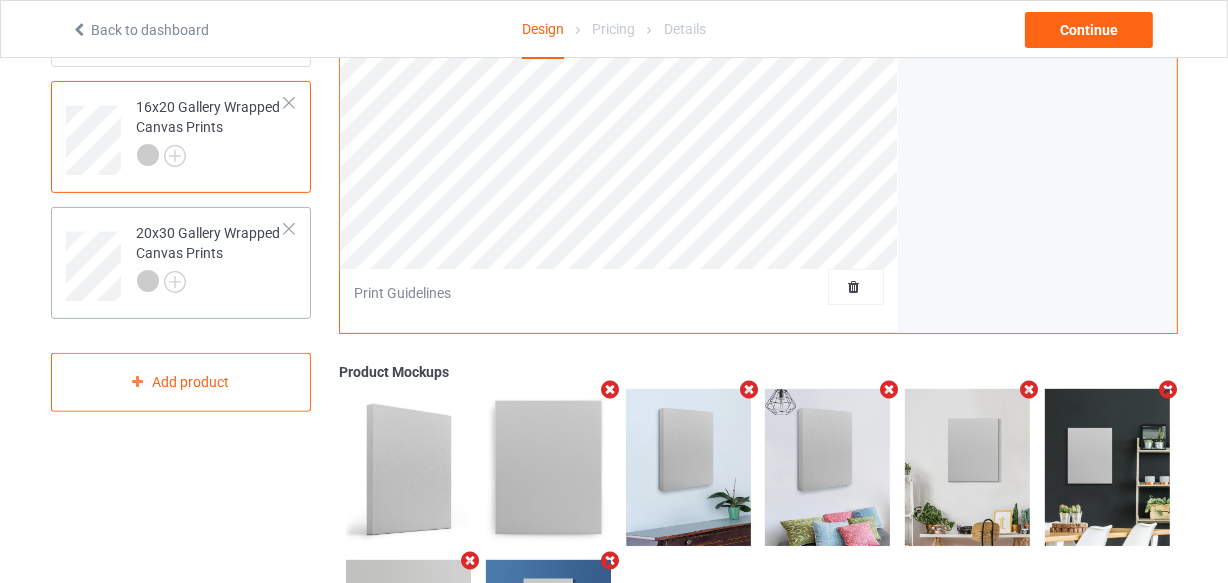 click on "20x30 Gallery Wrapped Canvas Prints" at bounding box center [211, 259] 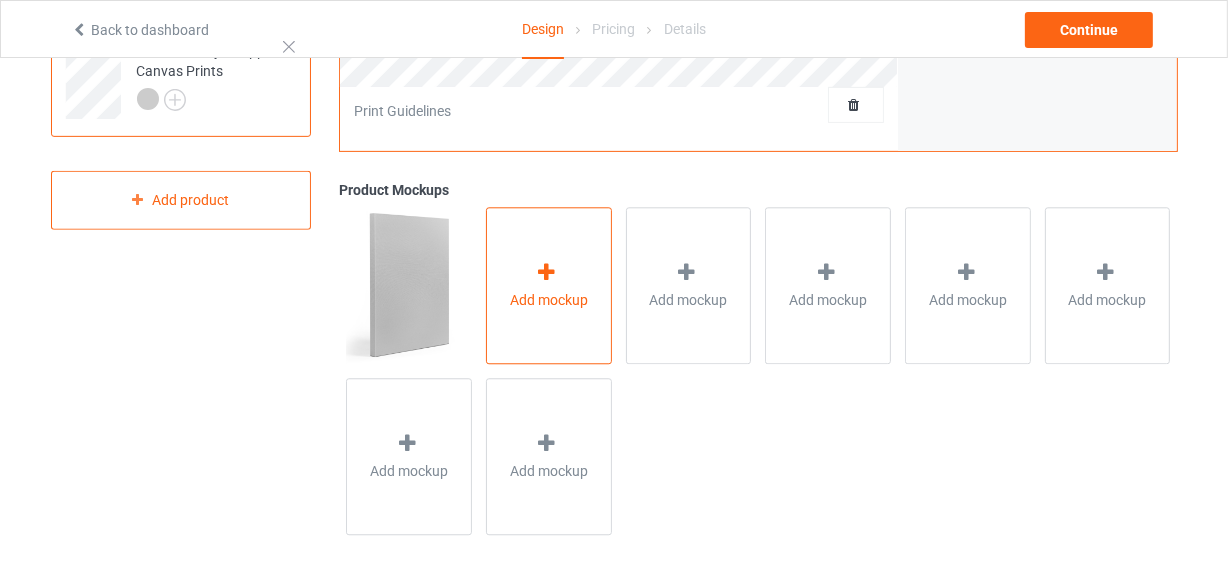 click on "Add mockup" at bounding box center [549, 285] 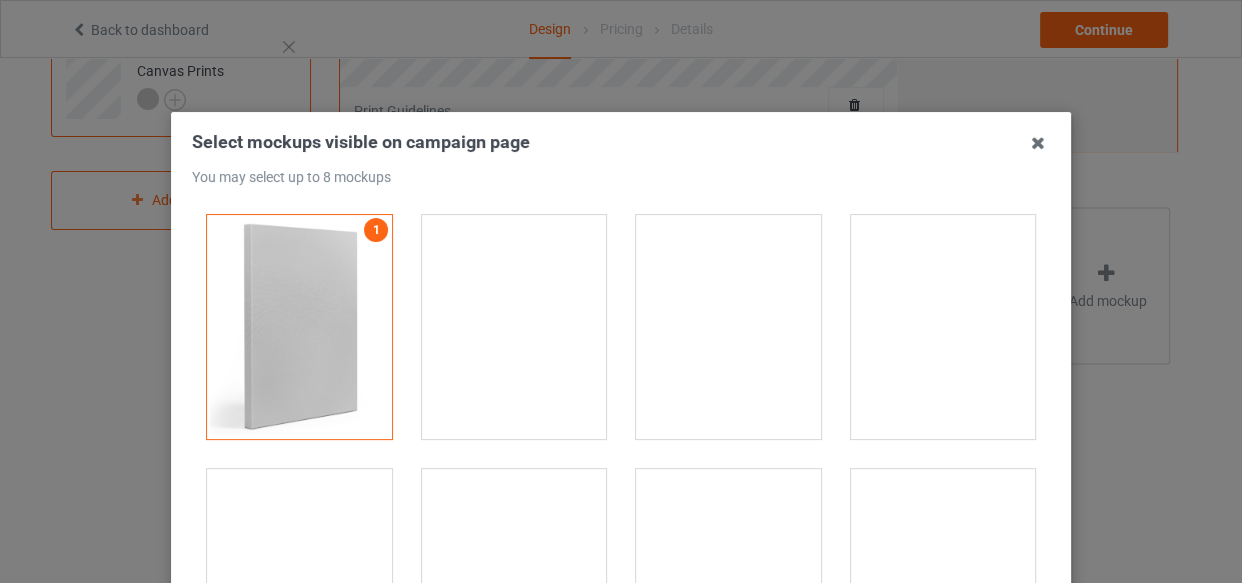 click at bounding box center [514, 327] 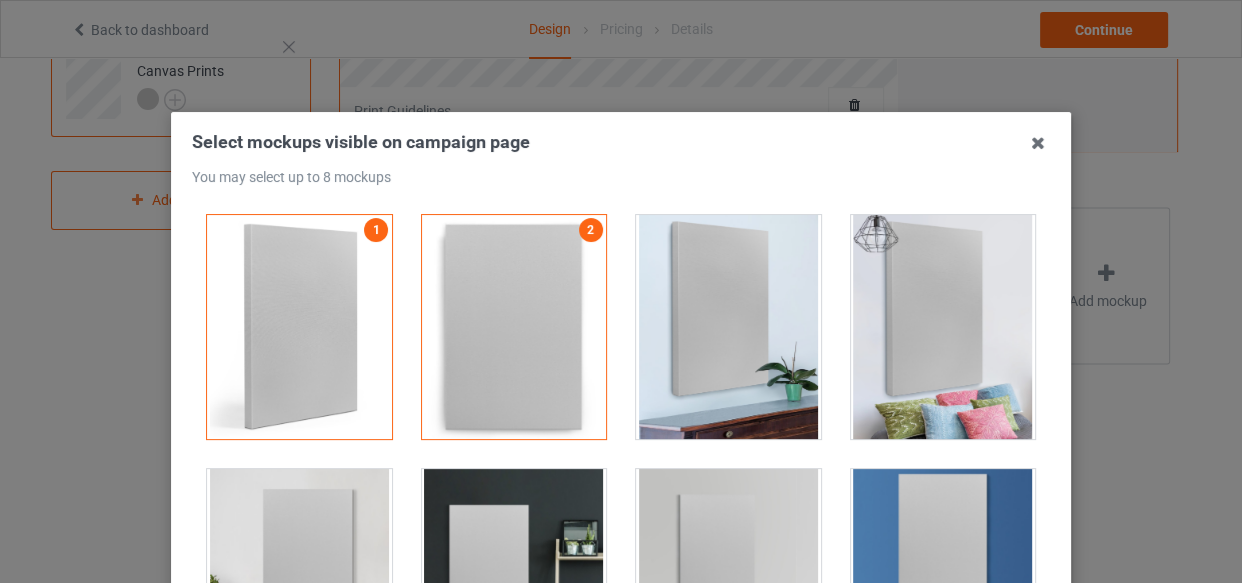 drag, startPoint x: 772, startPoint y: 348, endPoint x: 802, endPoint y: 351, distance: 30.149628 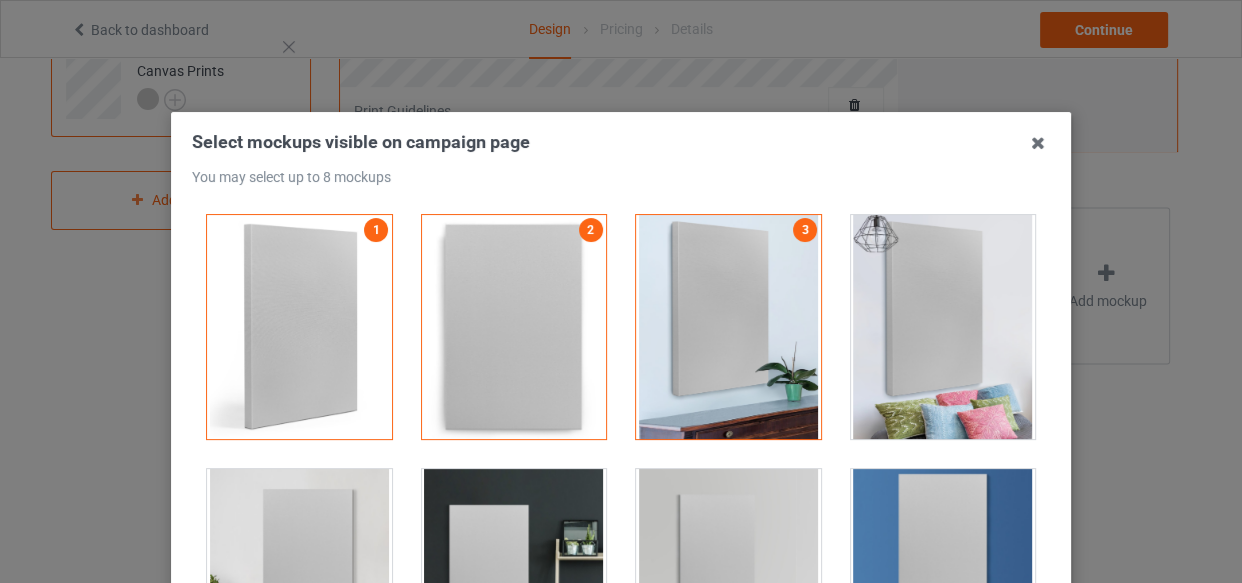 click at bounding box center (943, 327) 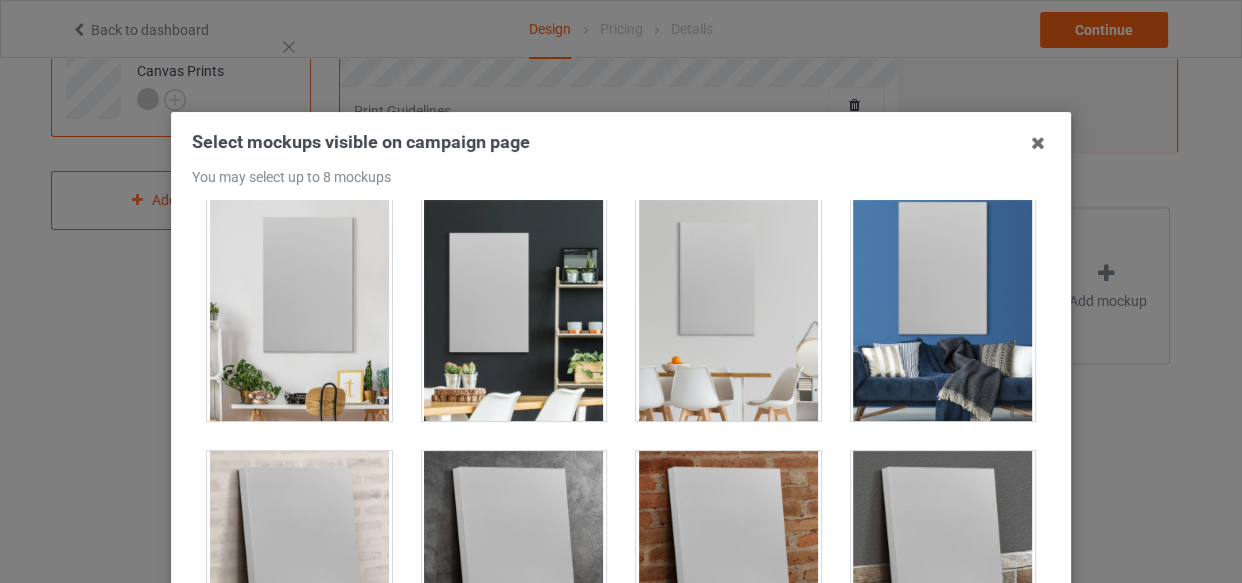 click at bounding box center [299, 309] 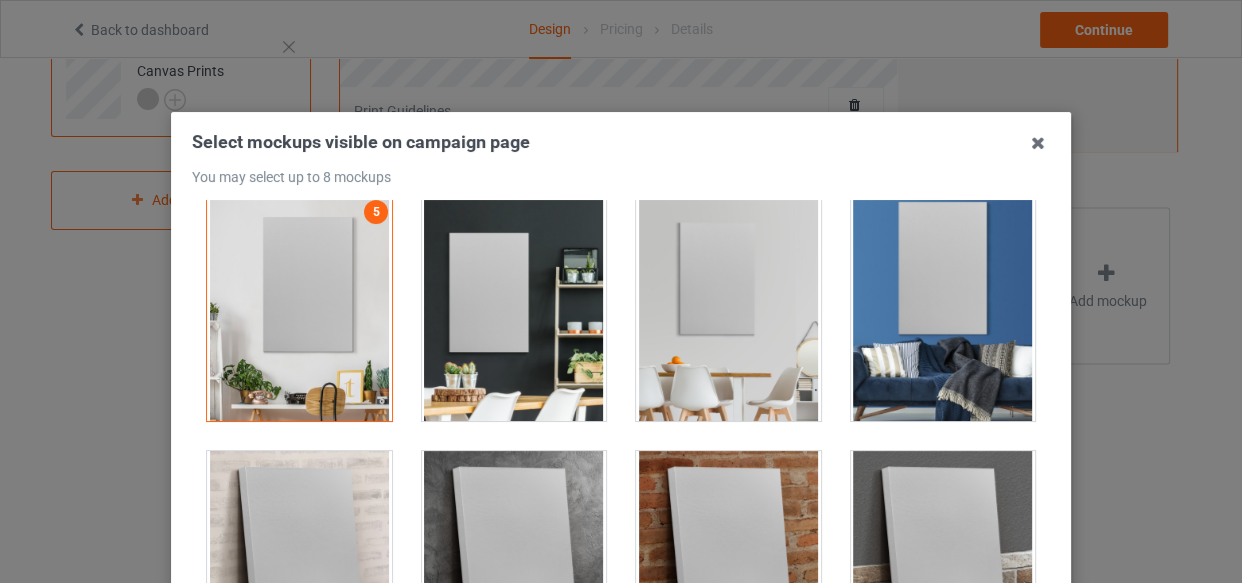 click at bounding box center (728, 309) 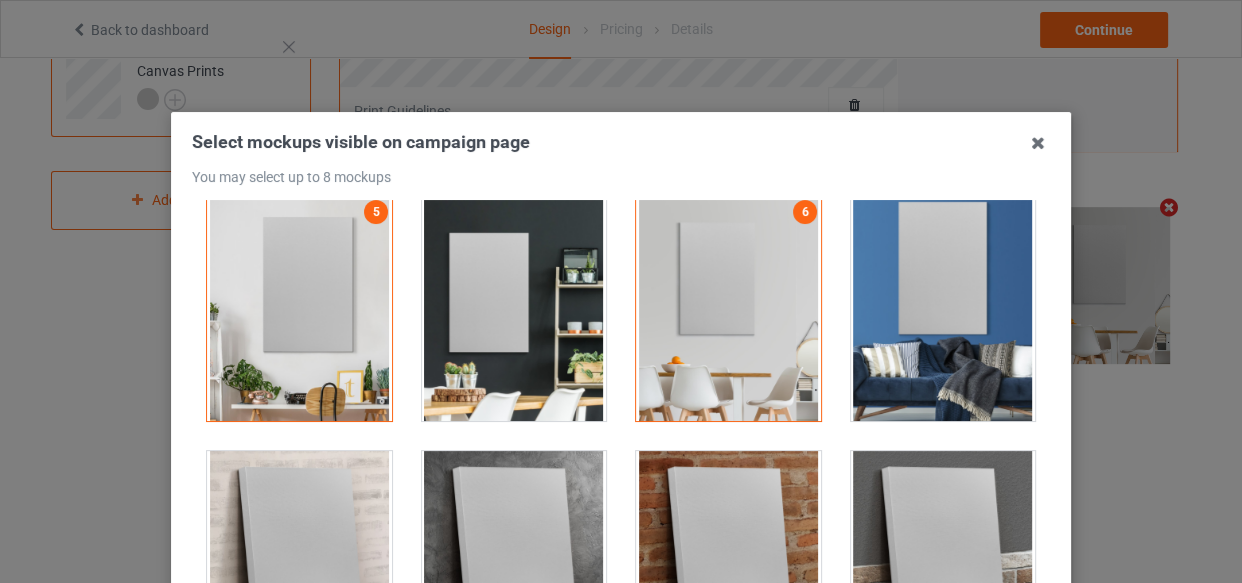 drag, startPoint x: 930, startPoint y: 354, endPoint x: 917, endPoint y: 356, distance: 13.152946 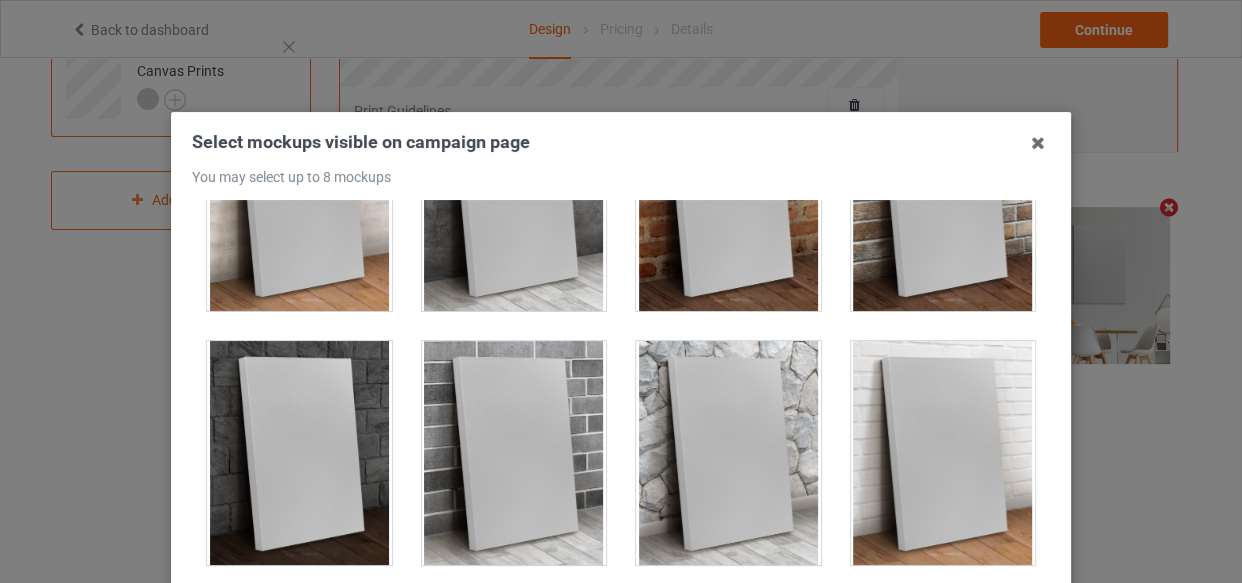 click at bounding box center [299, 199] 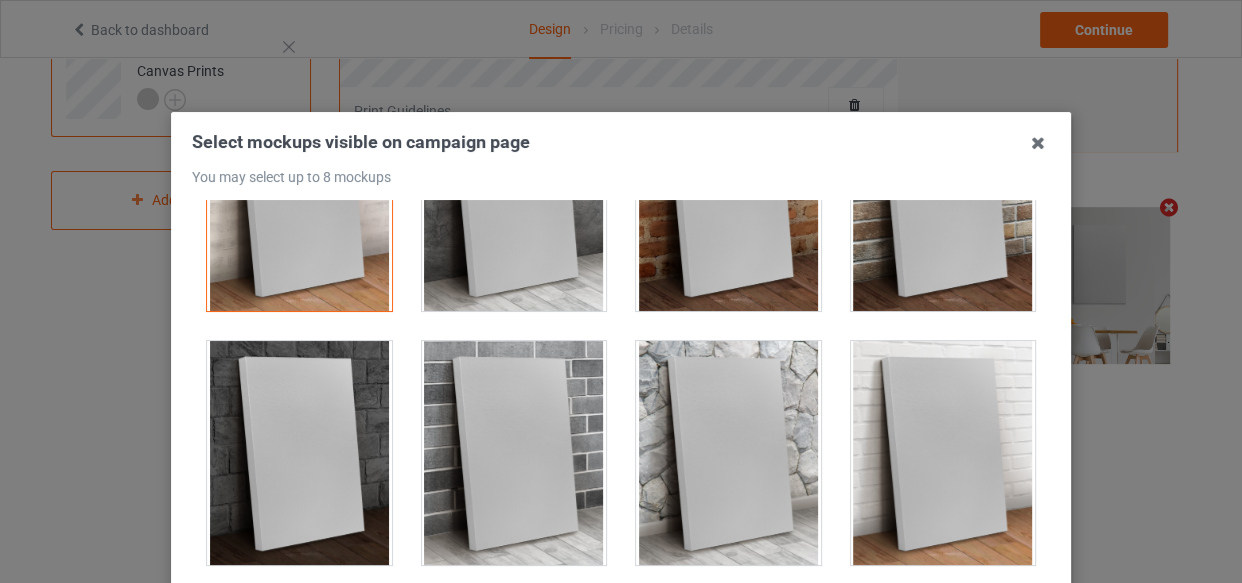 click at bounding box center [299, 453] 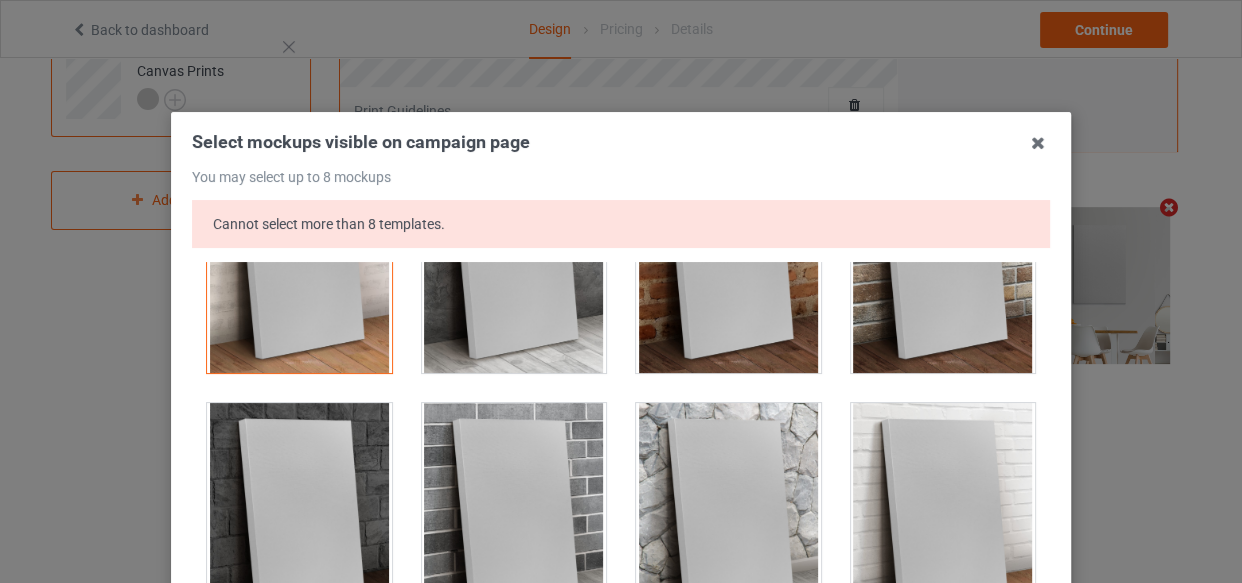 click at bounding box center (514, 515) 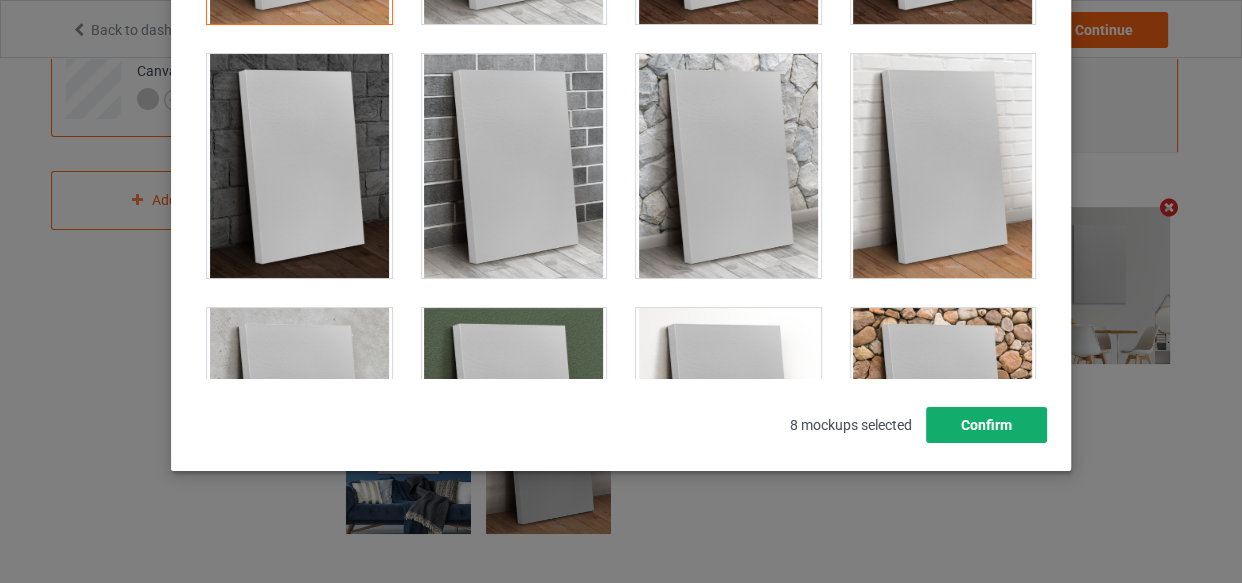 click on "Confirm" at bounding box center (986, 425) 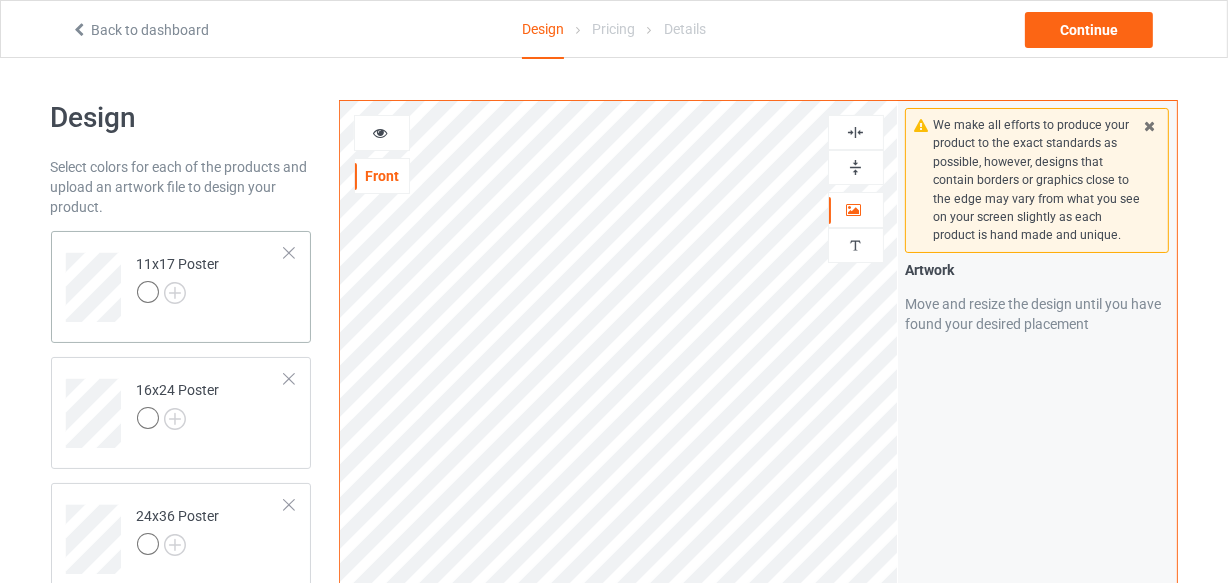 click on "11x17 Poster" at bounding box center (211, 280) 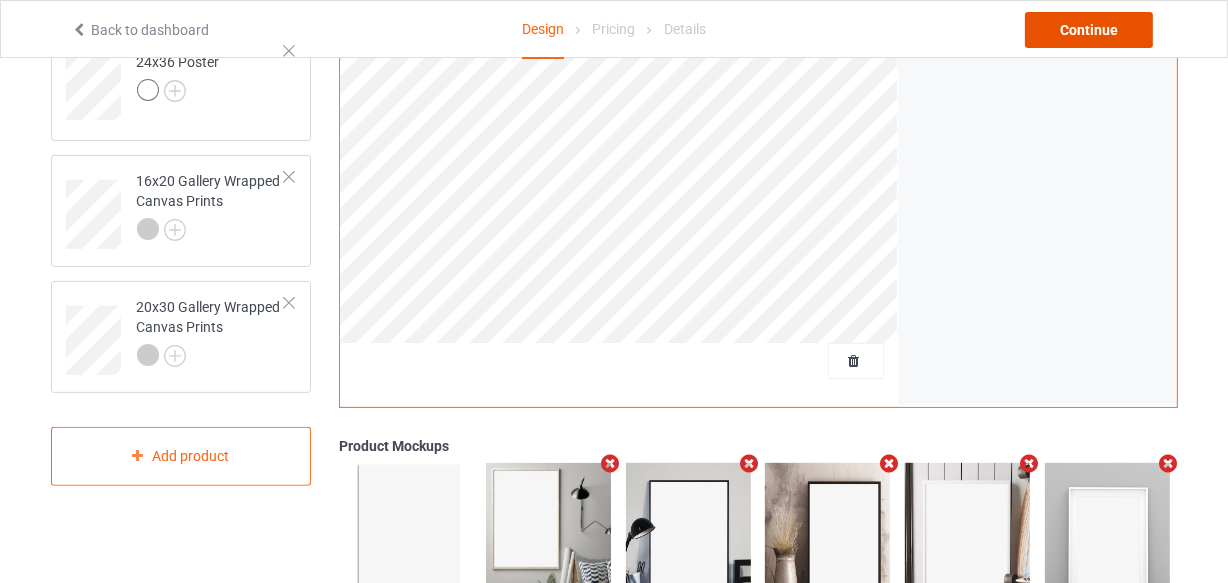 click on "Continue" at bounding box center (1089, 30) 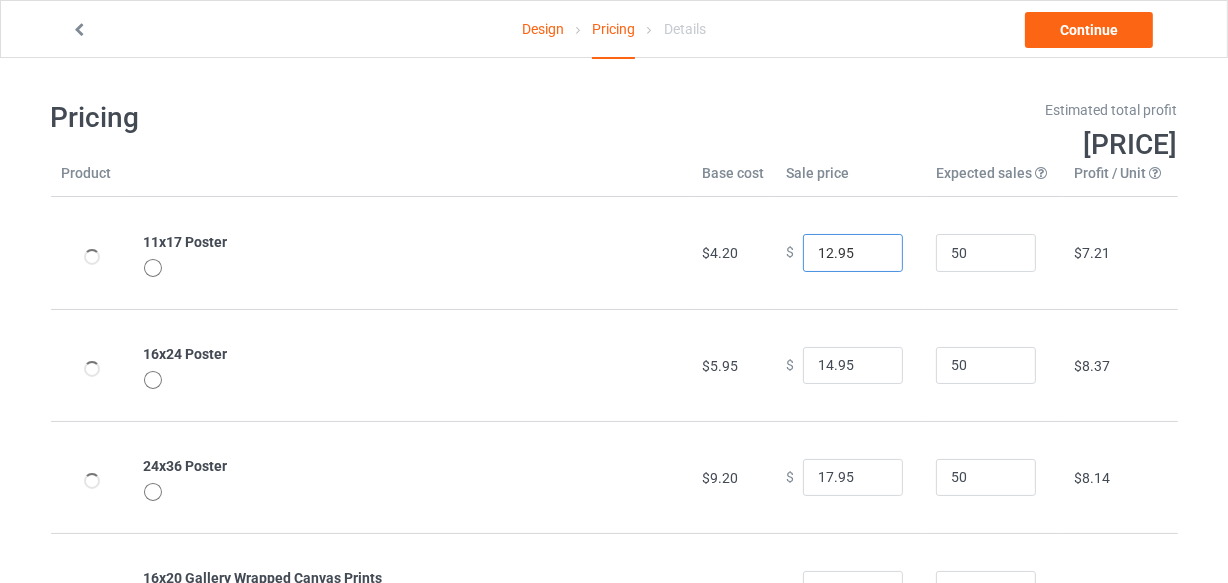 click on "12.95" at bounding box center (853, 253) 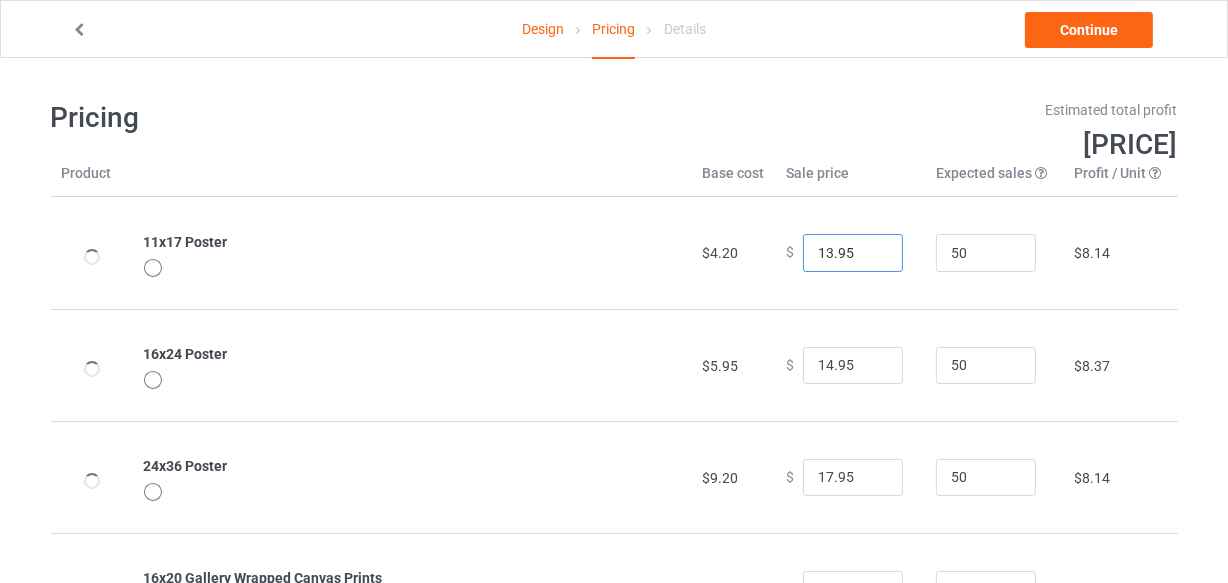 type on "13.95" 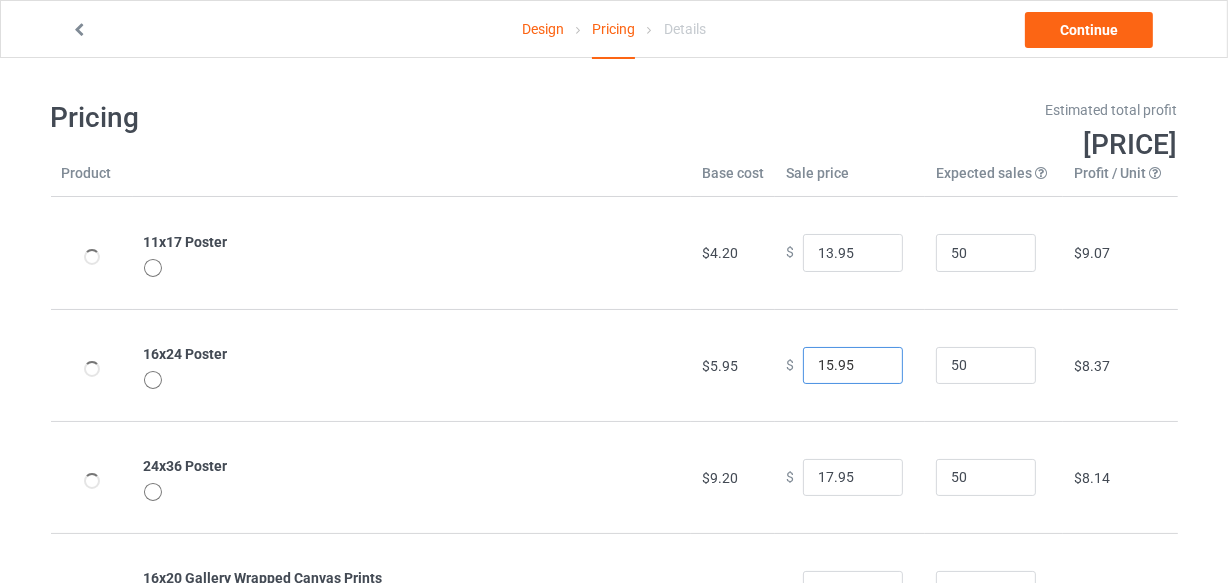 type on "15.95" 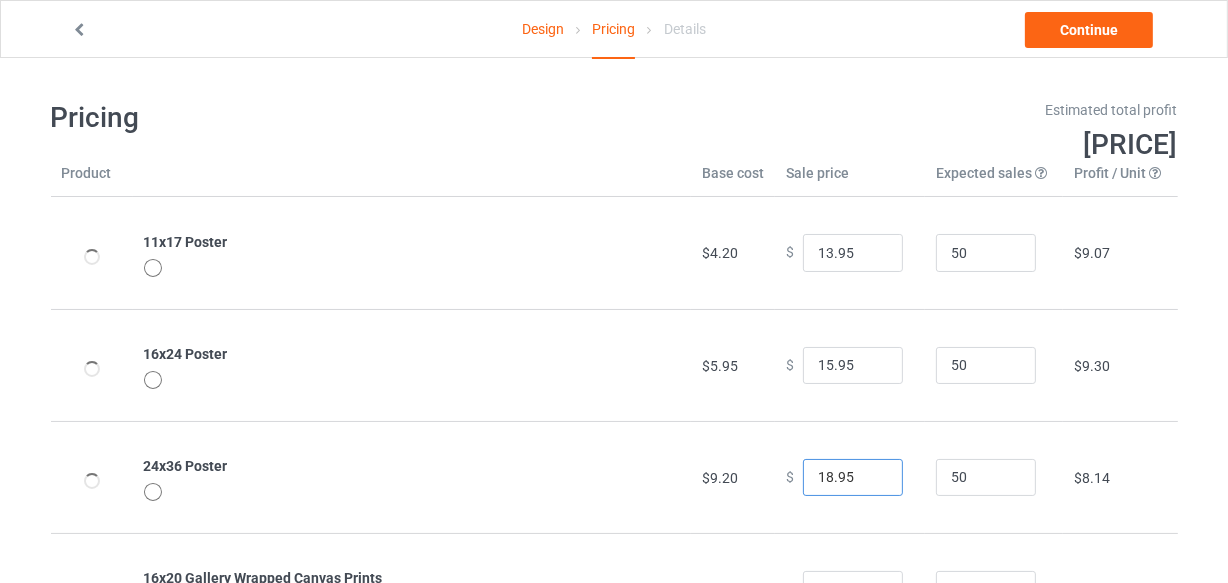type on "18.95" 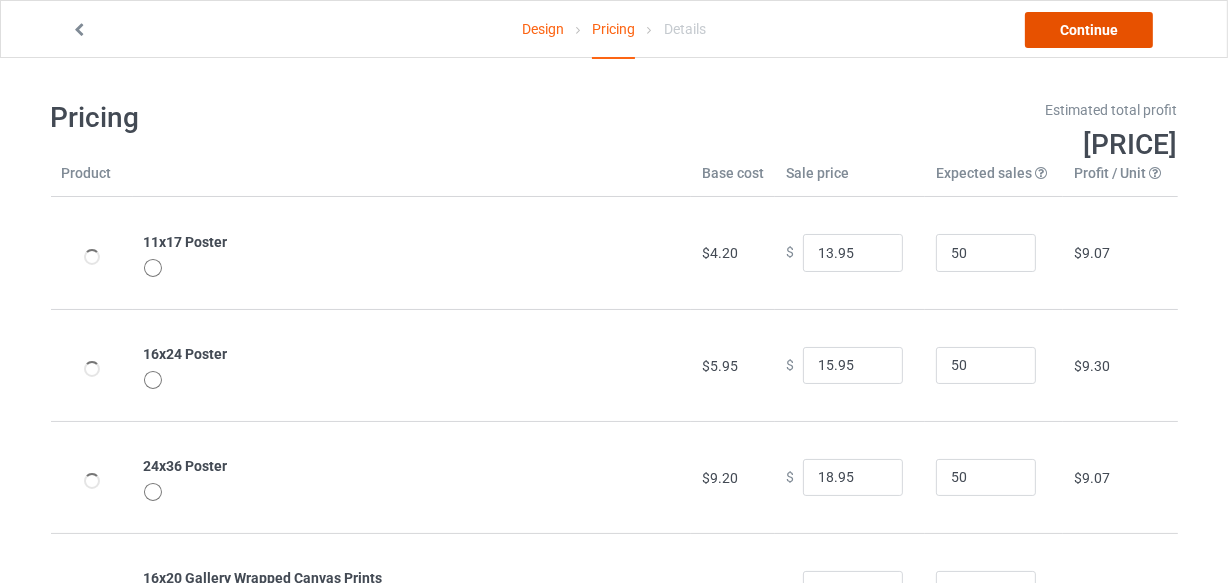 click on "Continue" at bounding box center (1089, 30) 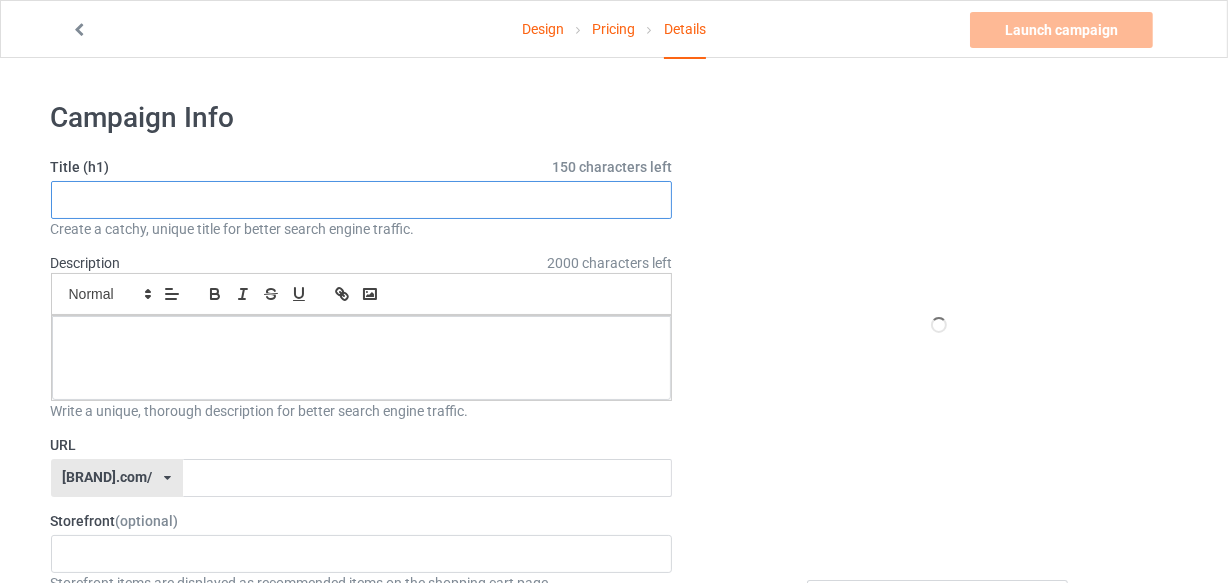 click at bounding box center (362, 200) 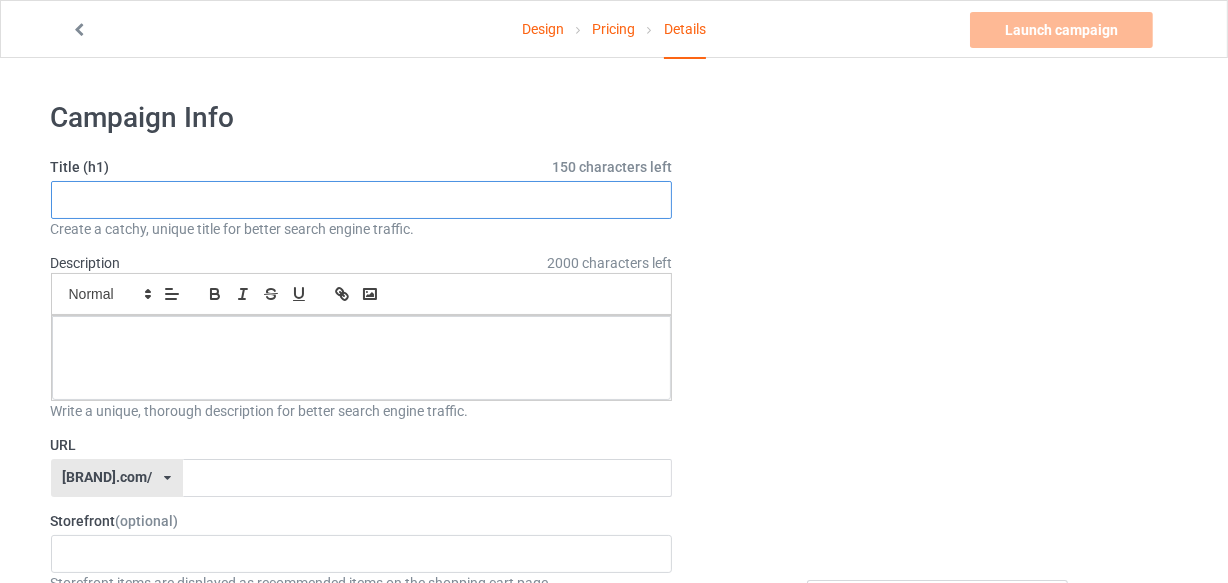 click at bounding box center [362, 200] 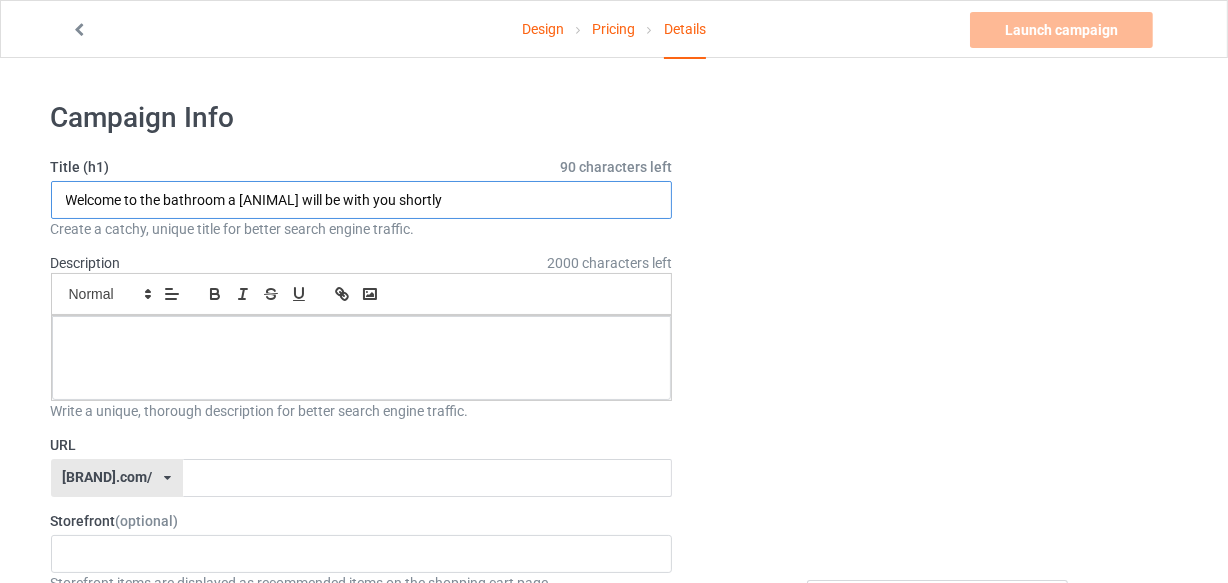 type on "Welcome to the bathroom a [ANIMAL] will be with you shortly" 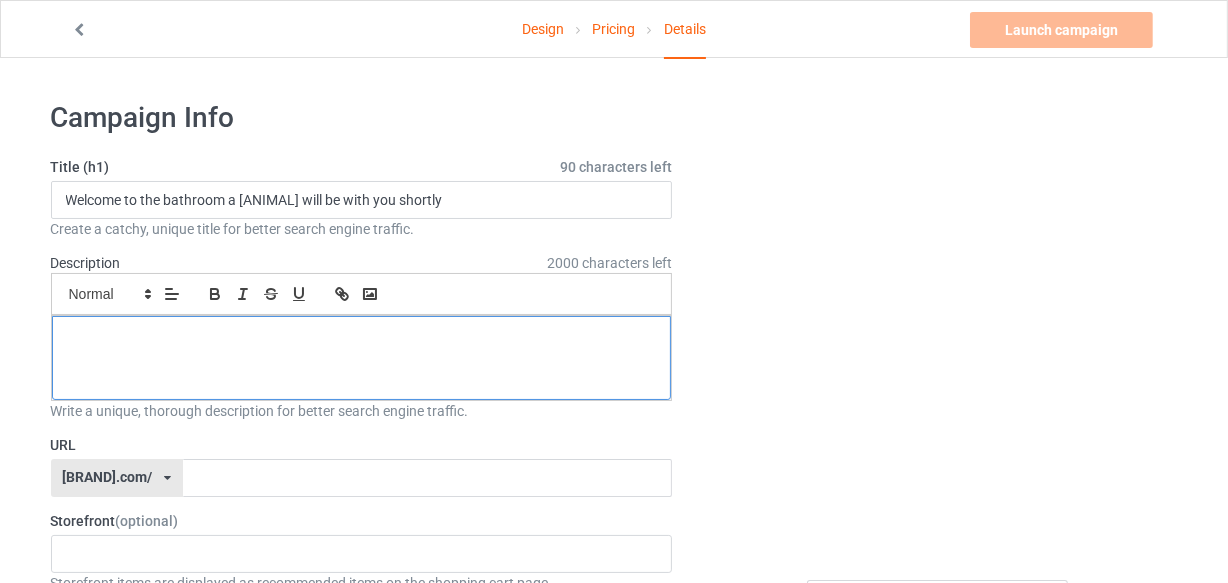 click at bounding box center (362, 338) 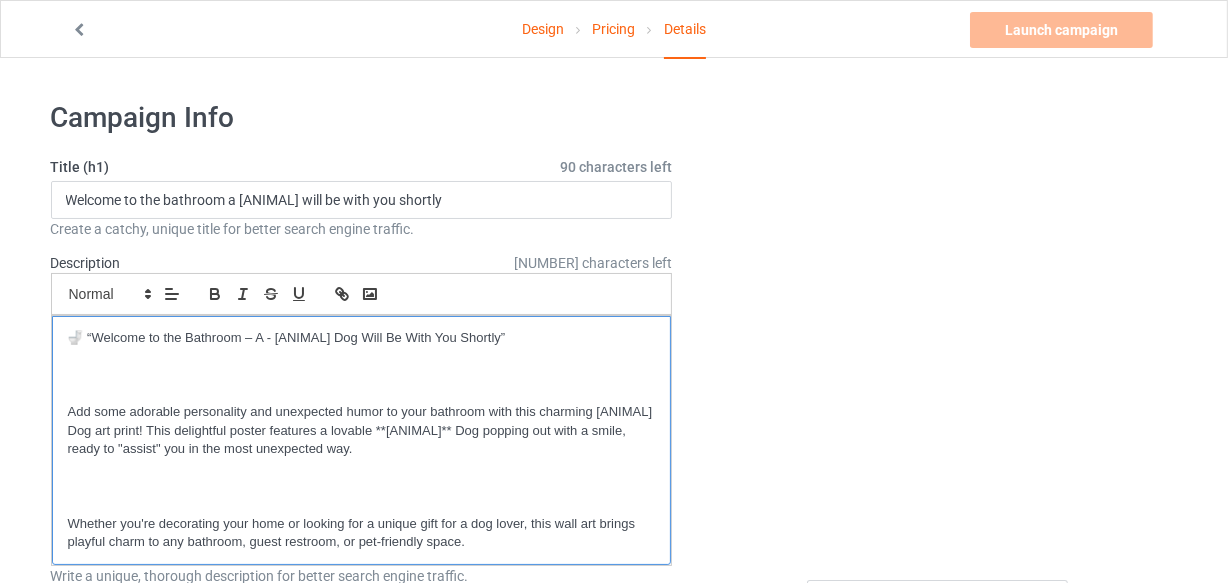 scroll, scrollTop: 0, scrollLeft: 0, axis: both 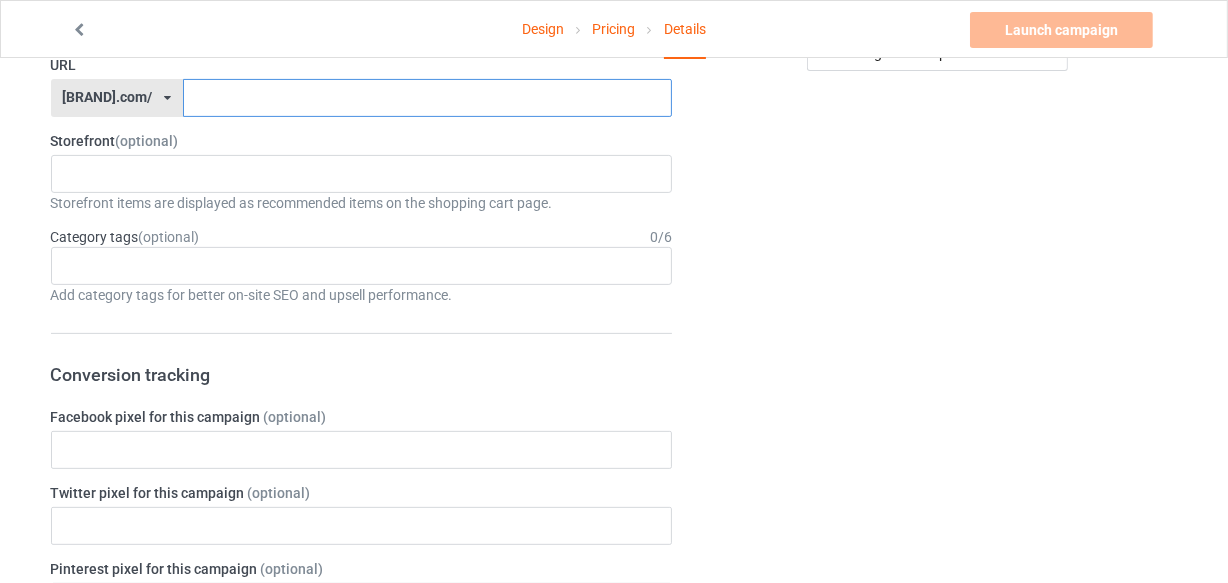 click at bounding box center [427, 98] 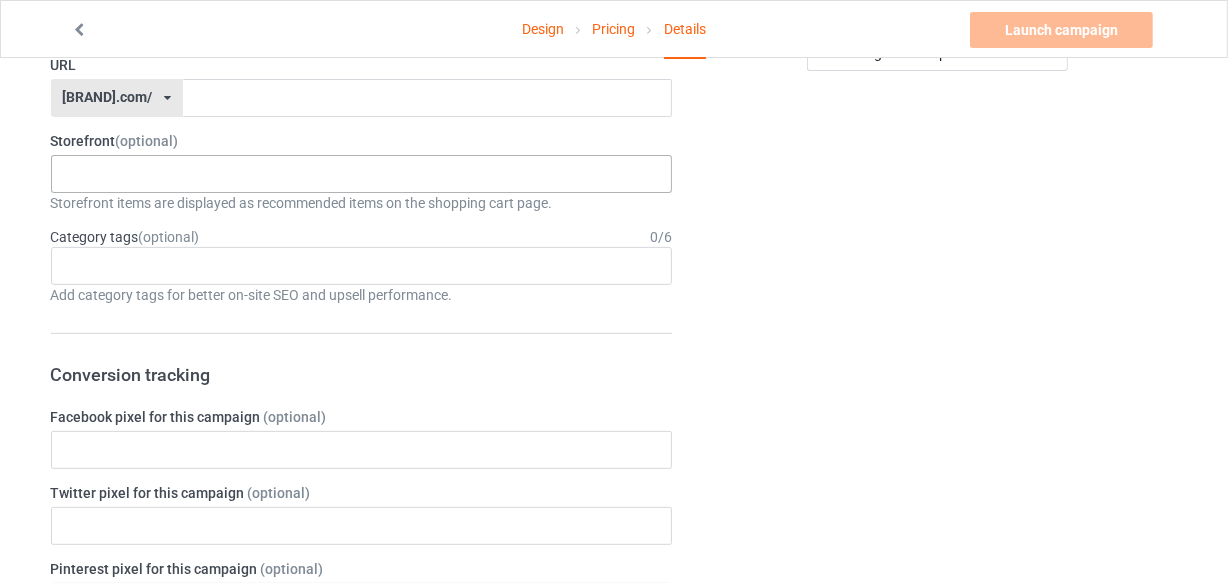 click on "[BRAND] [ID]" at bounding box center [362, 174] 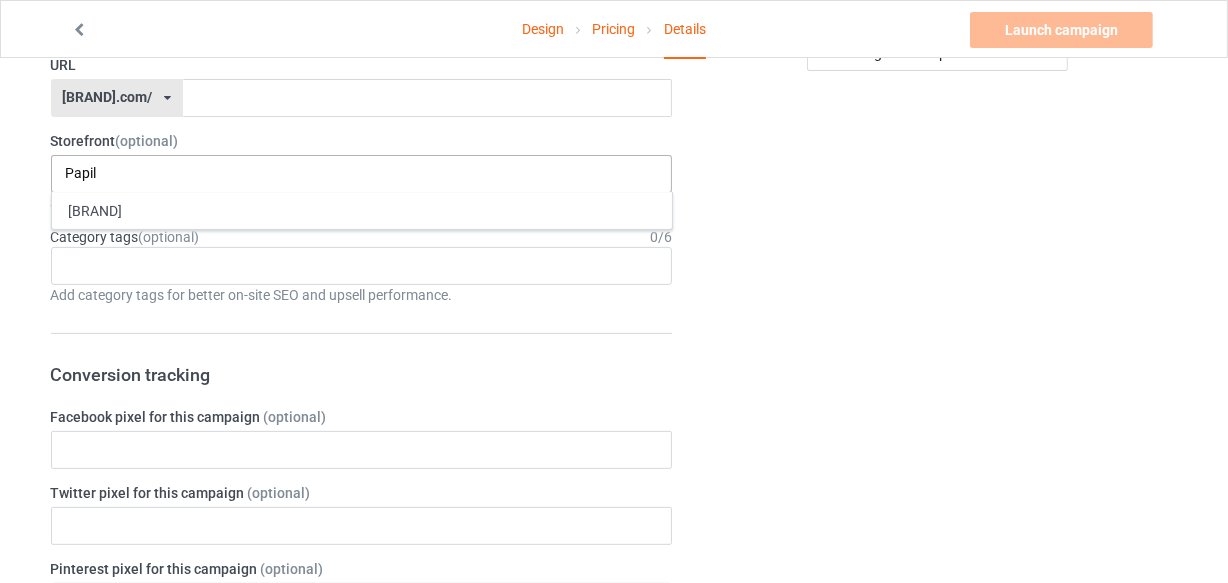 scroll, scrollTop: 0, scrollLeft: 22, axis: horizontal 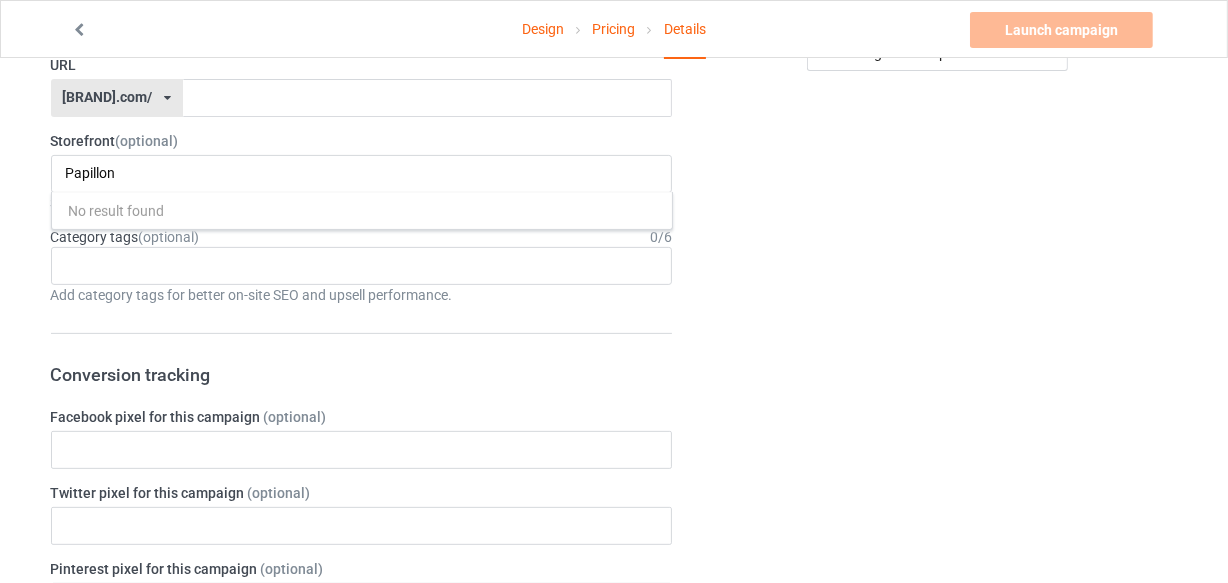 type on "Papillon" 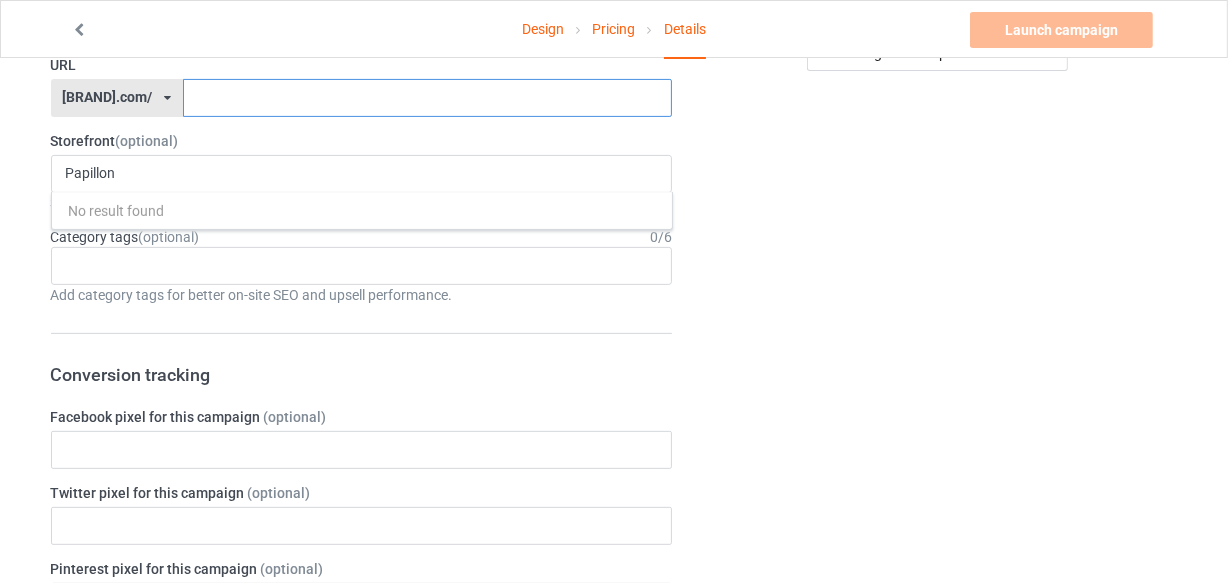click at bounding box center (427, 98) 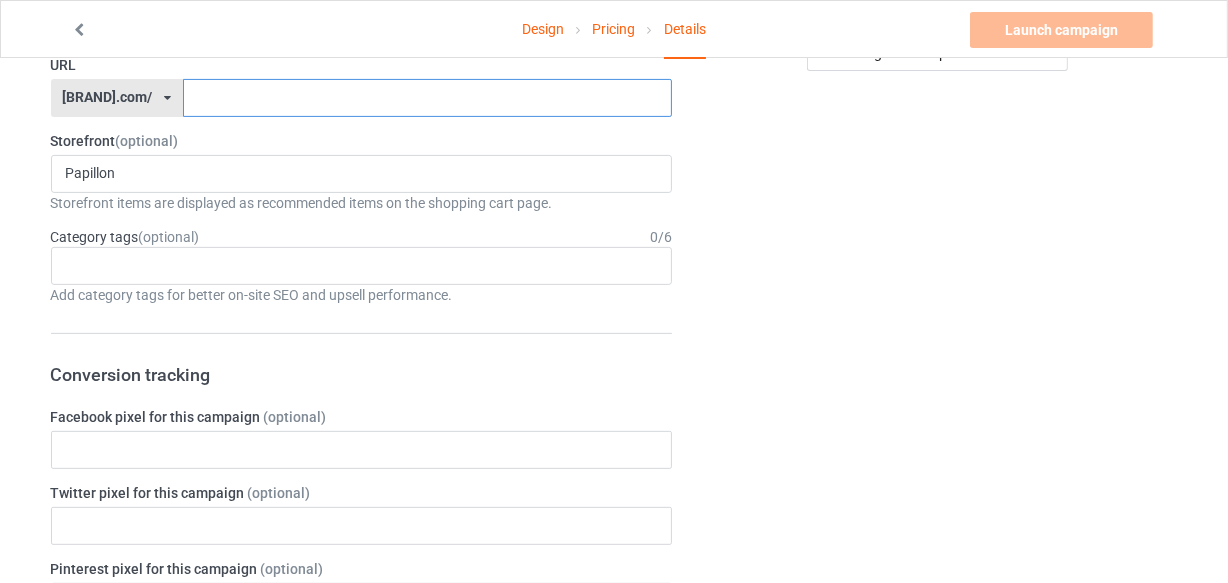 paste on "Papillon" 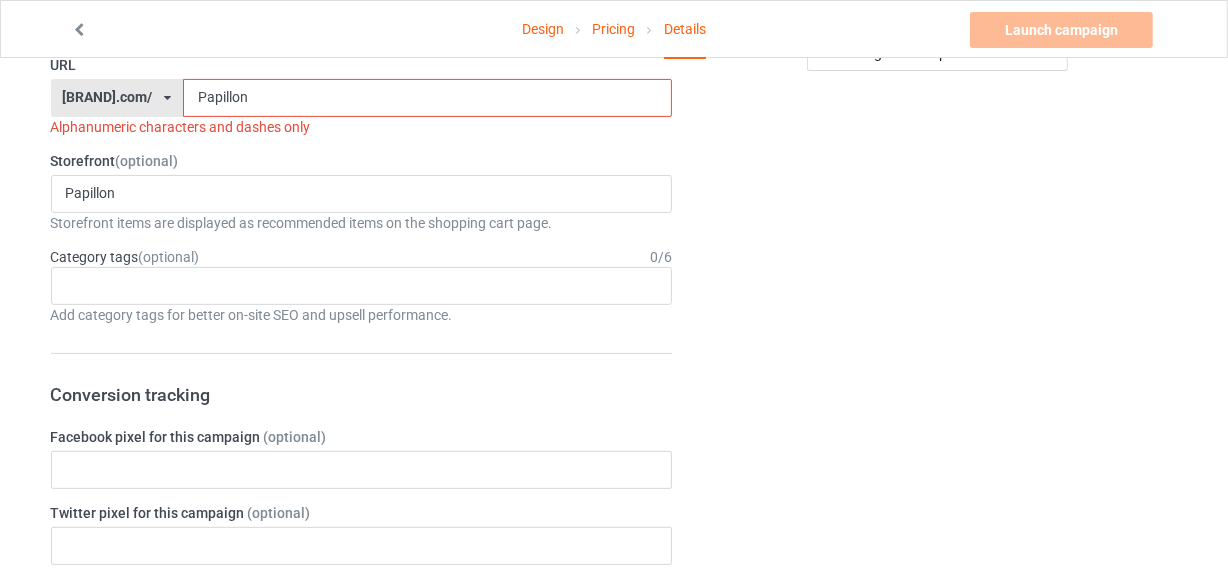 click on "Papillon" at bounding box center [427, 98] 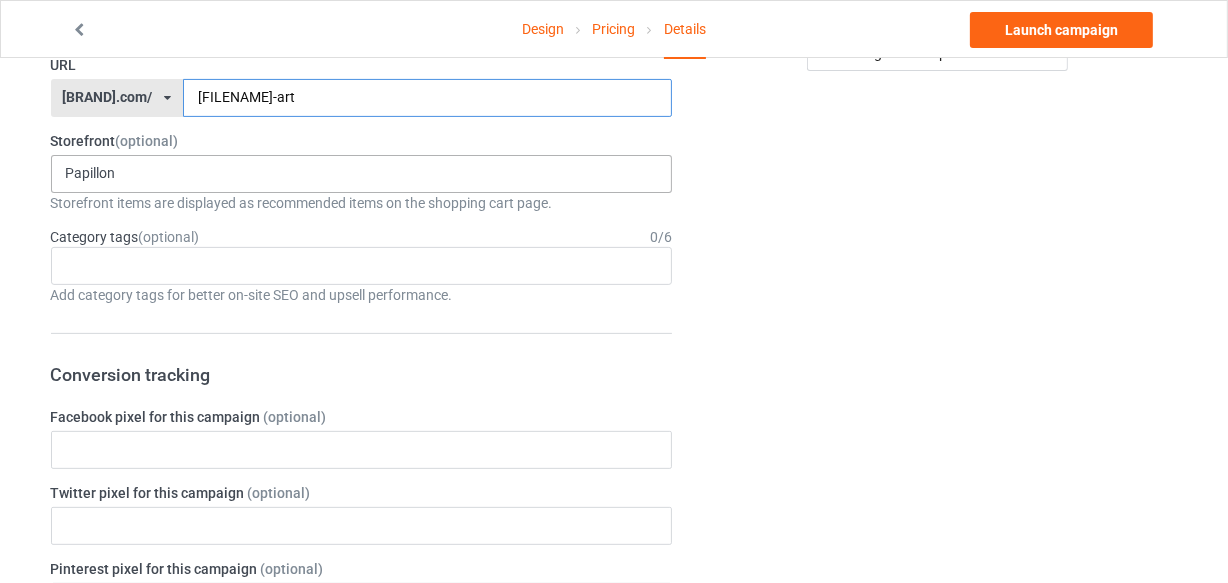 type on "[FILENAME]-art" 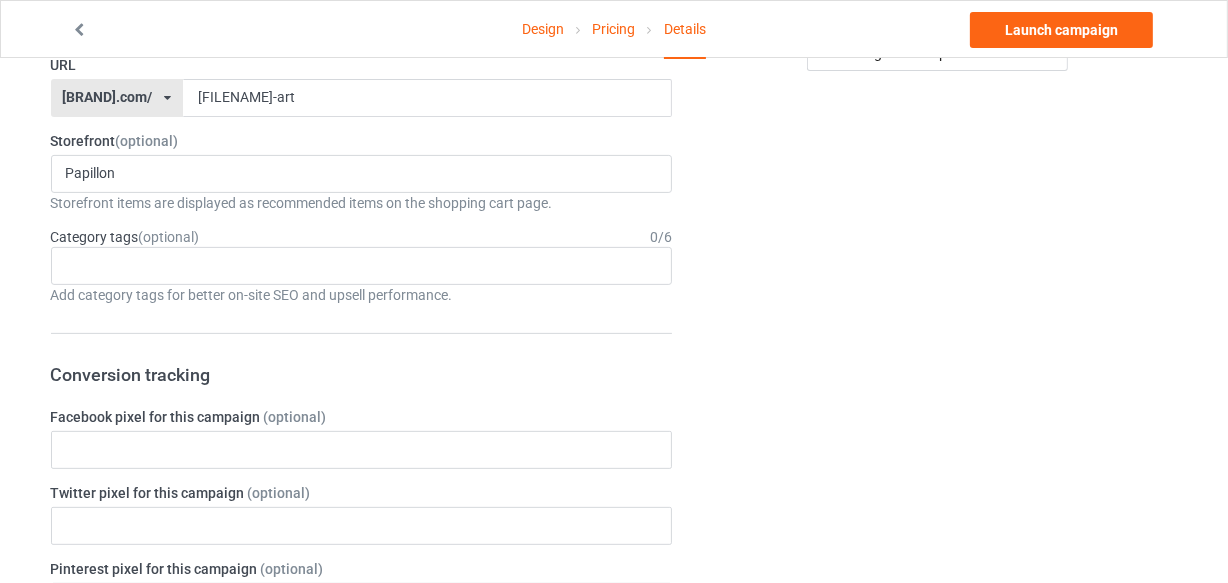 drag, startPoint x: 196, startPoint y: 177, endPoint x: 38, endPoint y: 168, distance: 158.25612 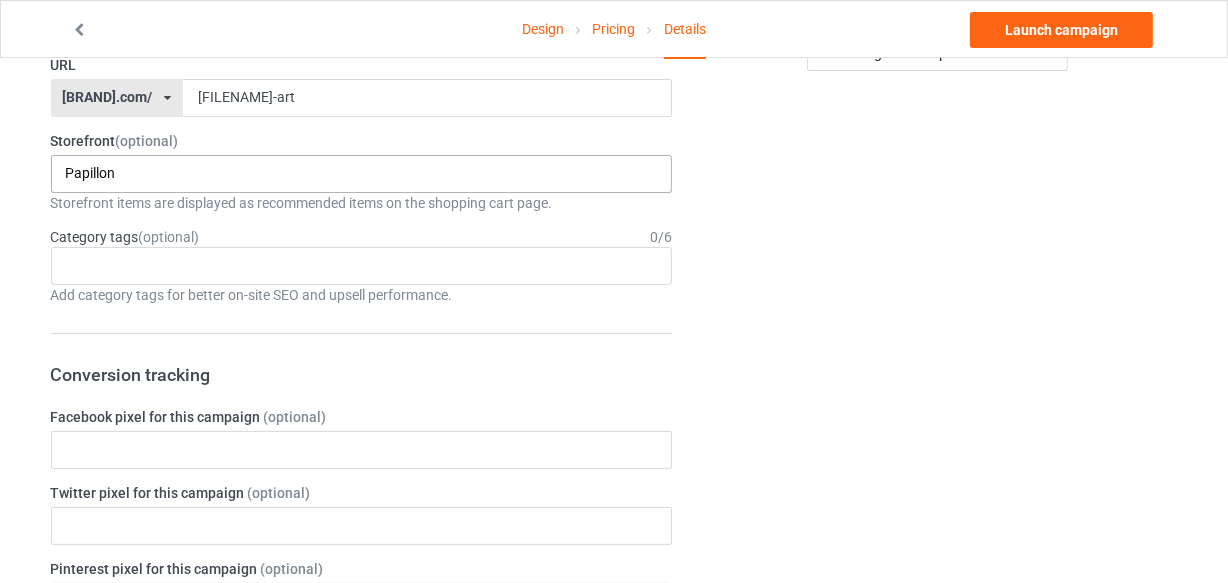 click on "Papillon" at bounding box center (110, 173) 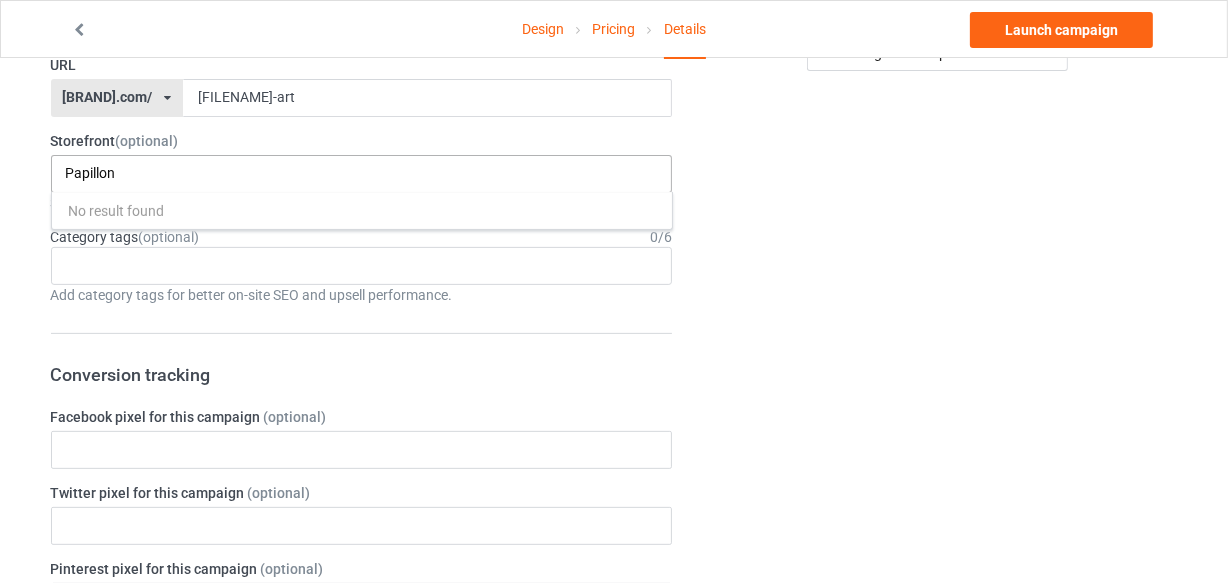 click on "Papillon" at bounding box center [110, 173] 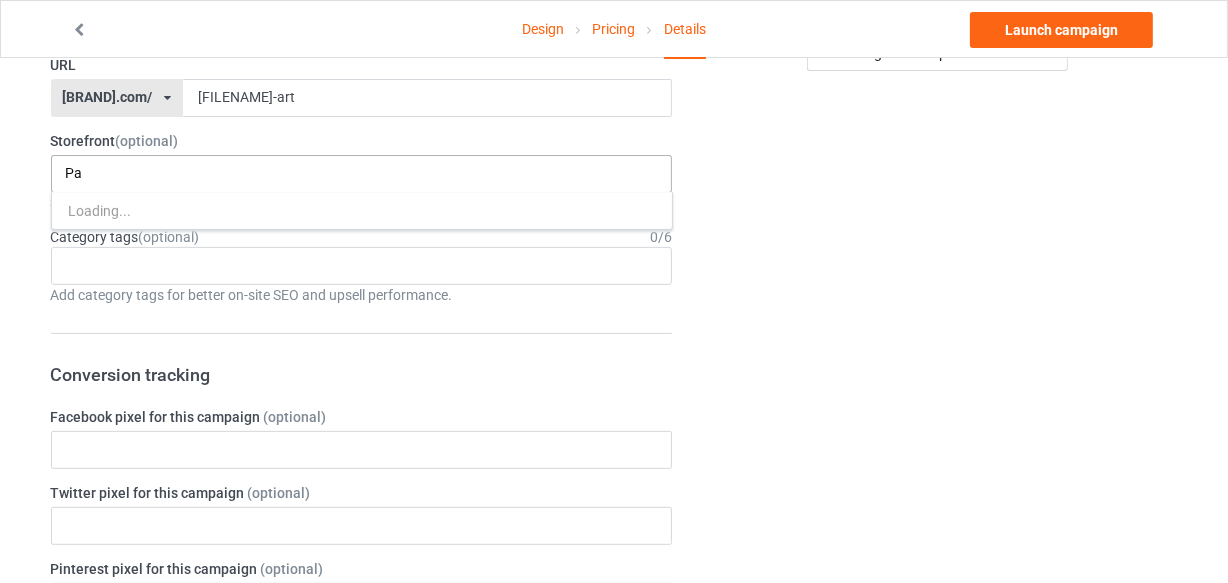 type on "P" 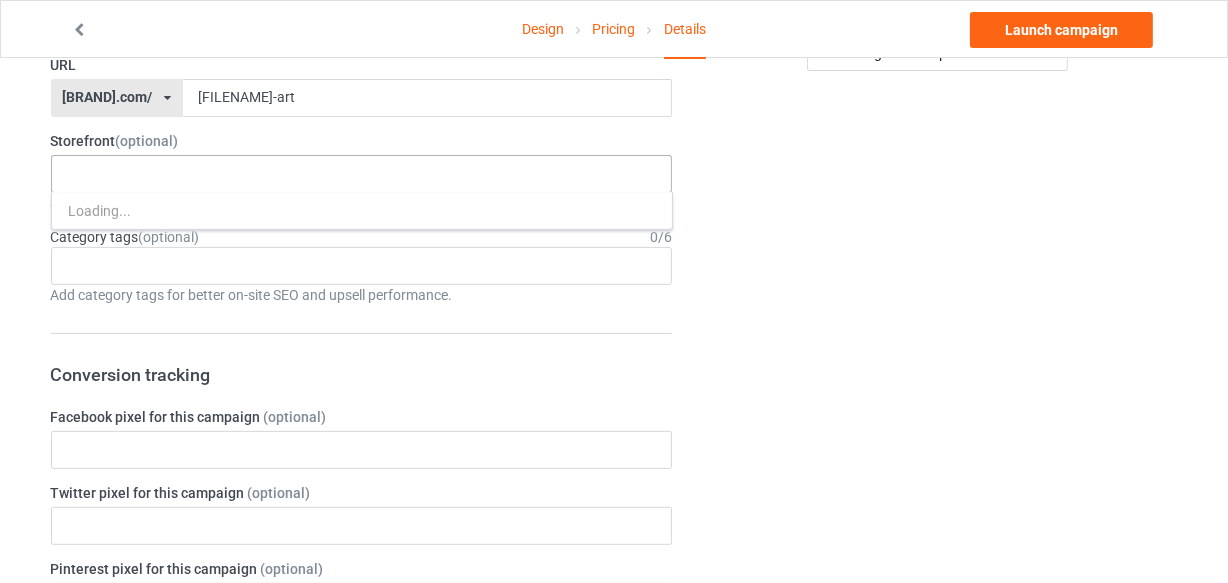 type 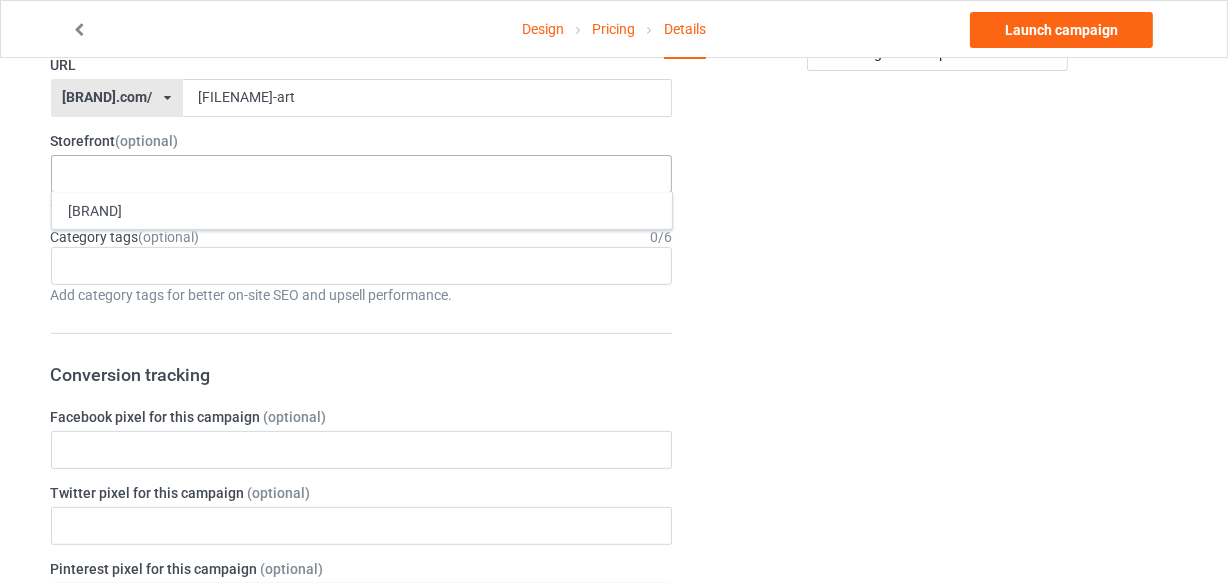 click on "[BRAND] [ID]" at bounding box center (362, 174) 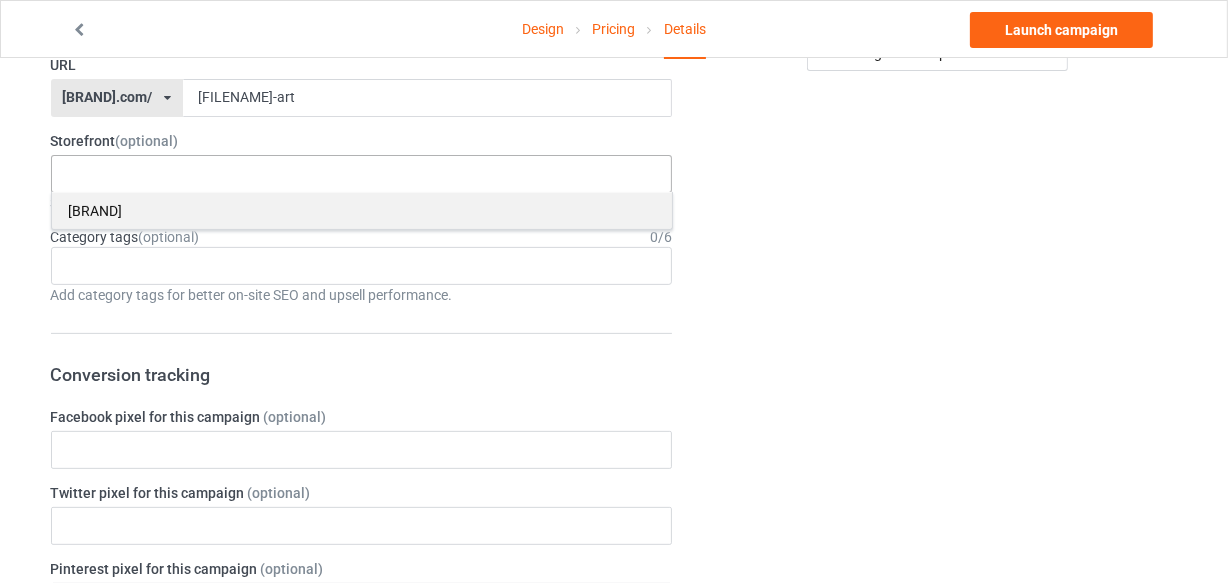 click on "[BRAND]" at bounding box center [362, 210] 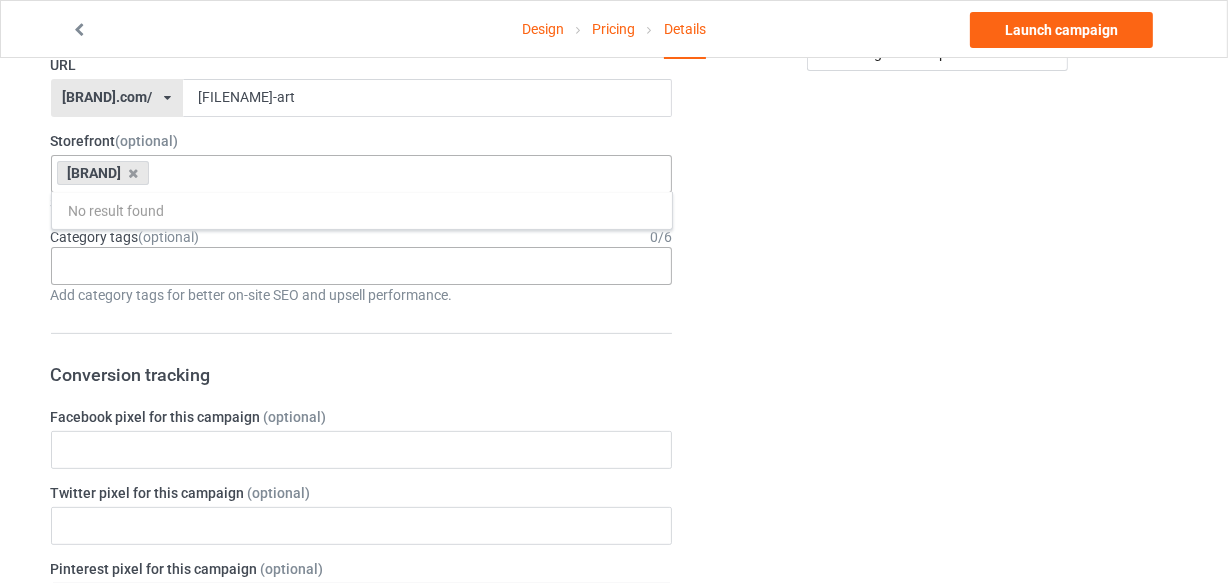 click on "Age > 1-19 > 1 Age > 1-12 Months > 1 Month Age > 1-12 Months Age > 1-19 Age > 1-19 > 10 Age > 1-12 Months > 10 Month Age > 80-100 > 100 Sports > Running > 10K Run Age > 1-19 > 11 Age > 1-12 Months > 11 Month Age > 1-19 > 12 Age > 1-12 Months > 12 Month Age > 1-19 > 13 Age > 1-19 > 14 Age > 1-19 > 15 Sports > Running > 15K Run Age > 1-19 > 16 Age > 1-19 > 17 Age > 1-19 > 18 Age > 1-19 > 19 Age > Decades > 1920s Age > Decades > 1930s Age > Decades > 1940s Age > Decades > 1950s Age > Decades > 1960s Age > Decades > 1970s Age > Decades > 1980s Age > Decades > 1990s Age > 1-19 > 2 Age > 1-12 Months > 2 Month Age > 20-39 > 20 Age > 20-39 Age > Decades > 2000s Age > Decades > 2010s Age > 20-39 > 21 Age > 20-39 > 22 Age > 20-39 > 23 Age > 20-39 > 24 Age > 20-39 > 25 Age > 20-39 > 26 Age > 20-39 > 27 Age > 20-39 > 28 Age > 20-39 > 29 Age > 1-19 > 3 Age > 1-12 Months > 3 Month Sports > Basketball > 3-Pointer Age > 20-39 > 30 Age > 20-39 > 31 Age > 20-39 > 32 Age > 20-39 > 33 Age > 20-39 > 34 Age > 20-39 > 35 Age Jobs 1" at bounding box center [362, 266] 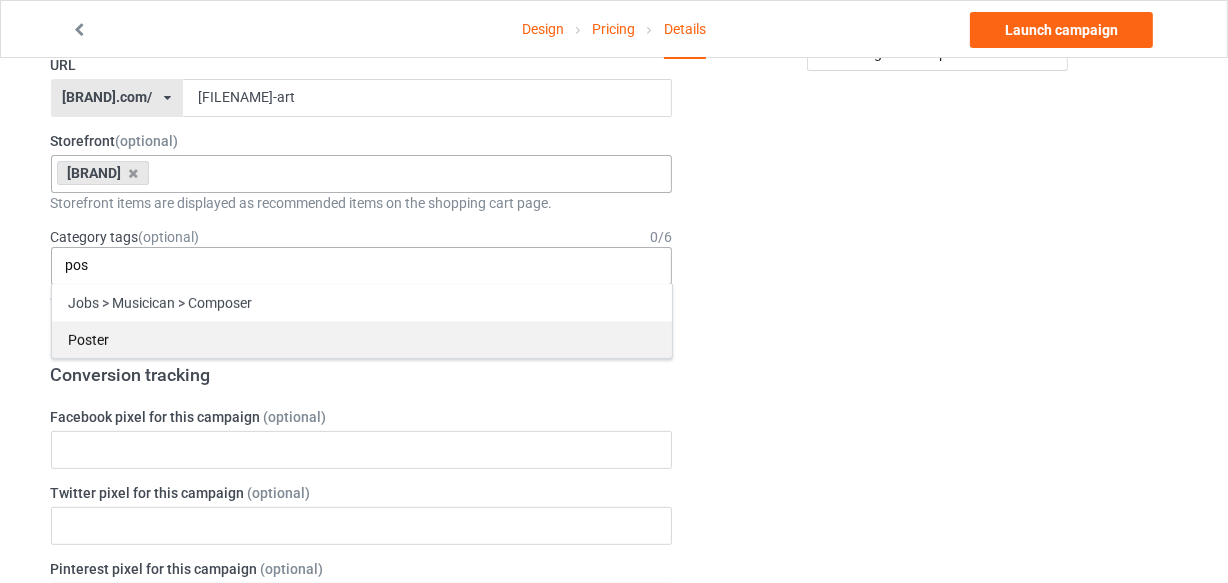 type on "pos" 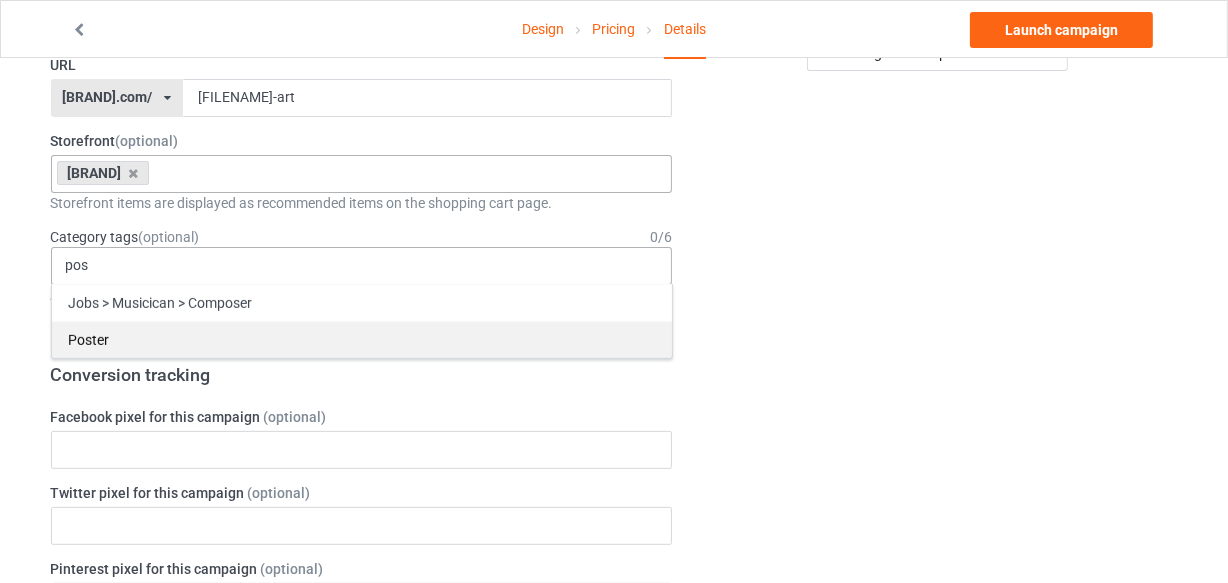 click on "Poster" at bounding box center [362, 339] 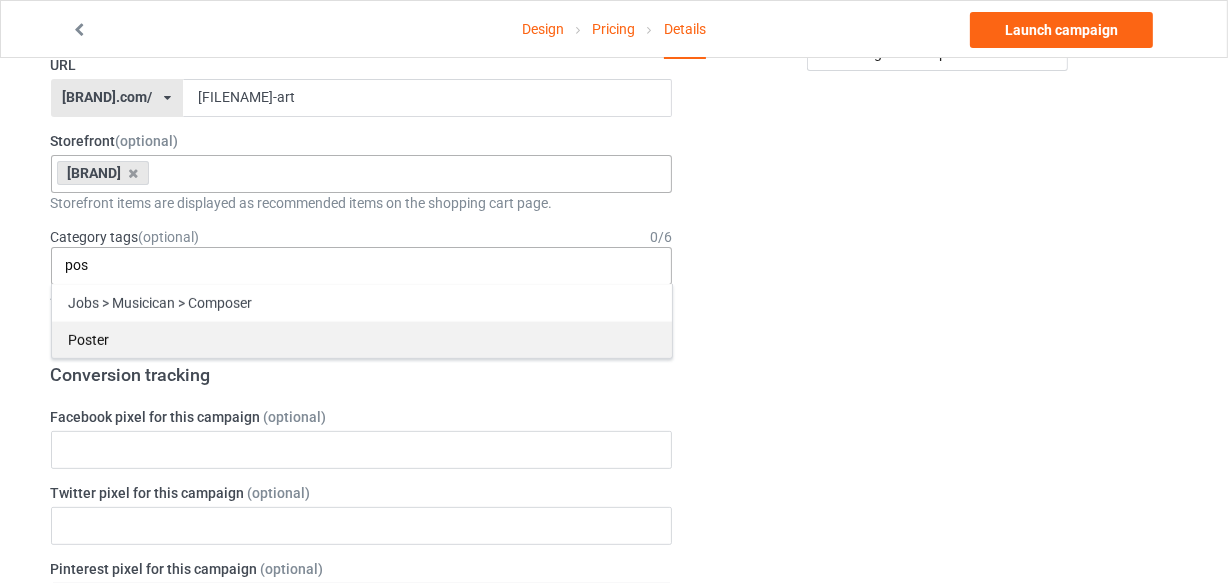 type 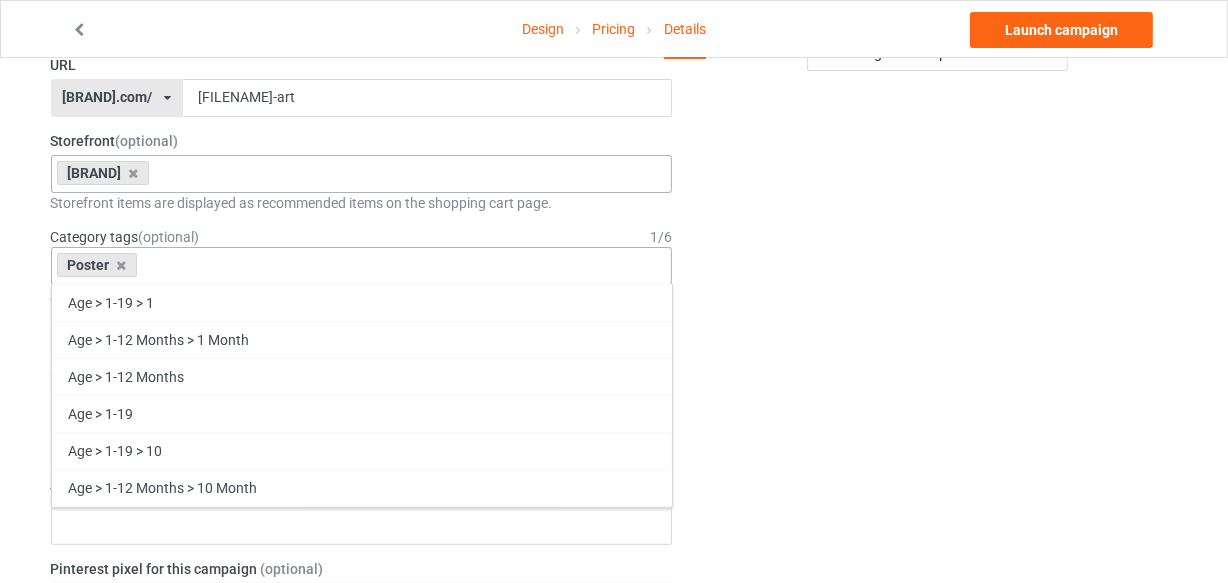 click on "Change default product or side" at bounding box center (938, 632) 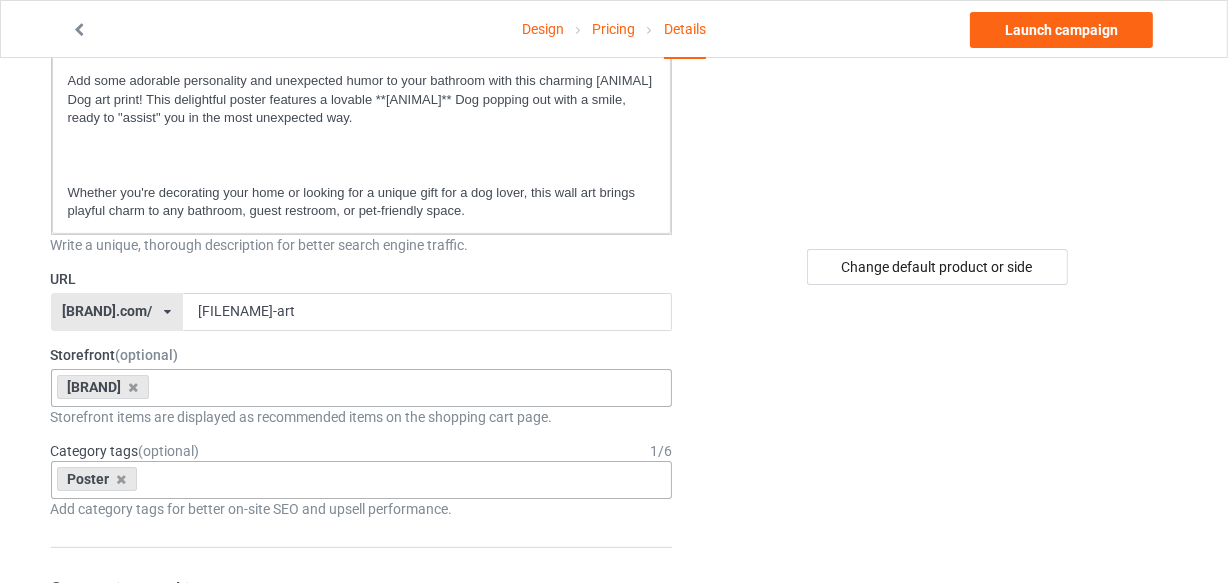 scroll, scrollTop: 181, scrollLeft: 0, axis: vertical 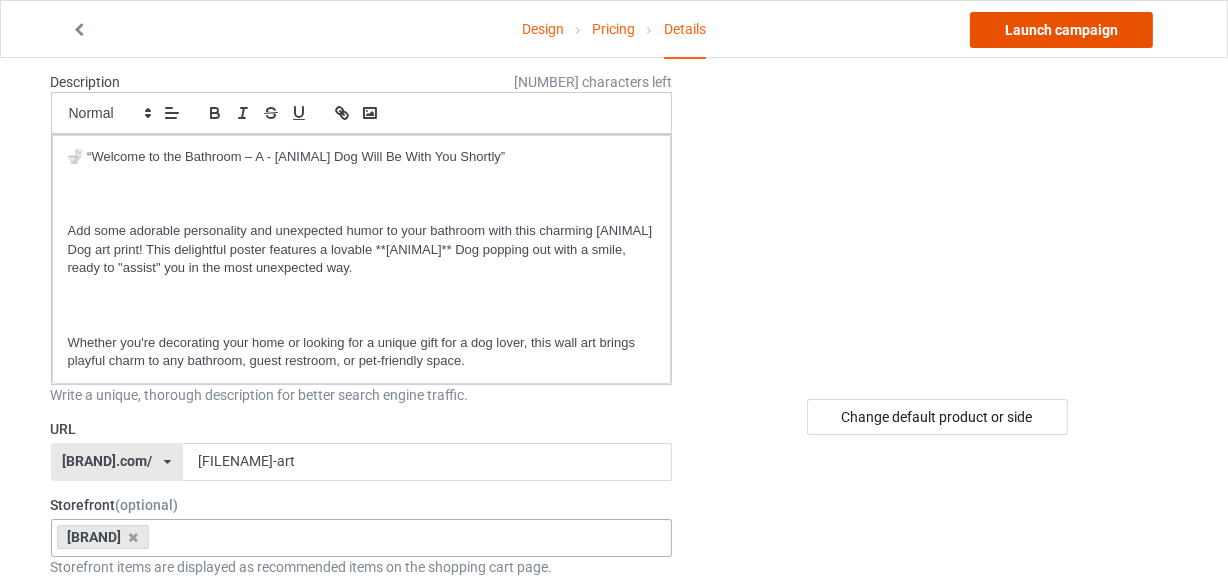 click on "Launch campaign" at bounding box center [1061, 30] 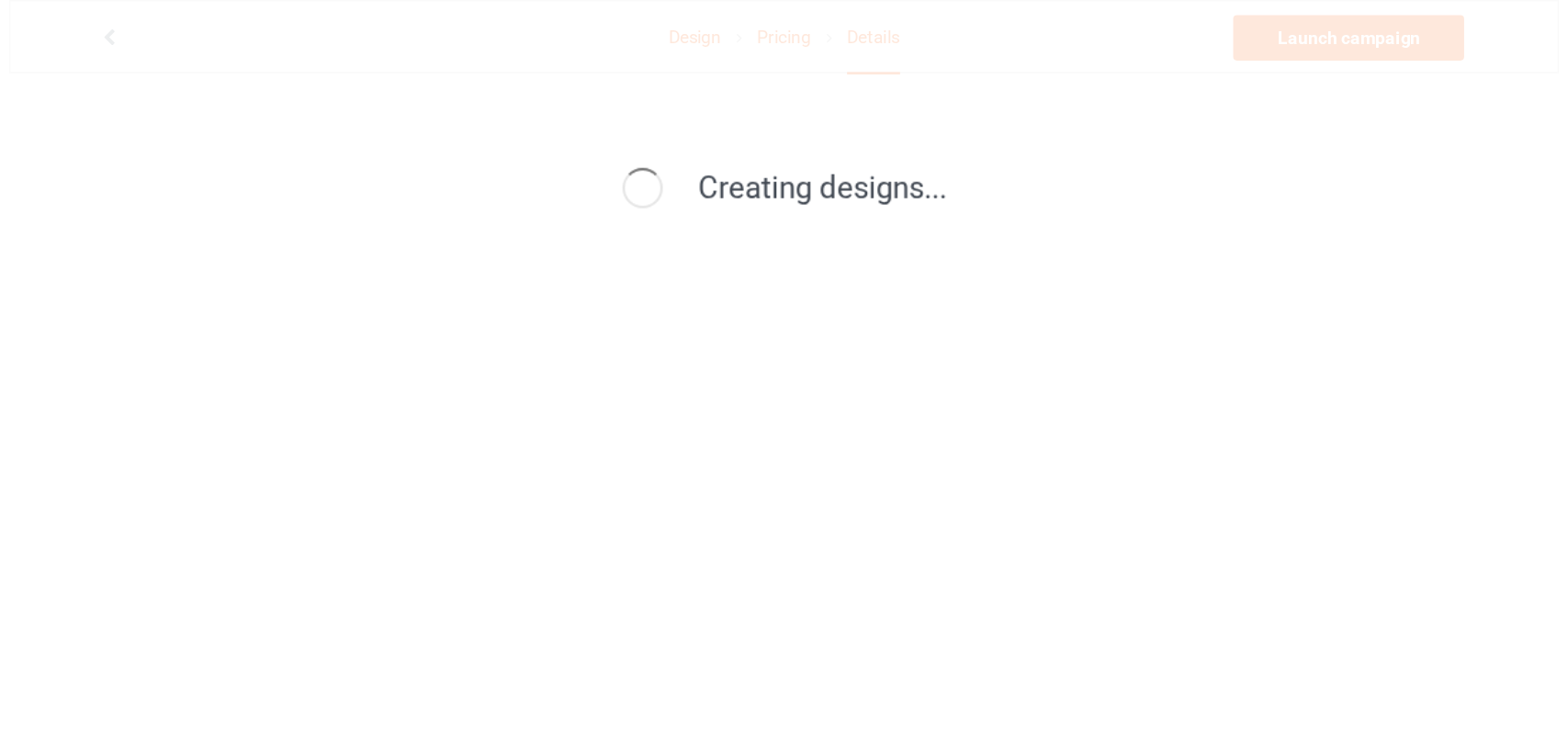 scroll, scrollTop: 0, scrollLeft: 0, axis: both 